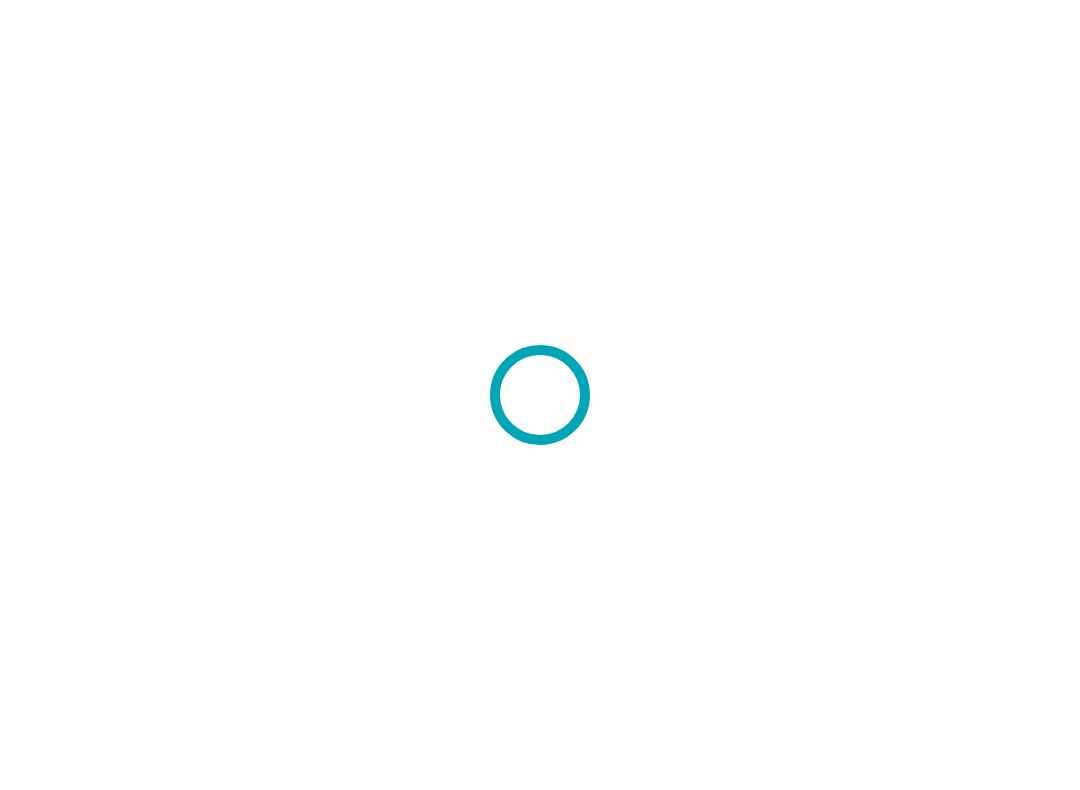 scroll, scrollTop: 0, scrollLeft: 0, axis: both 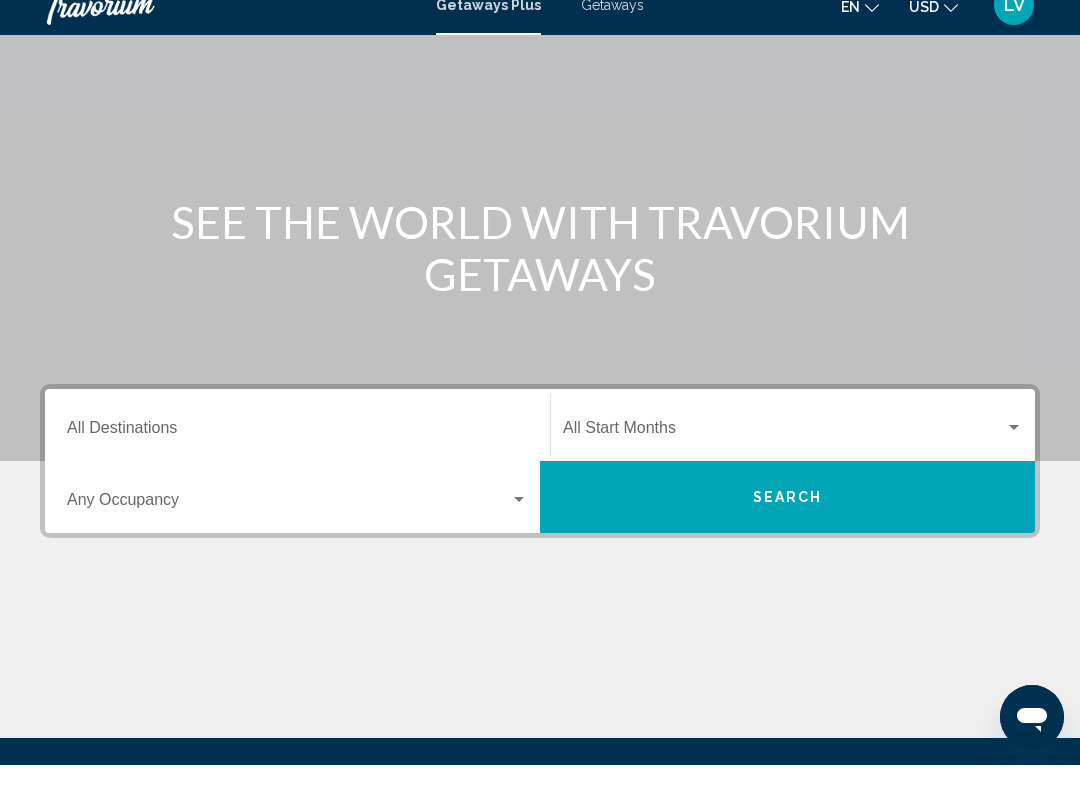 click on "Destination All Destinations" at bounding box center [297, 457] 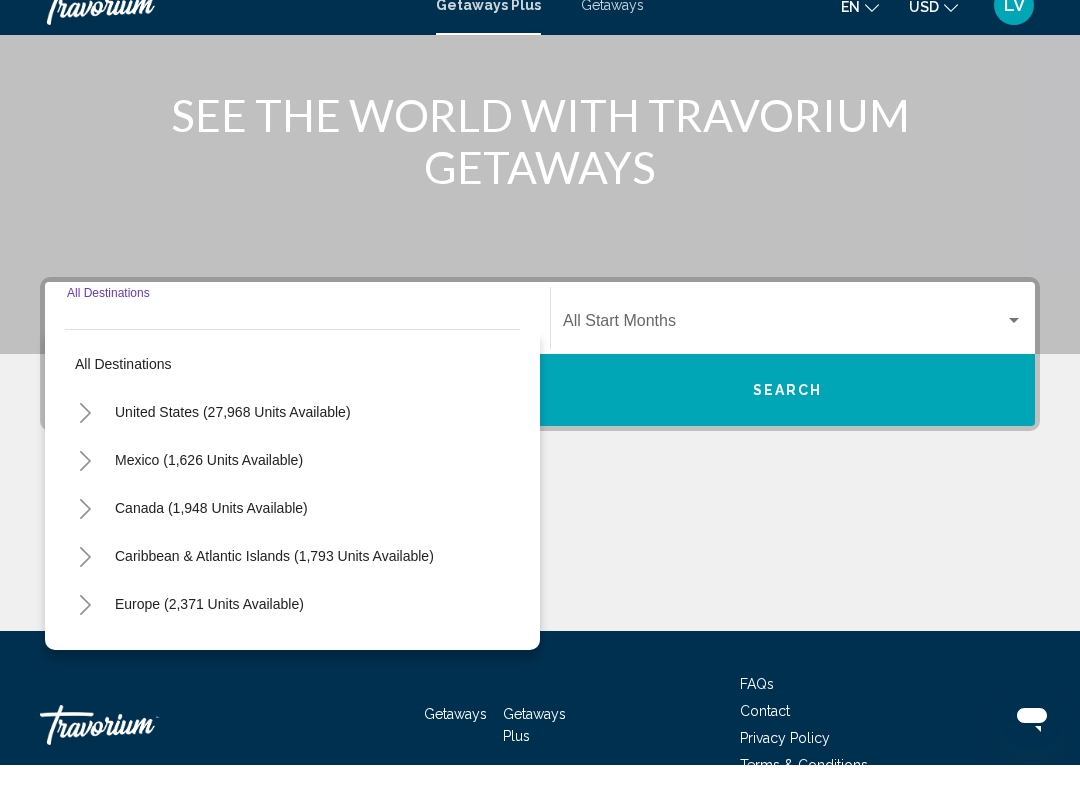 scroll, scrollTop: 332, scrollLeft: 0, axis: vertical 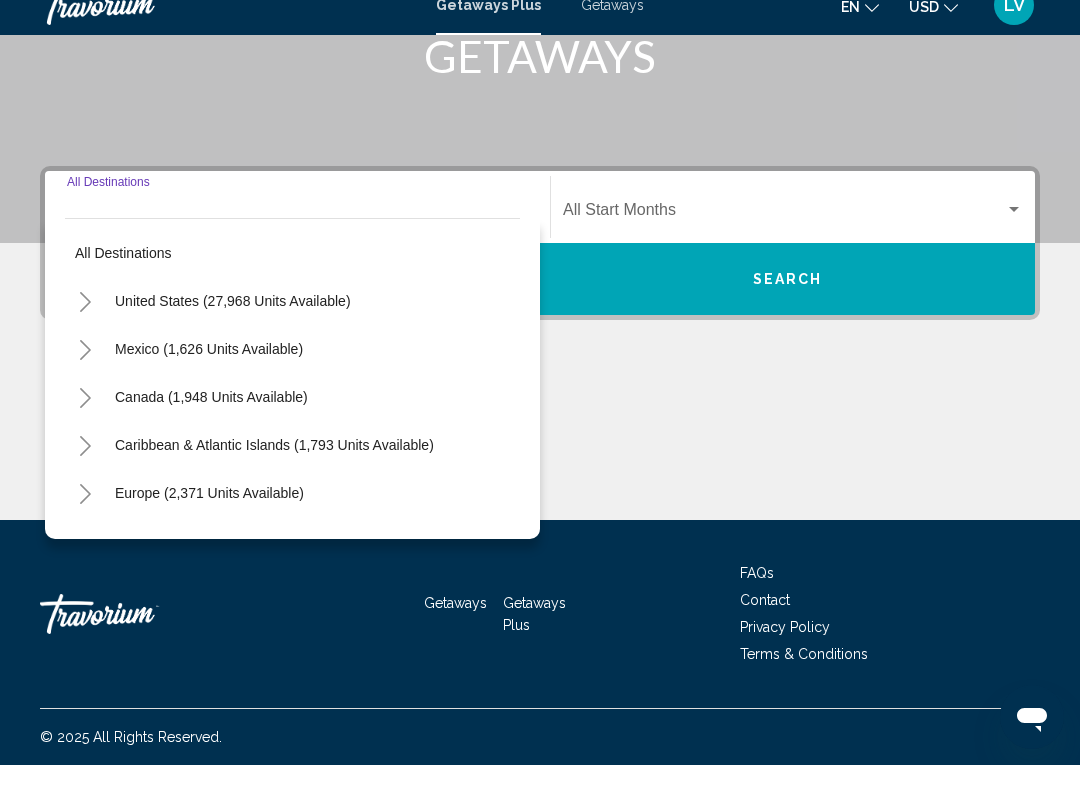 click 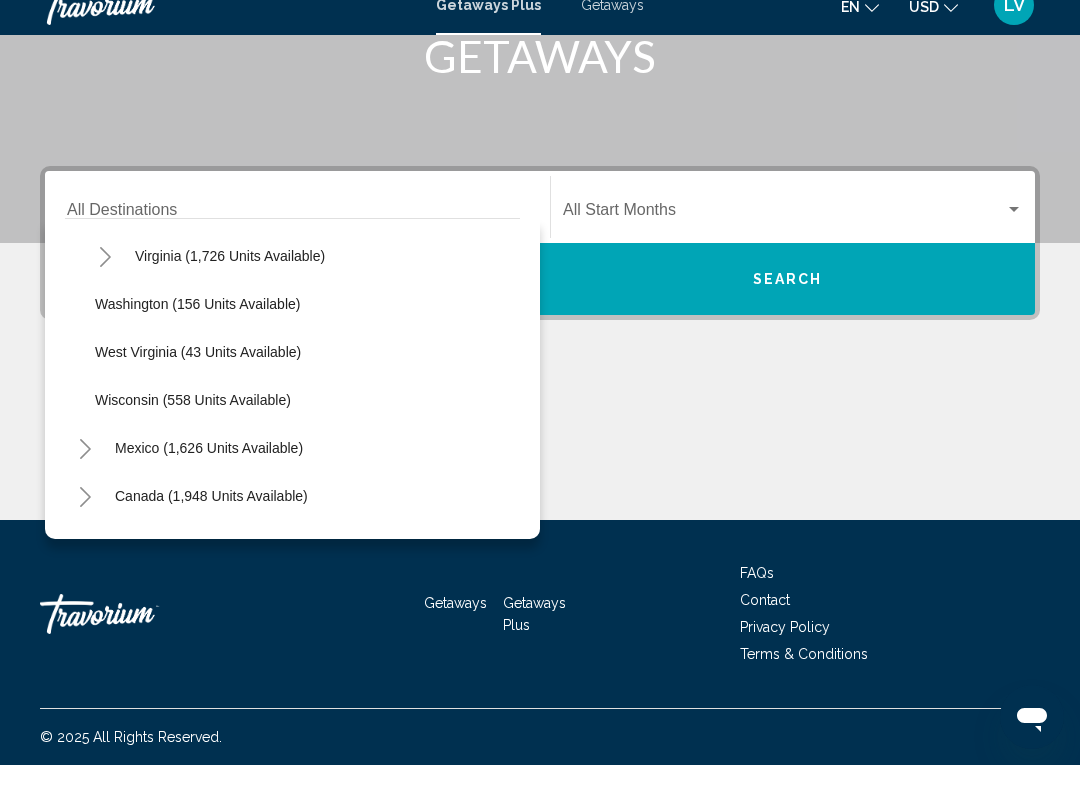 scroll, scrollTop: 1678, scrollLeft: 0, axis: vertical 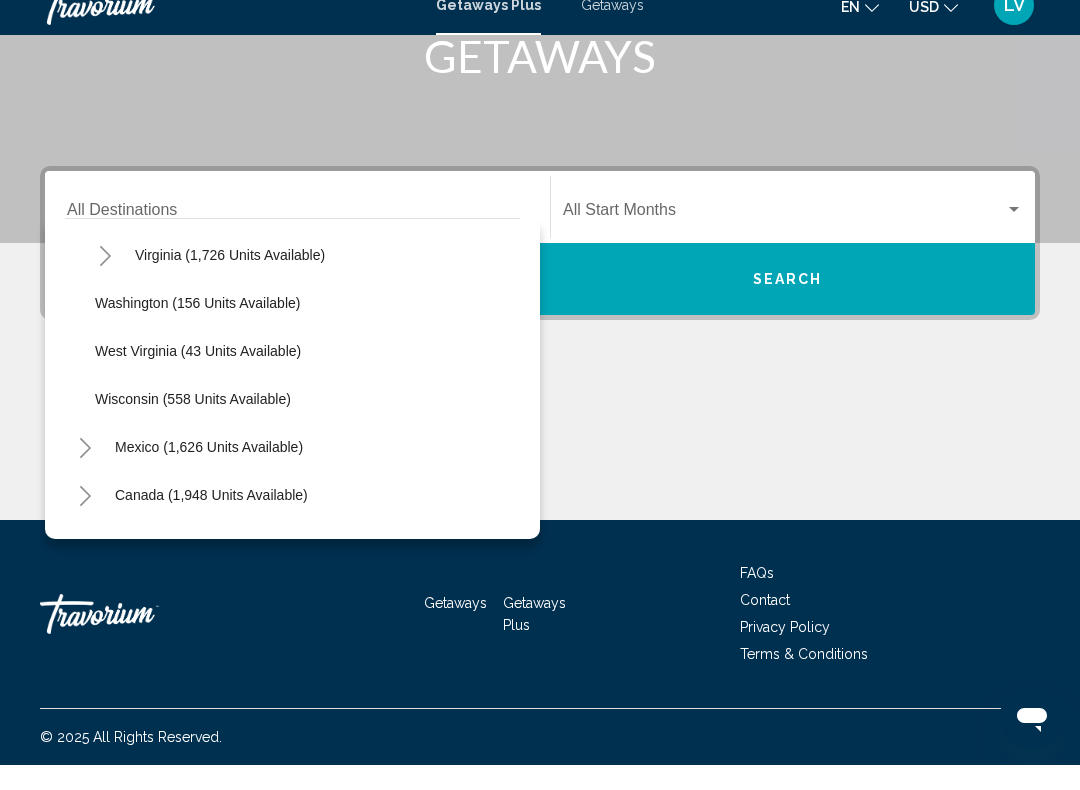 click on "Washington (156 units available)" 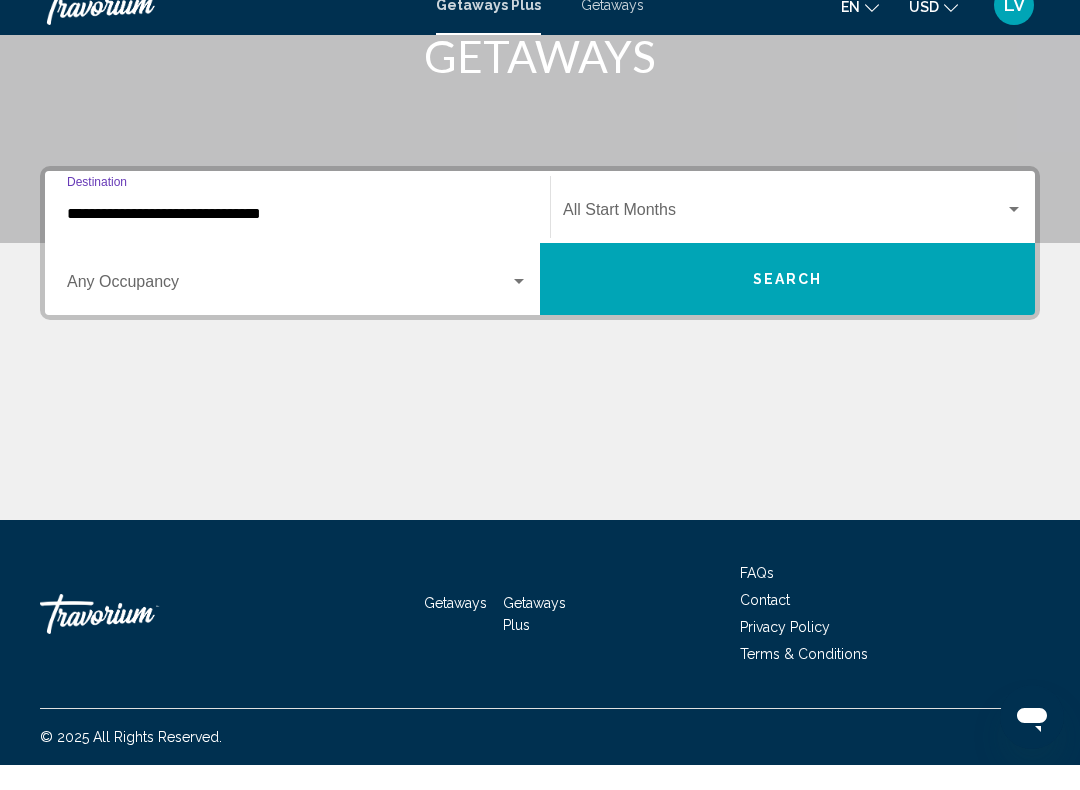 click at bounding box center (784, 239) 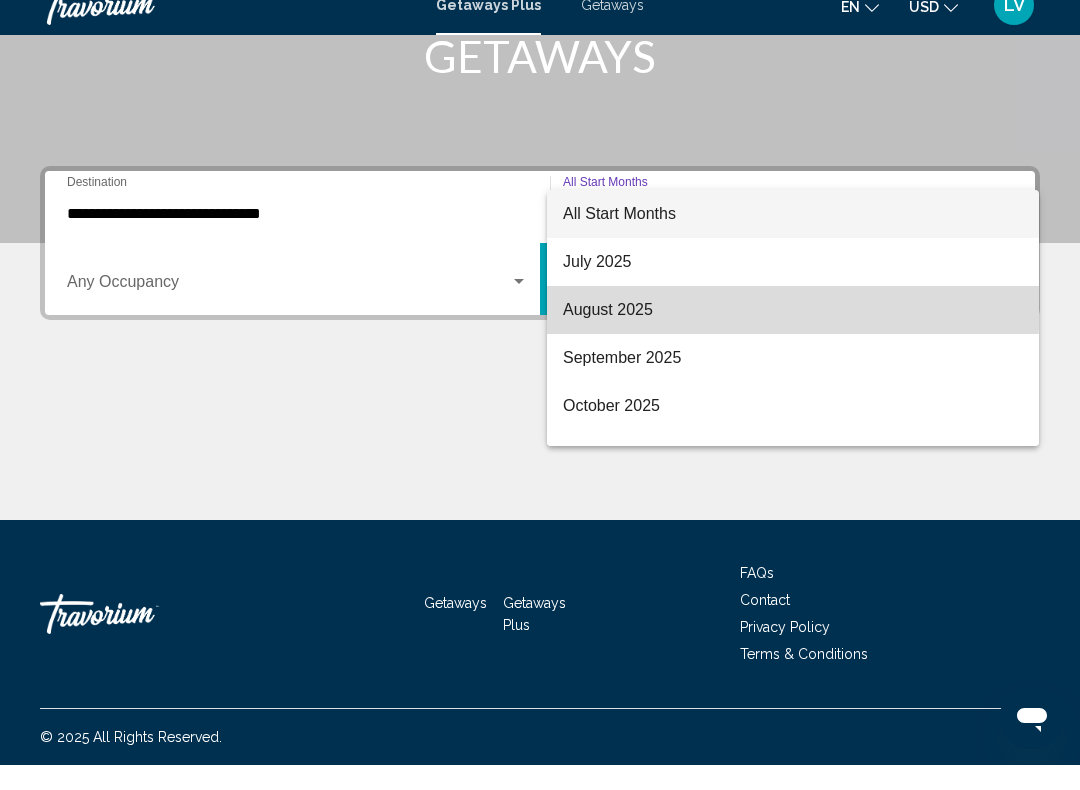 click on "August 2025" at bounding box center (793, 335) 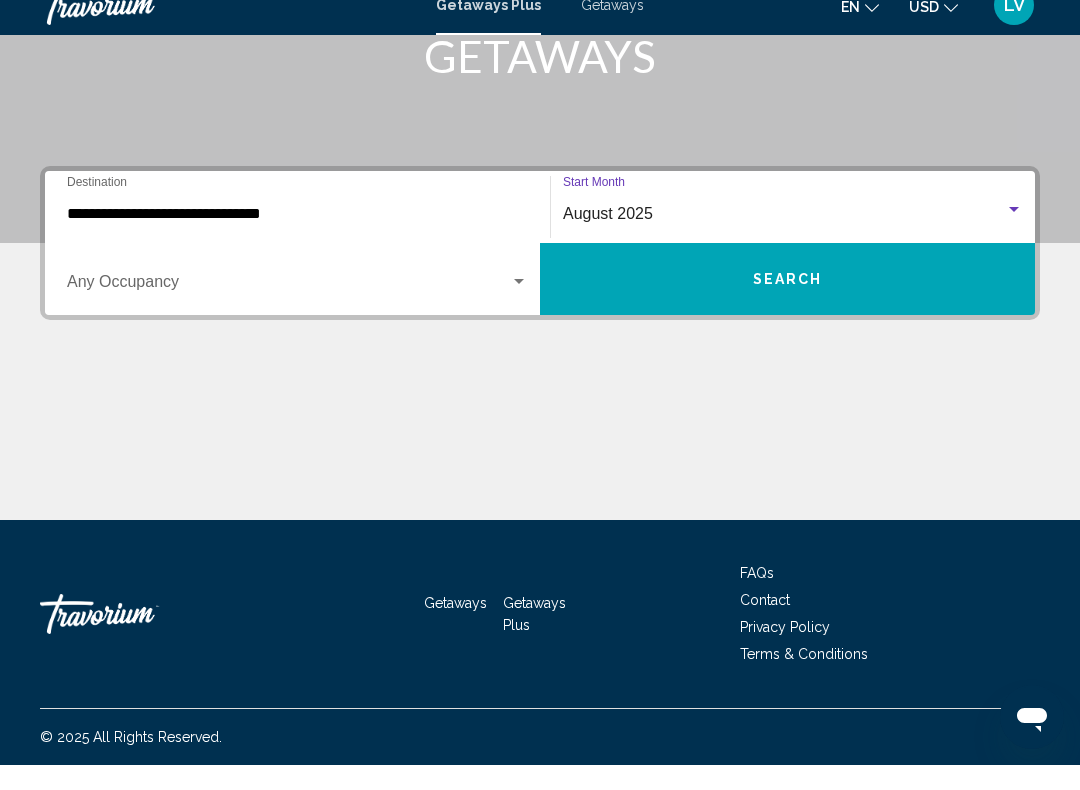 click on "Search" at bounding box center [787, 304] 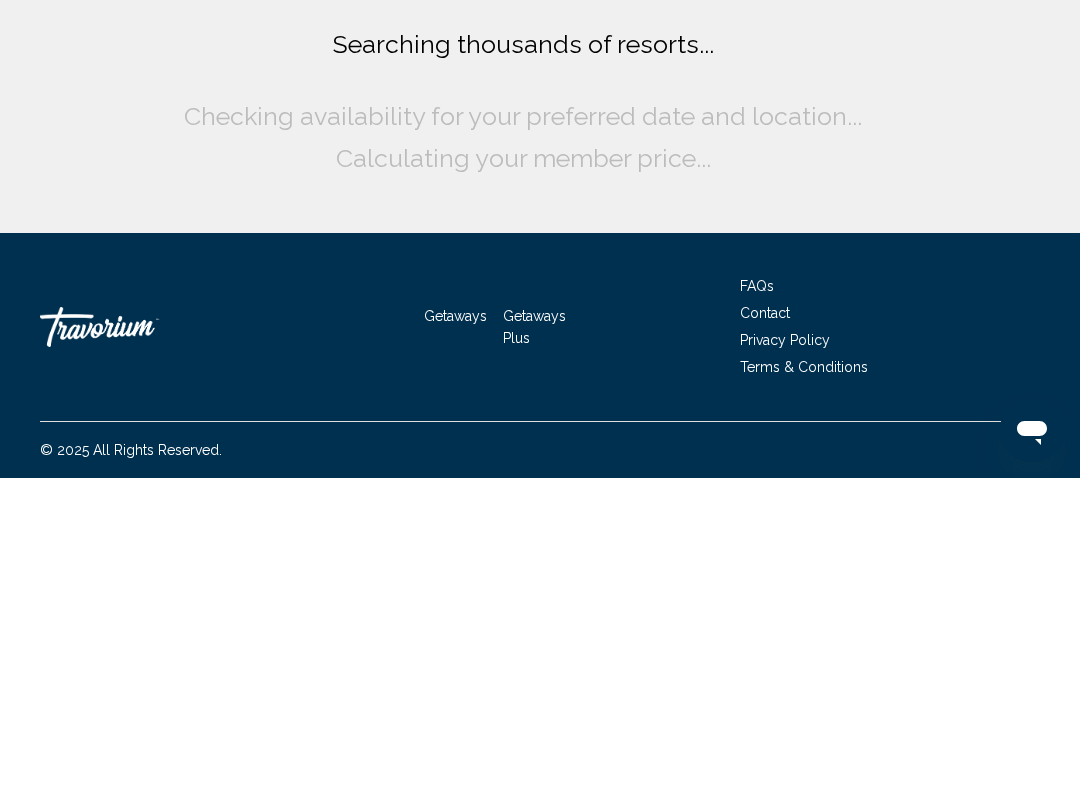 scroll, scrollTop: 0, scrollLeft: 0, axis: both 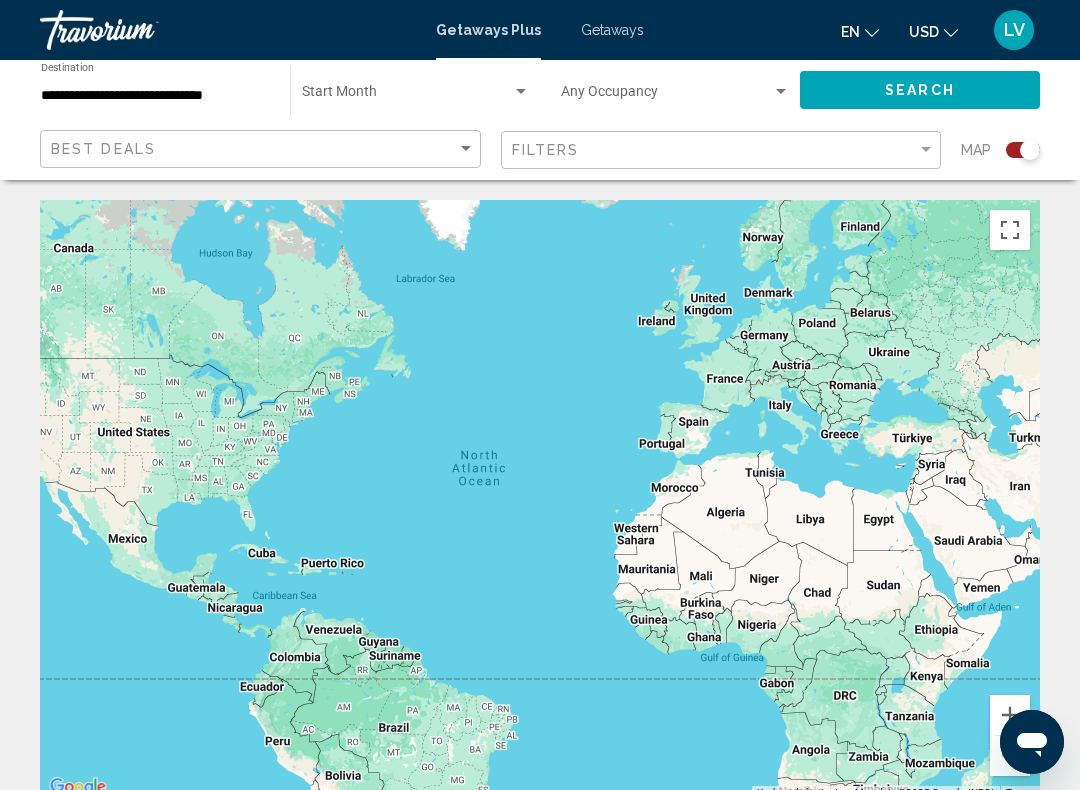 click on "Search" 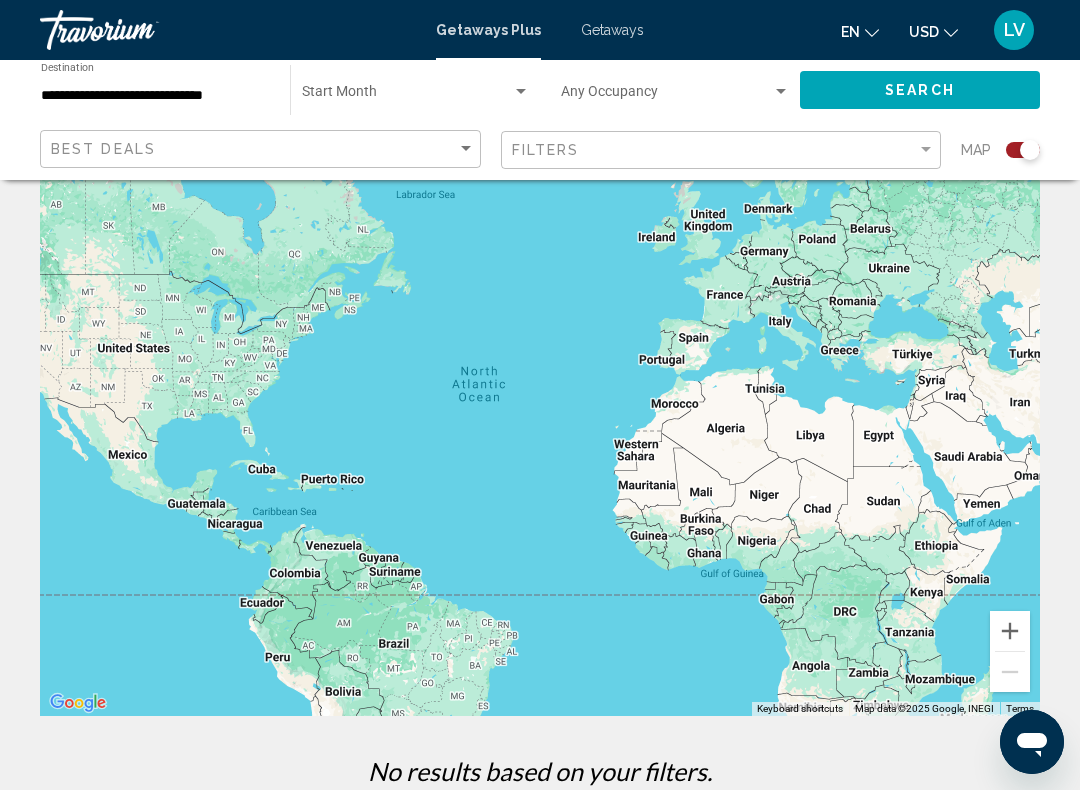 scroll, scrollTop: 0, scrollLeft: 0, axis: both 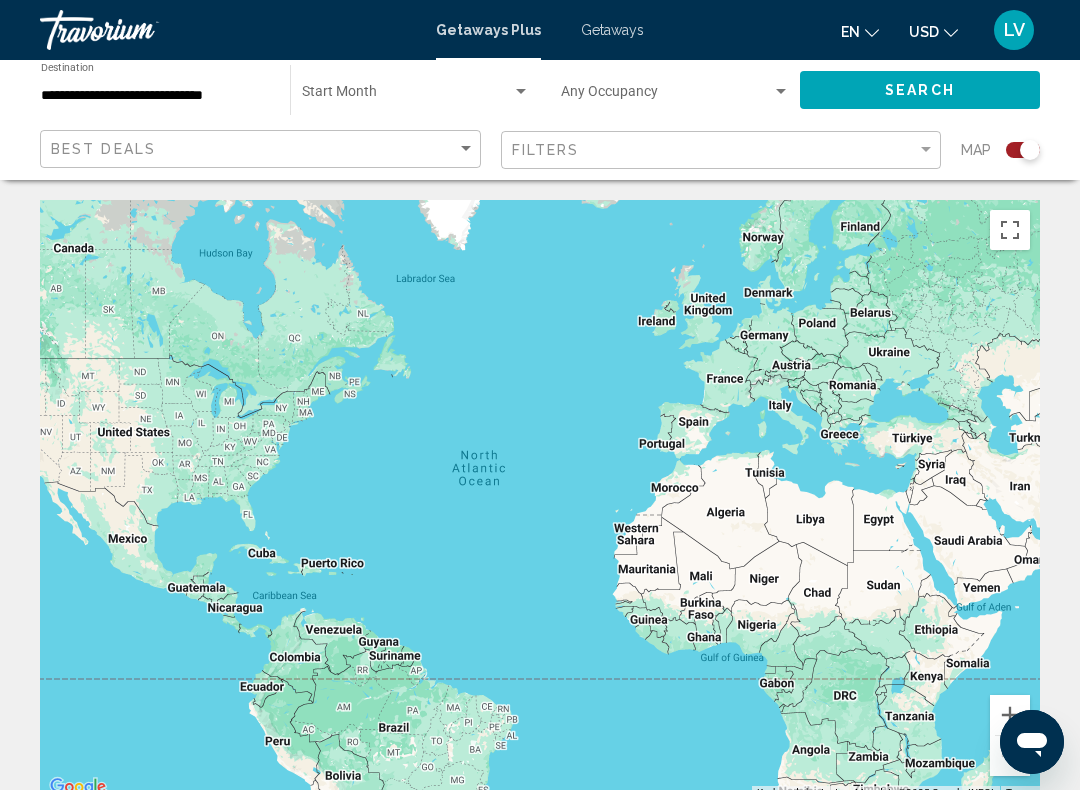 click on "Search" 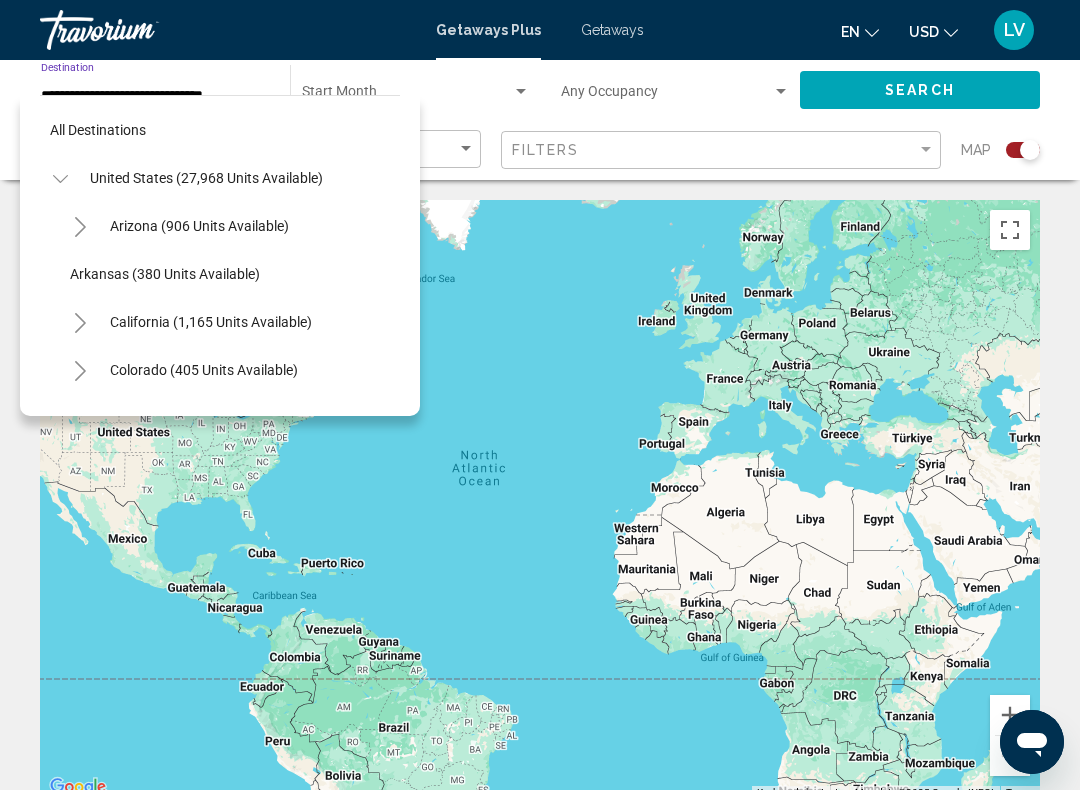 scroll, scrollTop: 1607, scrollLeft: 0, axis: vertical 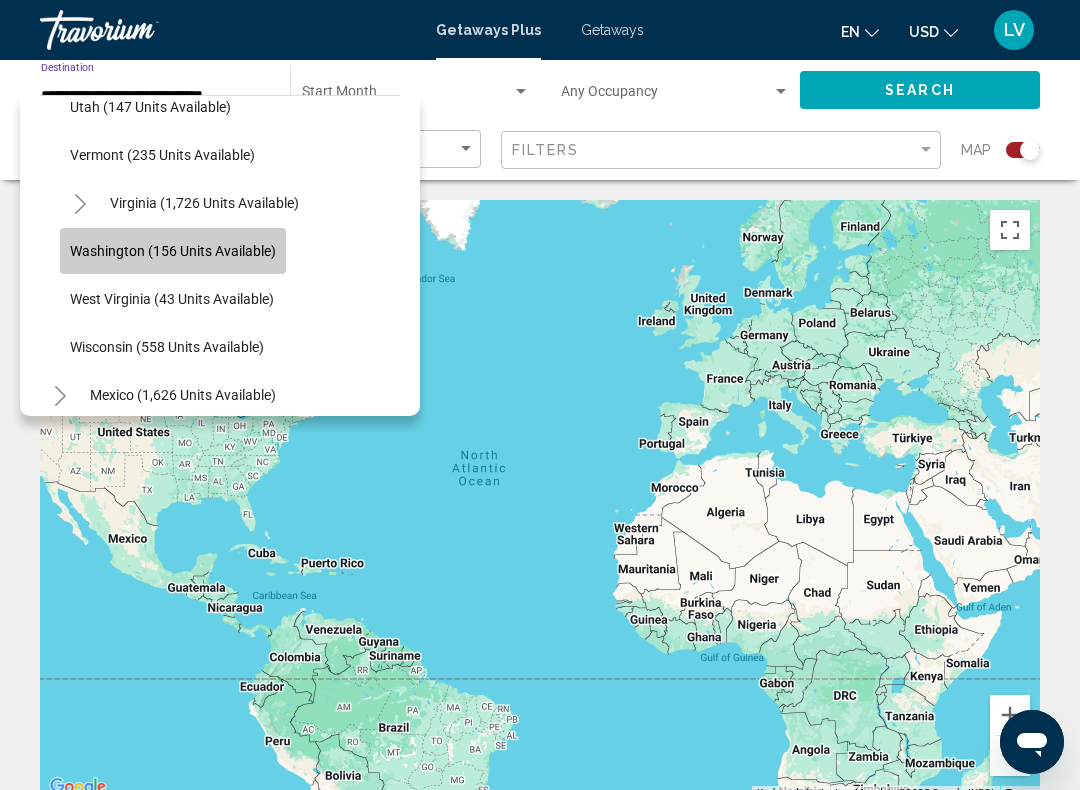 click on "Washington (156 units available)" 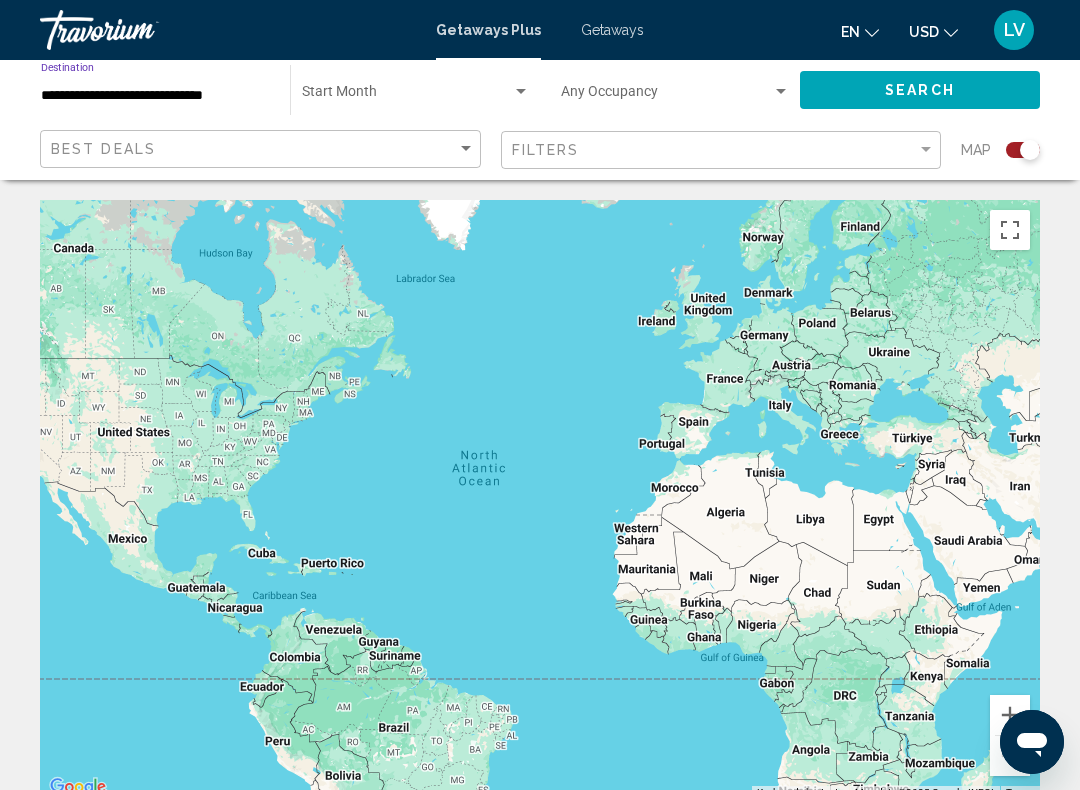 click on "Search" 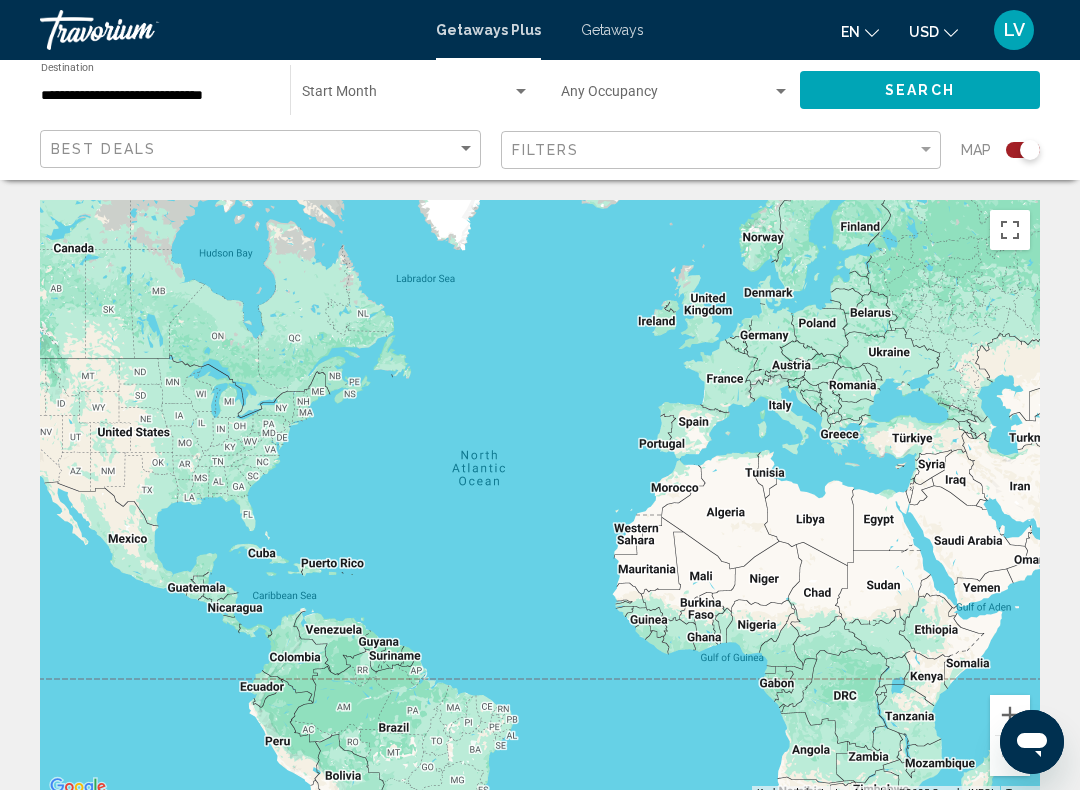 click at bounding box center [521, 92] 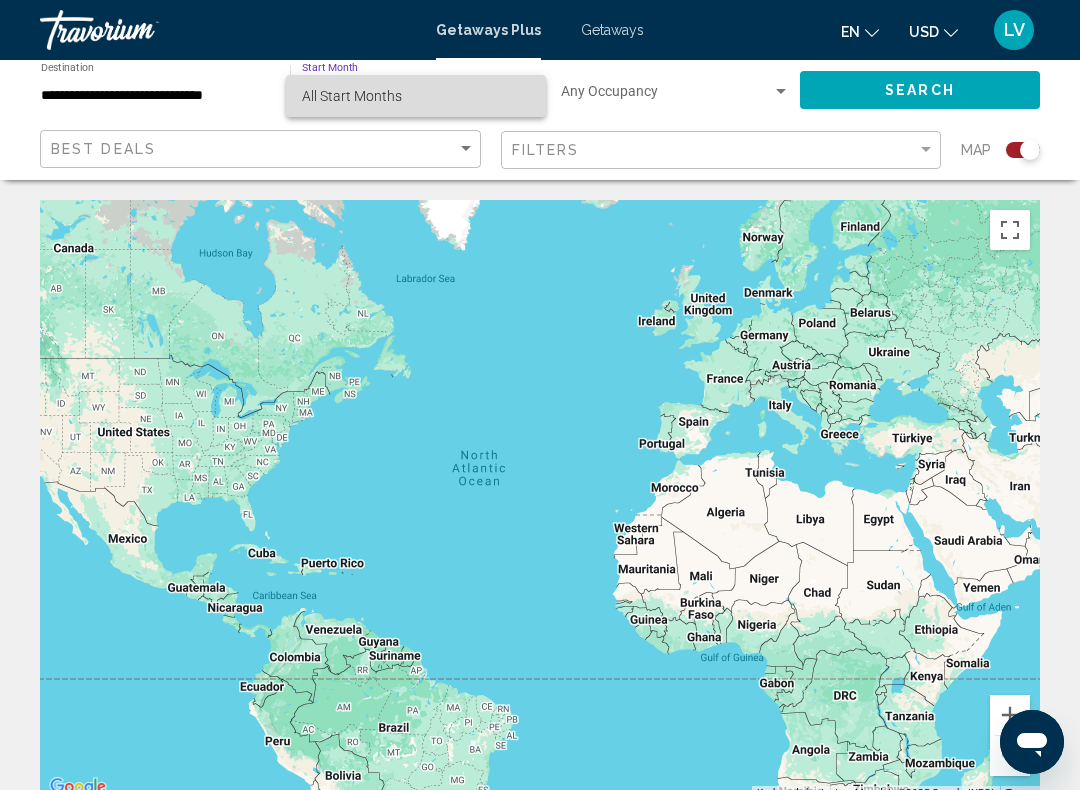 click on "All Start Months" at bounding box center [416, 96] 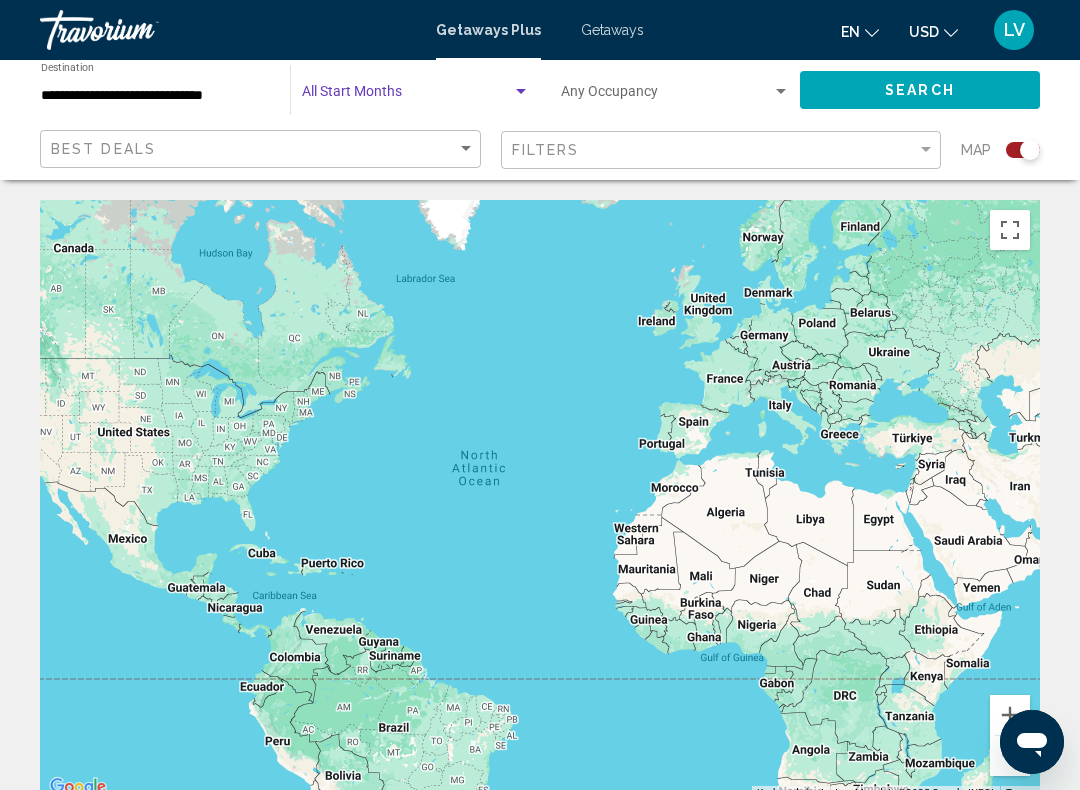 click at bounding box center [407, 96] 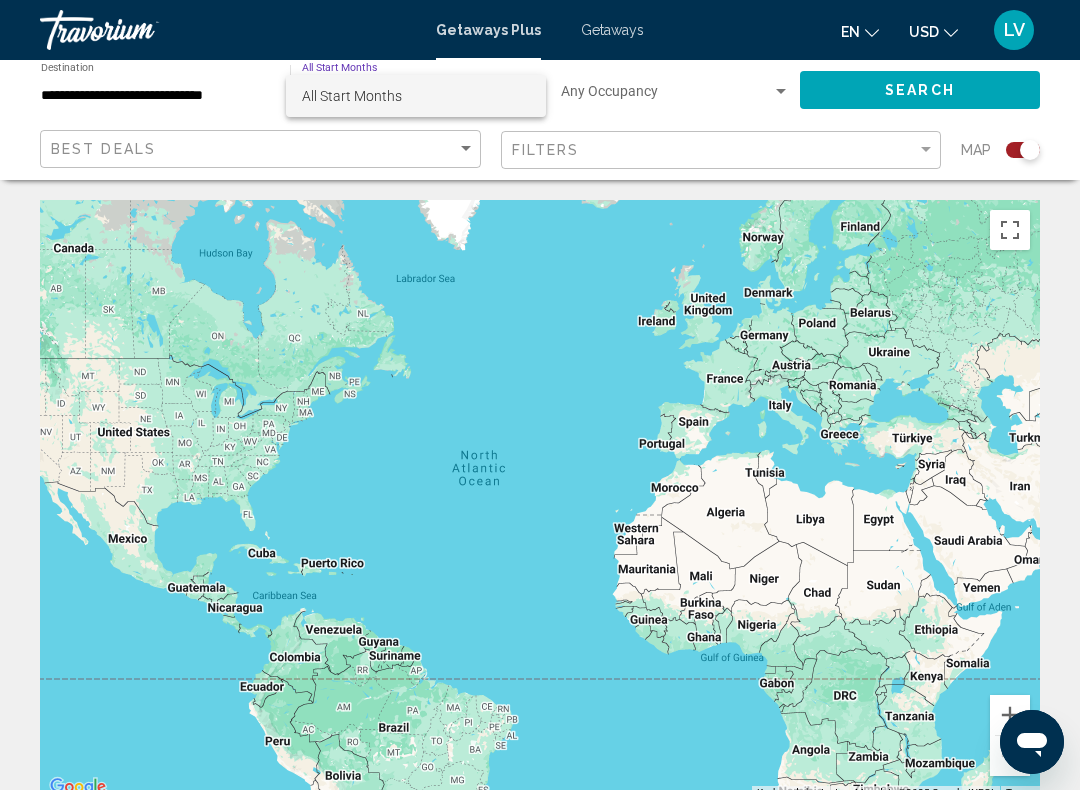 click at bounding box center (540, 395) 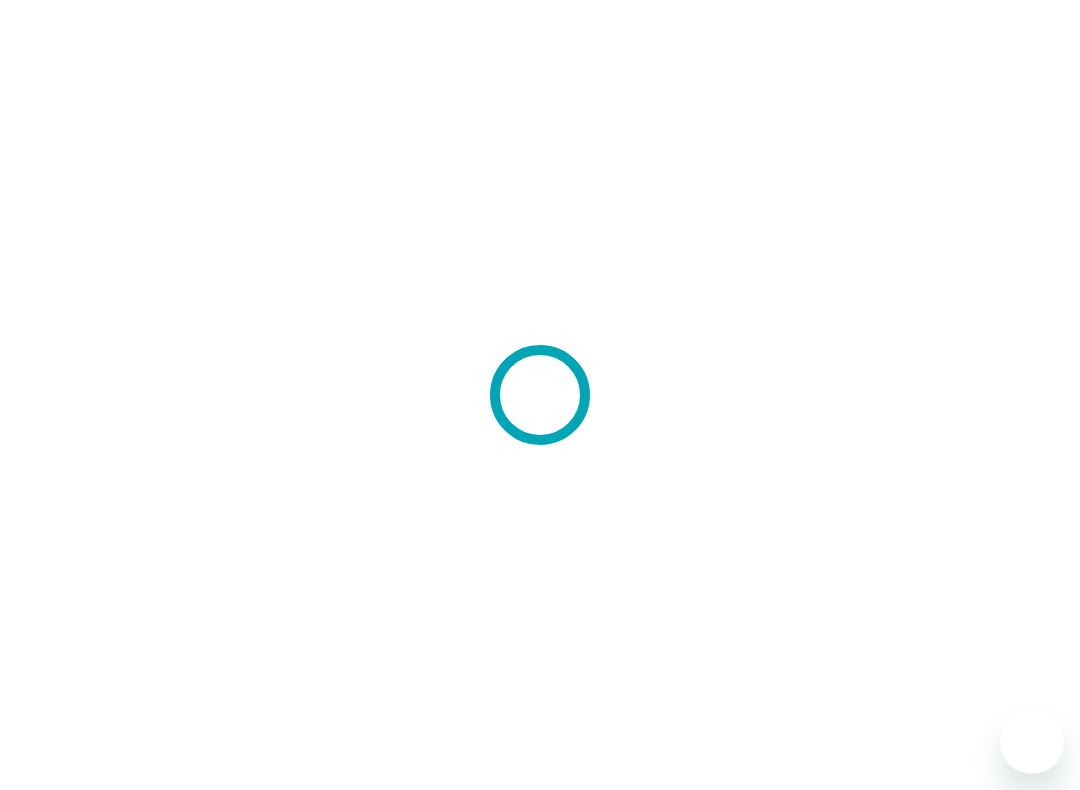 scroll, scrollTop: 0, scrollLeft: 0, axis: both 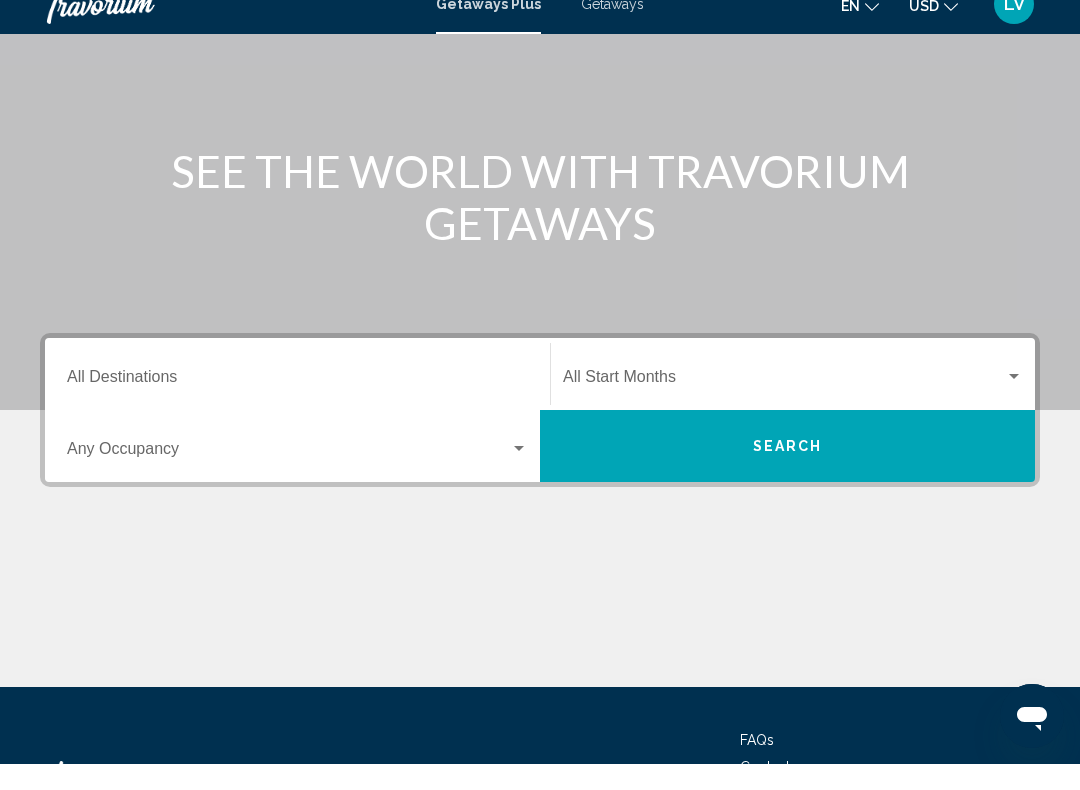 click on "Destination All Destinations" at bounding box center [297, 407] 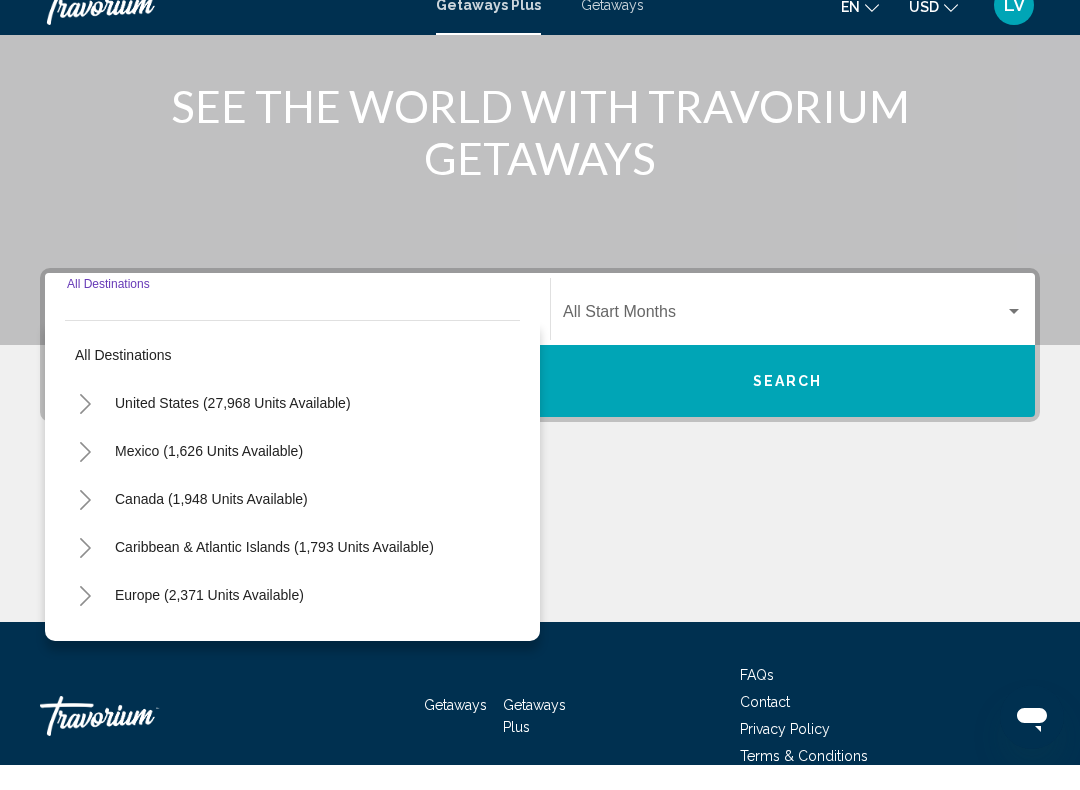 scroll, scrollTop: 332, scrollLeft: 0, axis: vertical 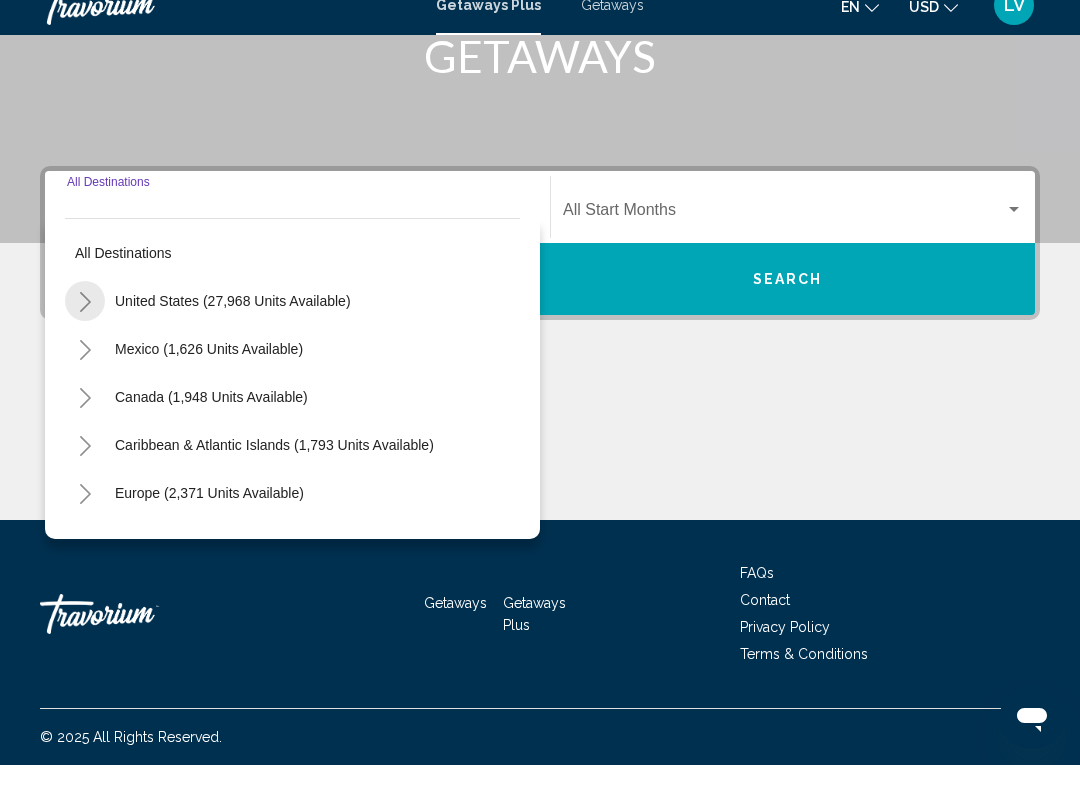click 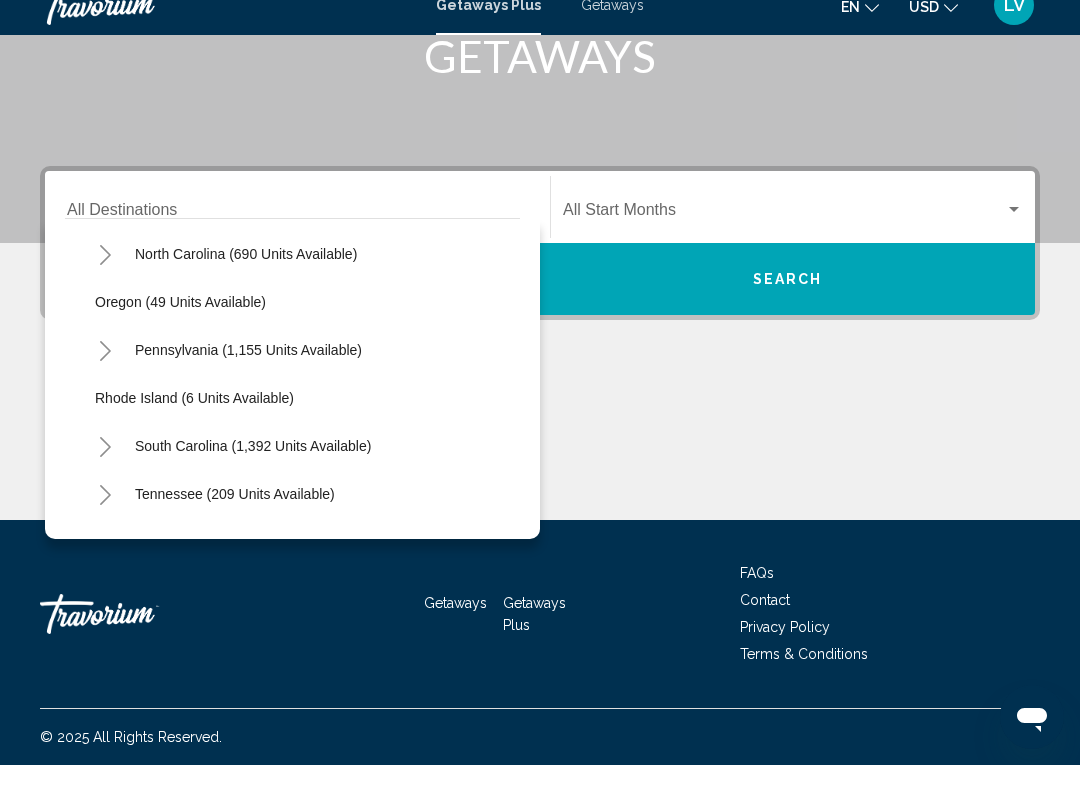 scroll, scrollTop: 1246, scrollLeft: 0, axis: vertical 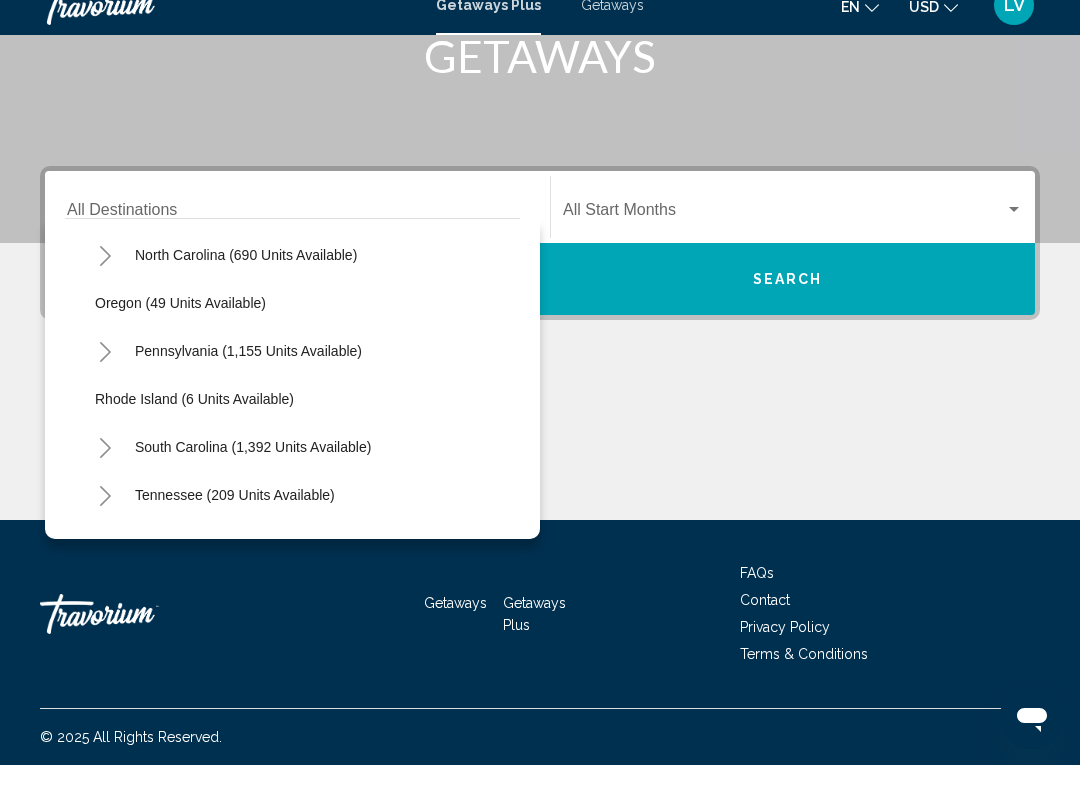 click on "Oregon (49 units available)" 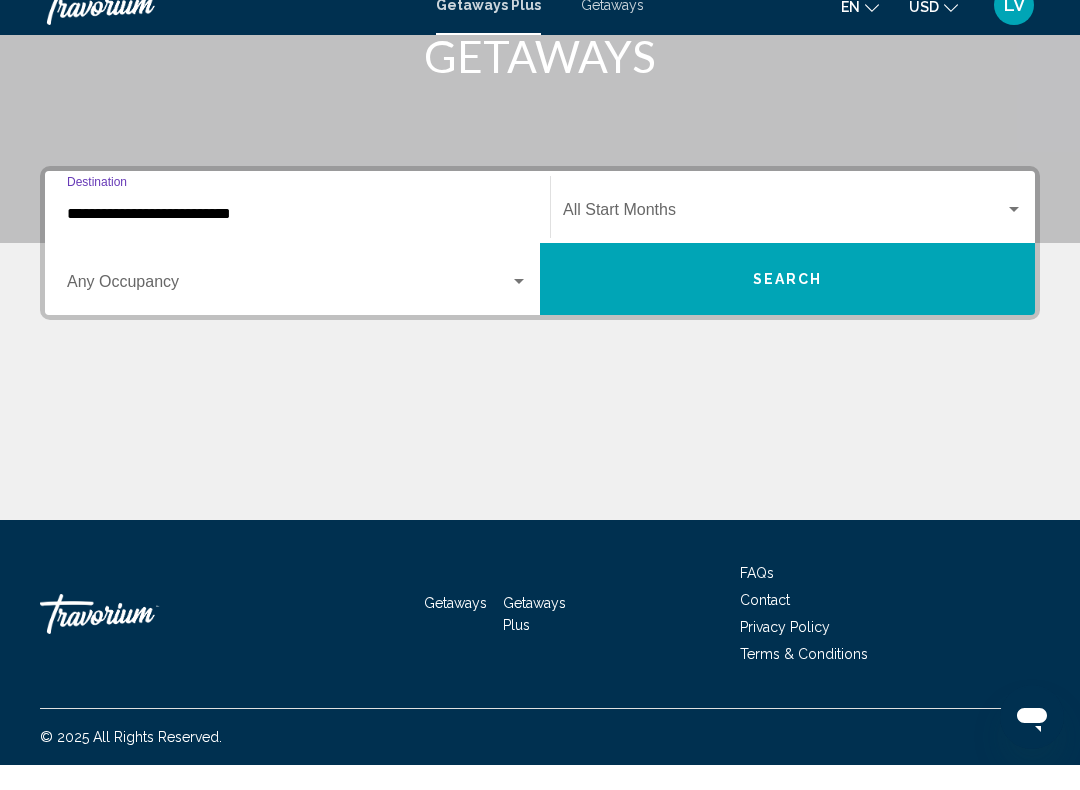 click at bounding box center (519, 306) 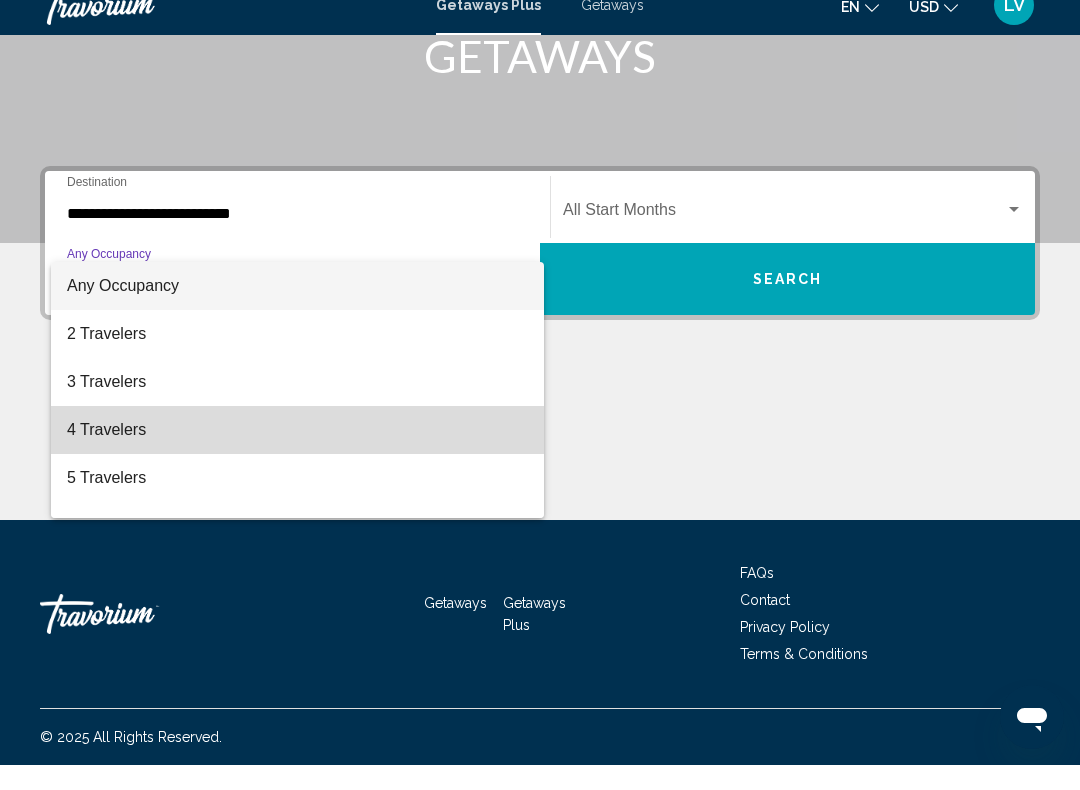 click on "4 Travelers" at bounding box center [297, 455] 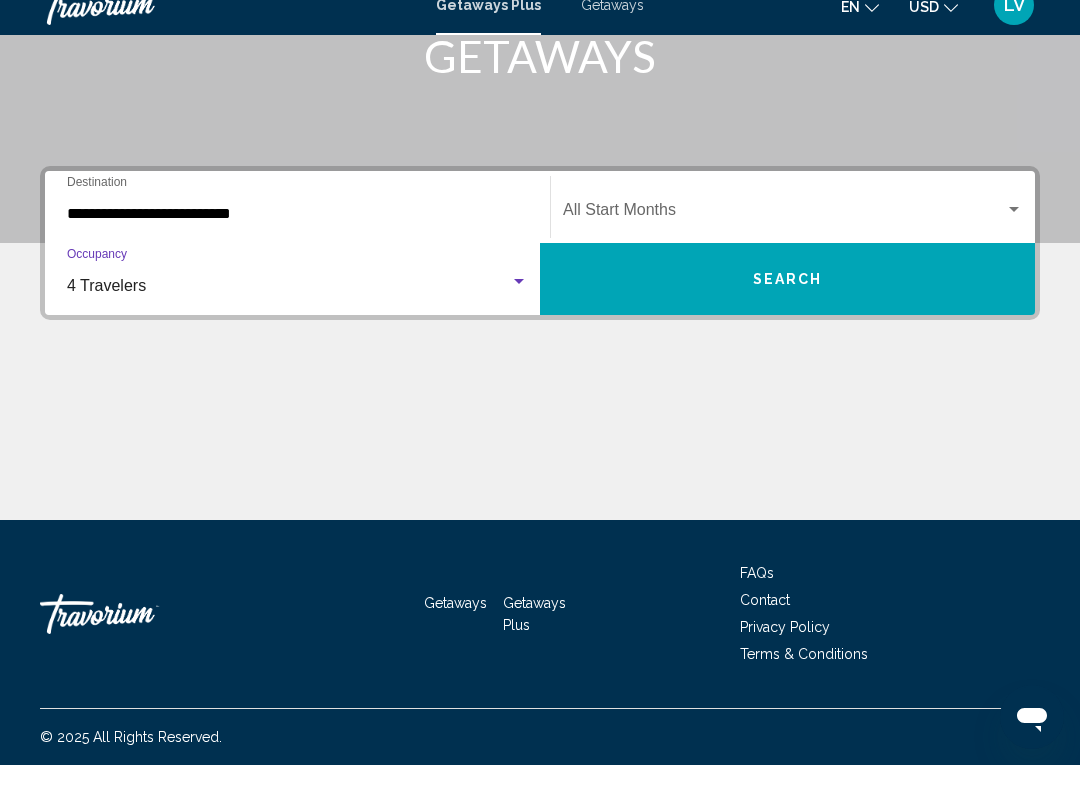 click at bounding box center [784, 239] 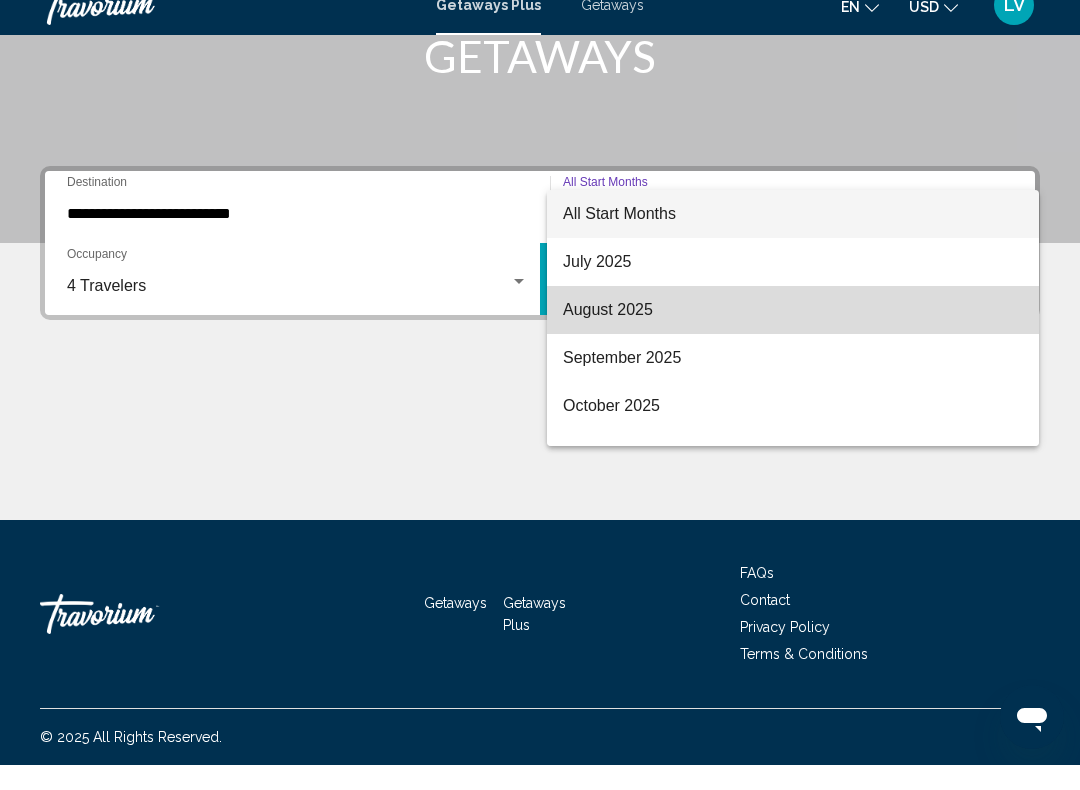 click on "August 2025" at bounding box center (793, 335) 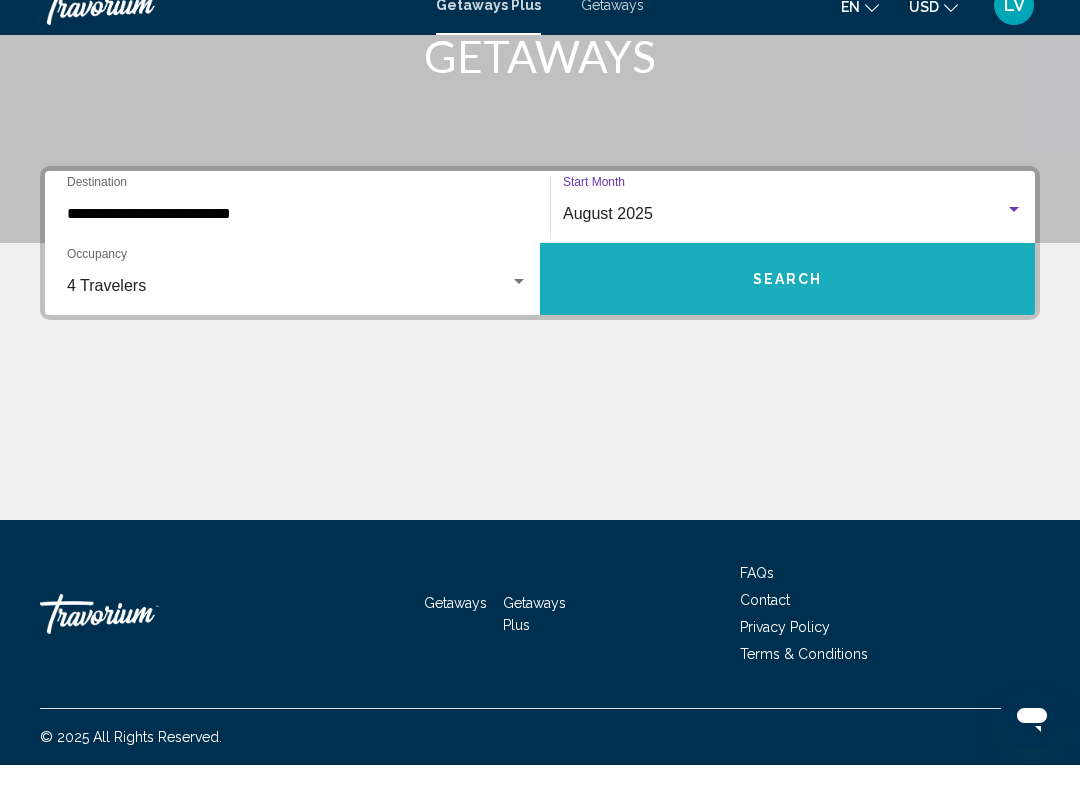 click on "Search" at bounding box center (788, 305) 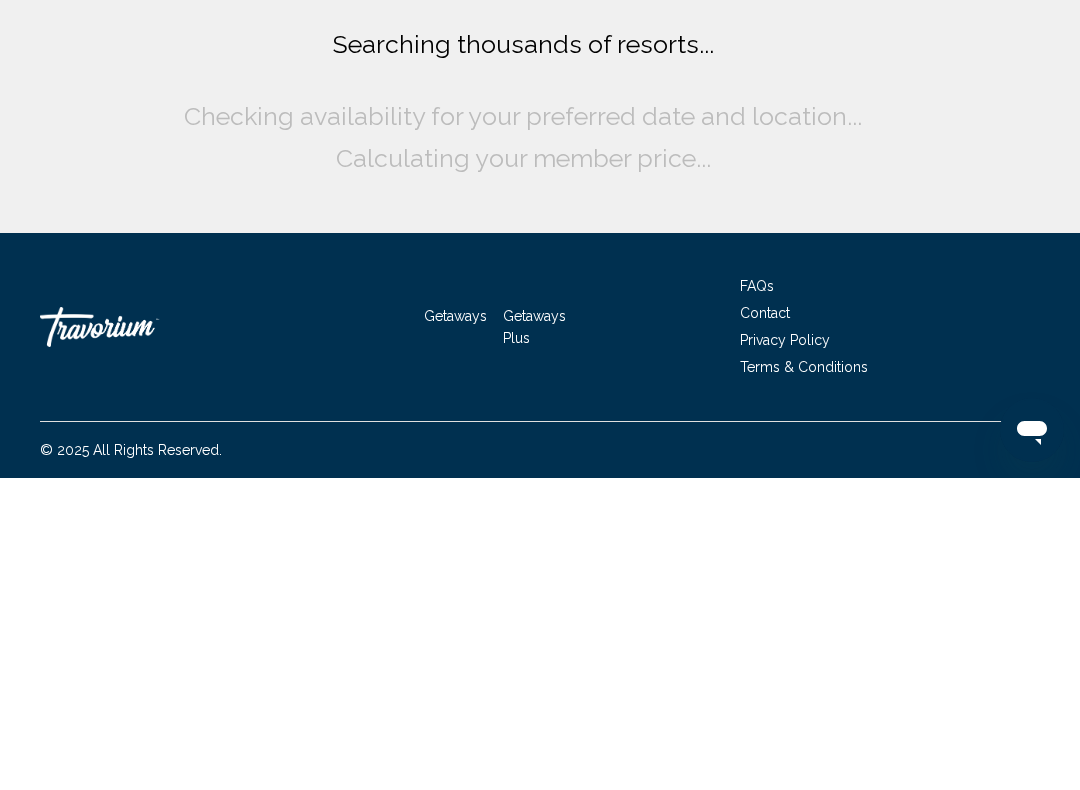 scroll, scrollTop: 0, scrollLeft: 0, axis: both 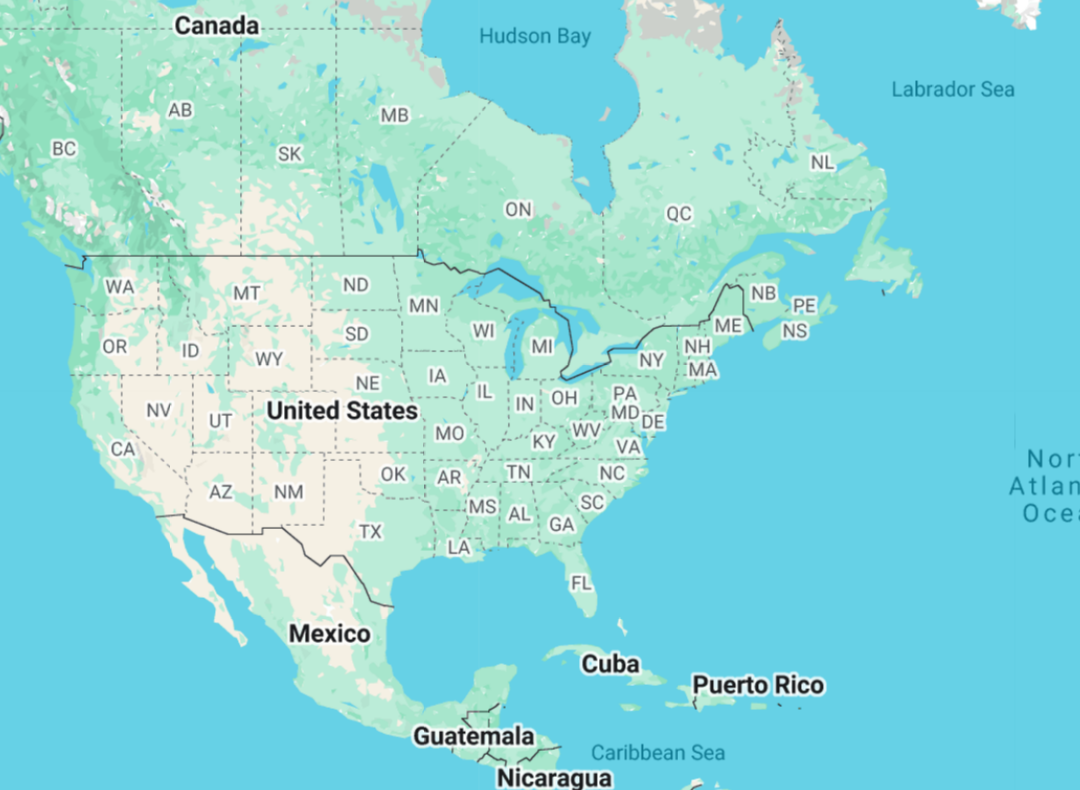 click at bounding box center (540, 500) 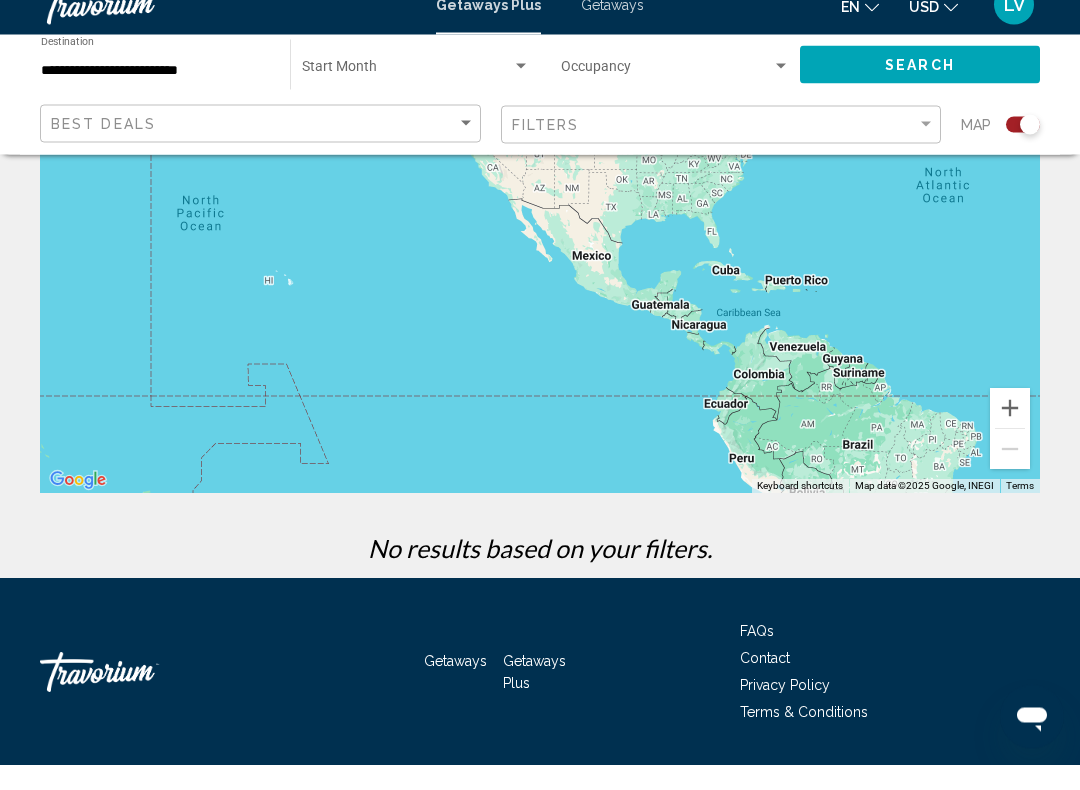 scroll, scrollTop: 320, scrollLeft: 0, axis: vertical 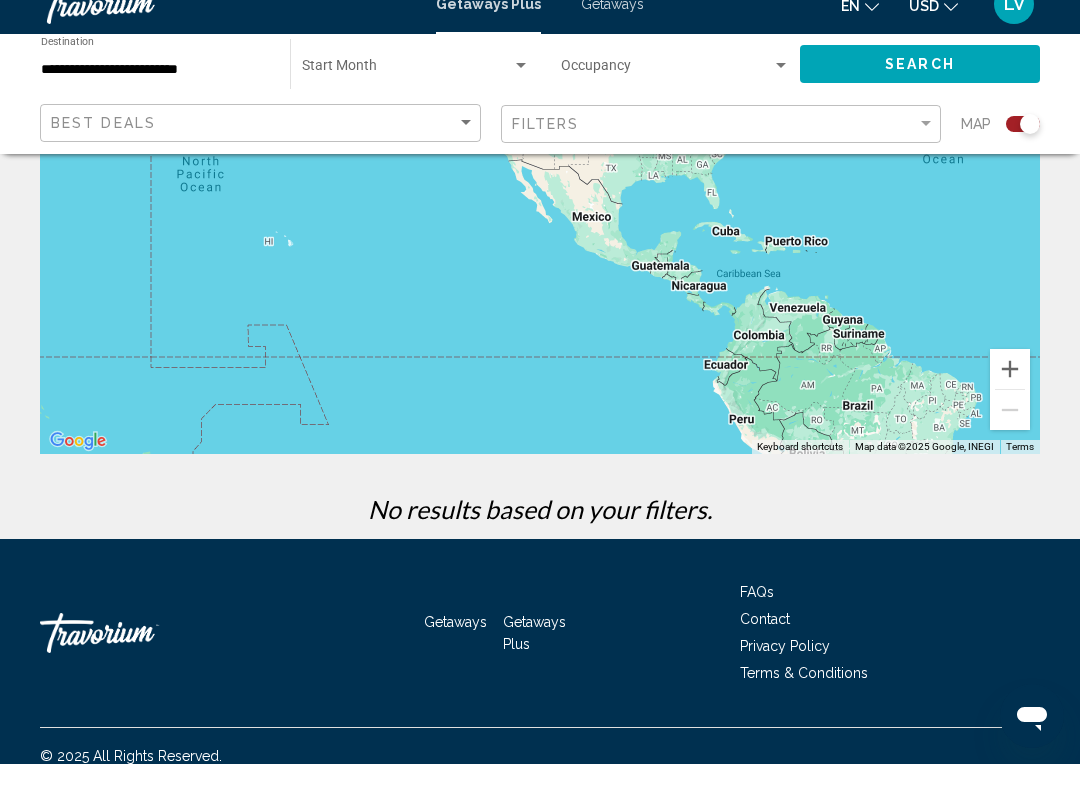 click 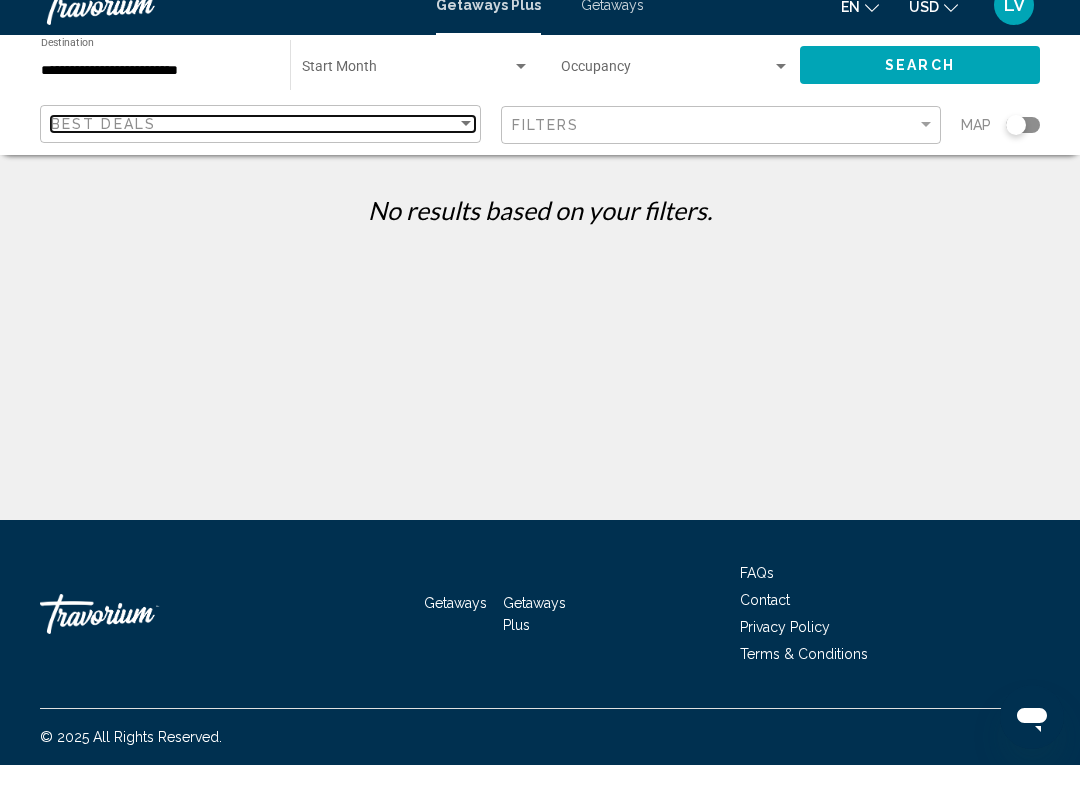 click at bounding box center (466, 149) 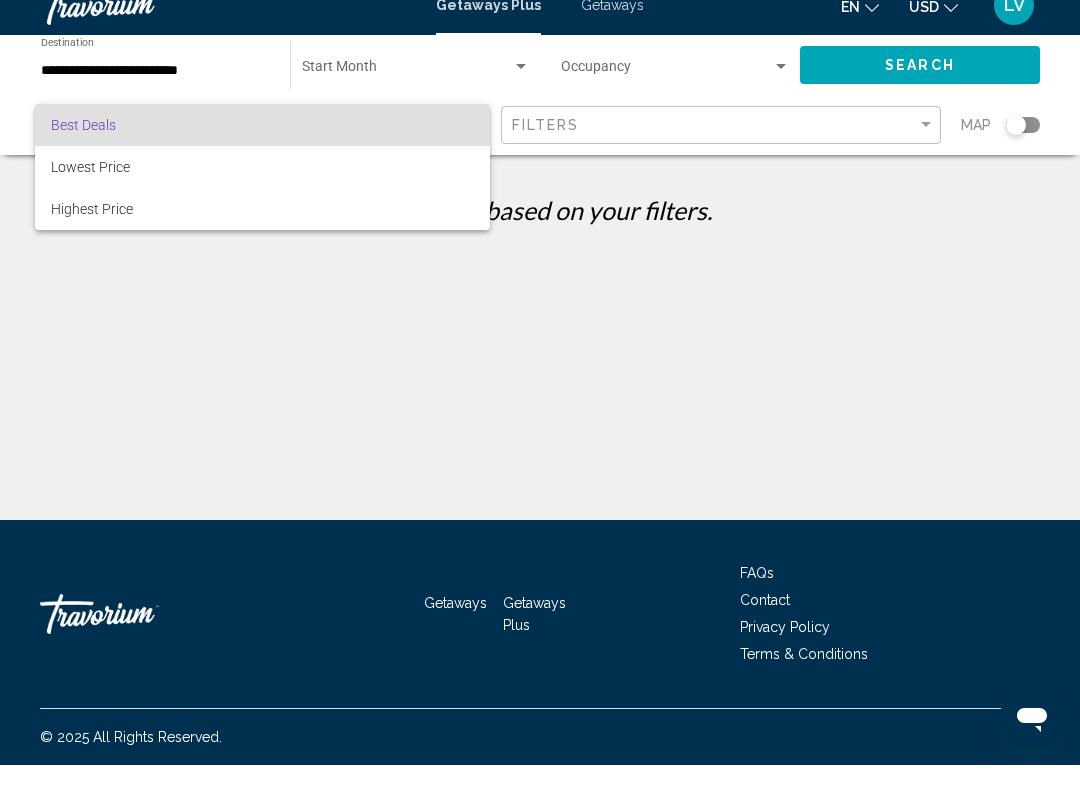 click at bounding box center (540, 395) 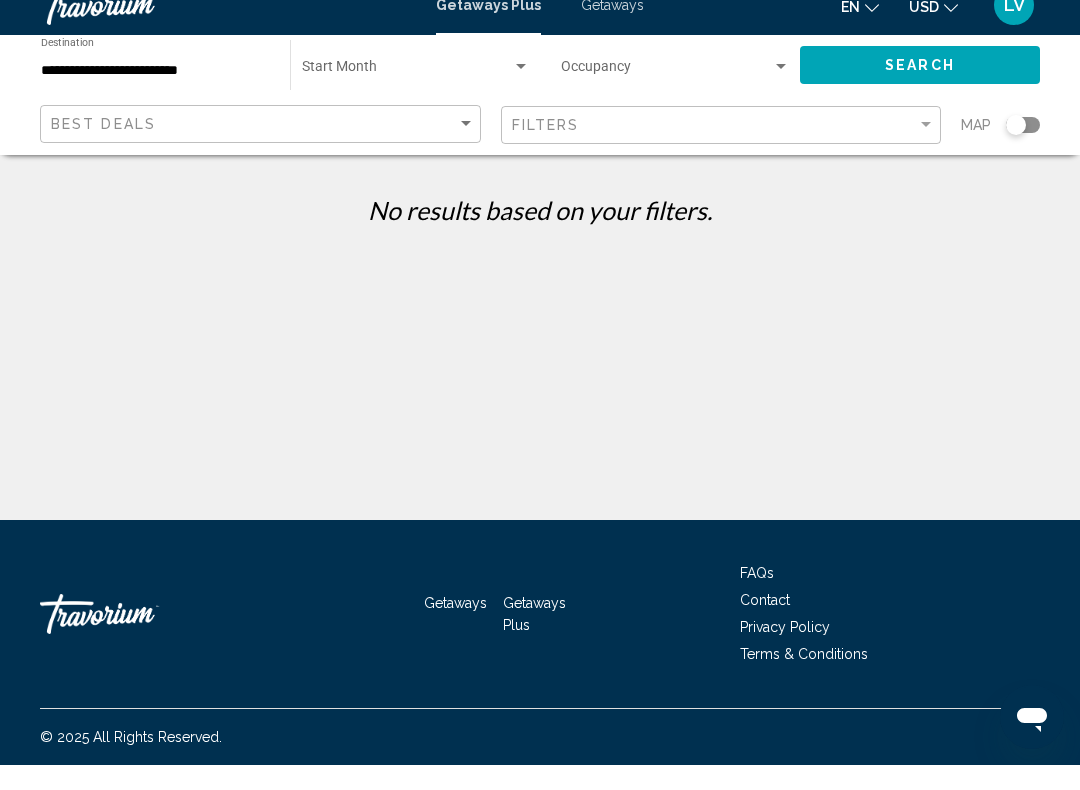 click on "**********" at bounding box center (155, 96) 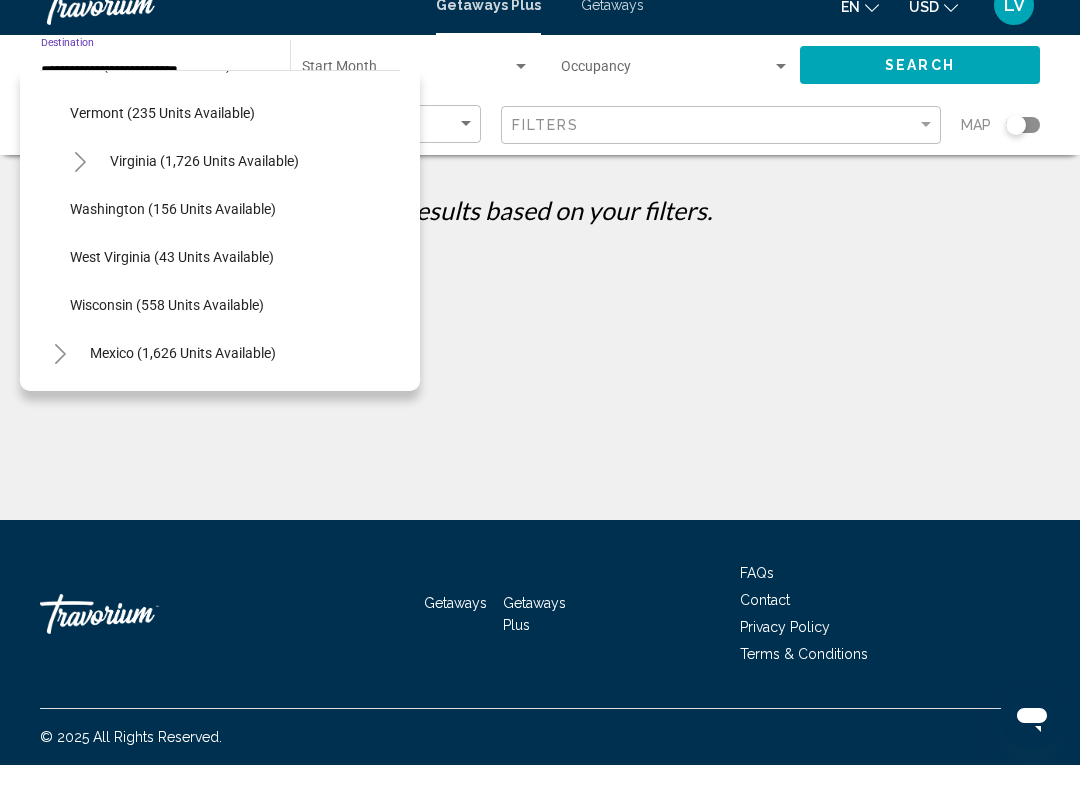 scroll, scrollTop: 1624, scrollLeft: 0, axis: vertical 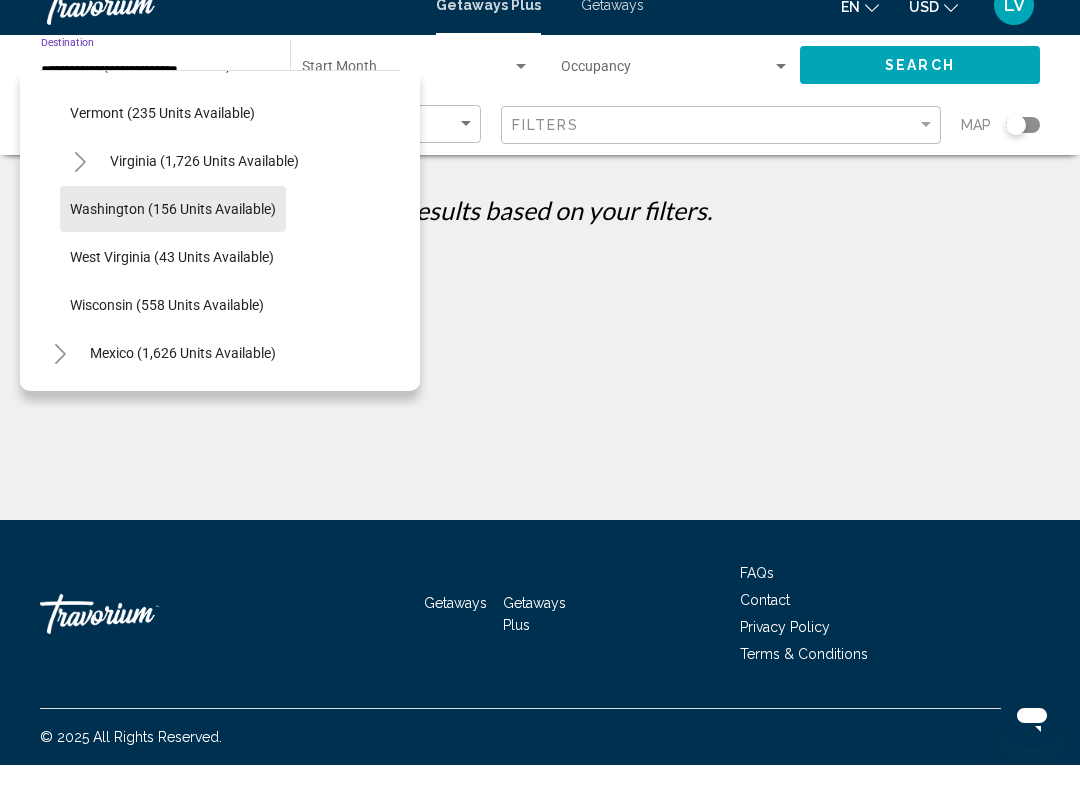 click on "Washington (156 units available)" 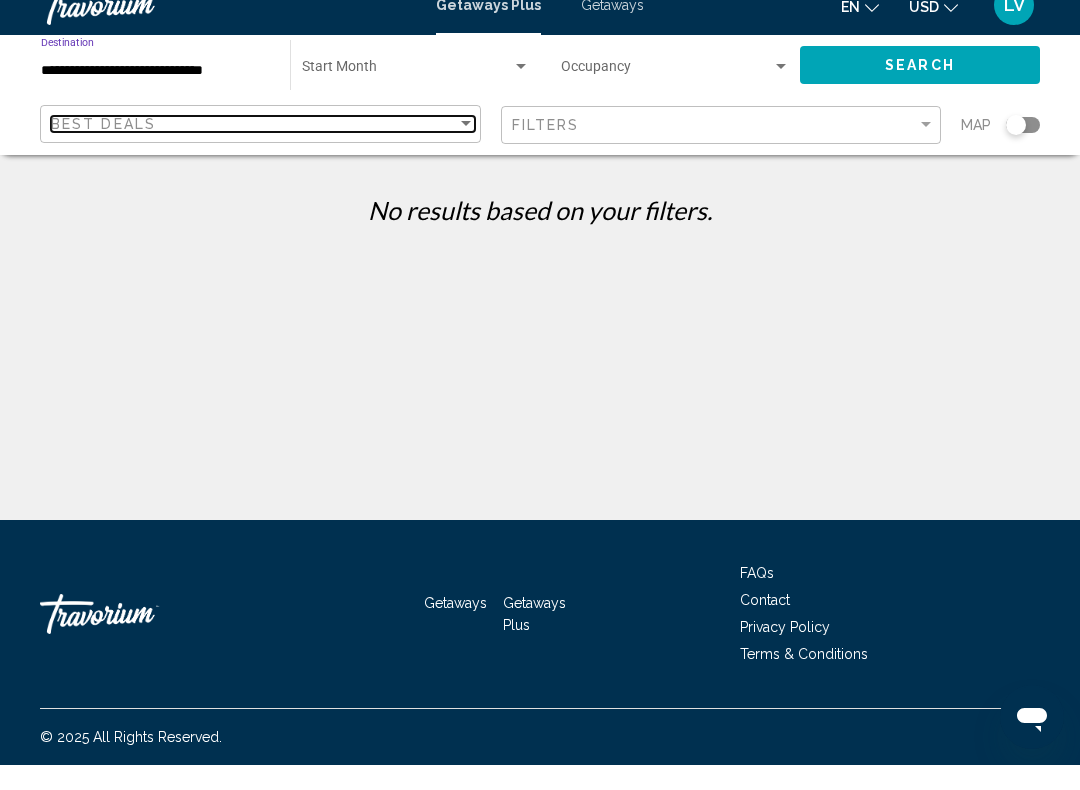 click at bounding box center (466, 149) 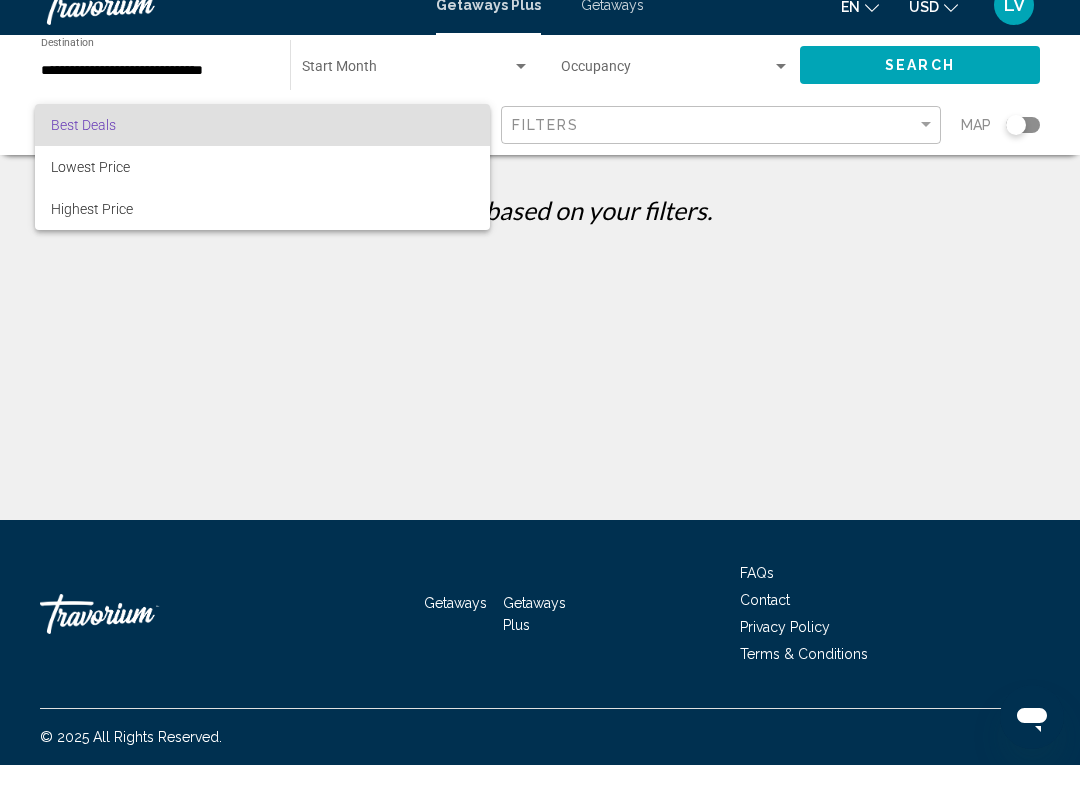 click at bounding box center (540, 395) 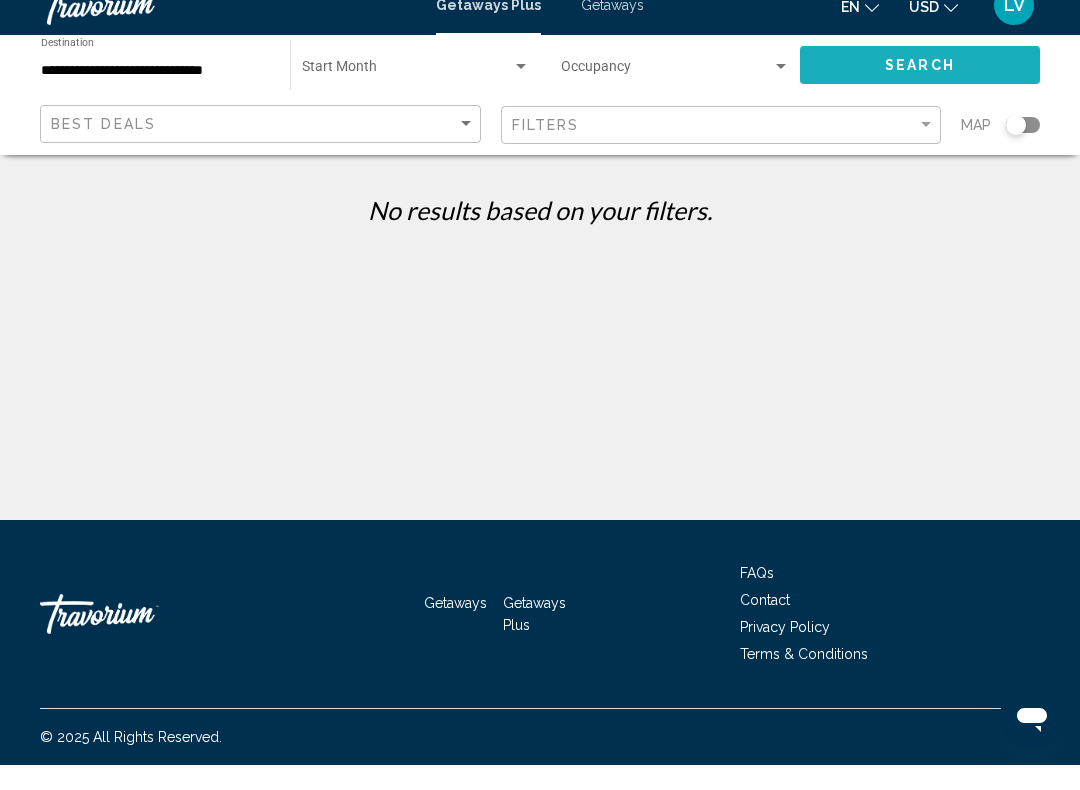 click on "Search" 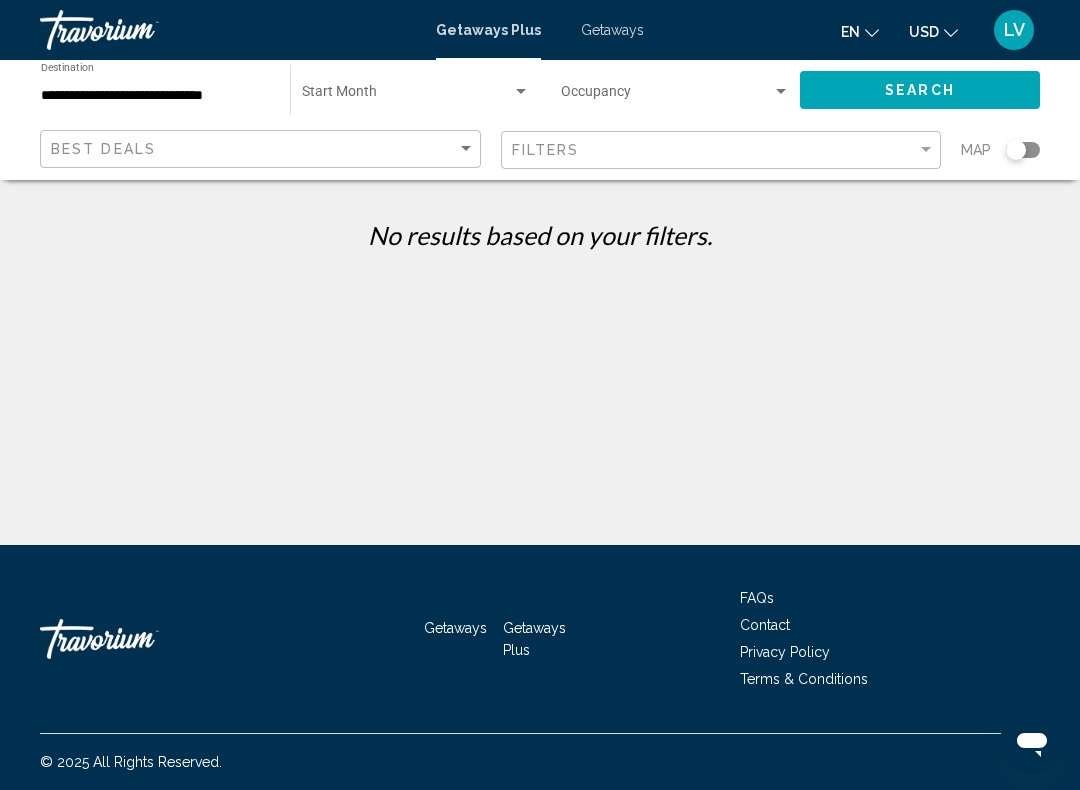 click on "**********" 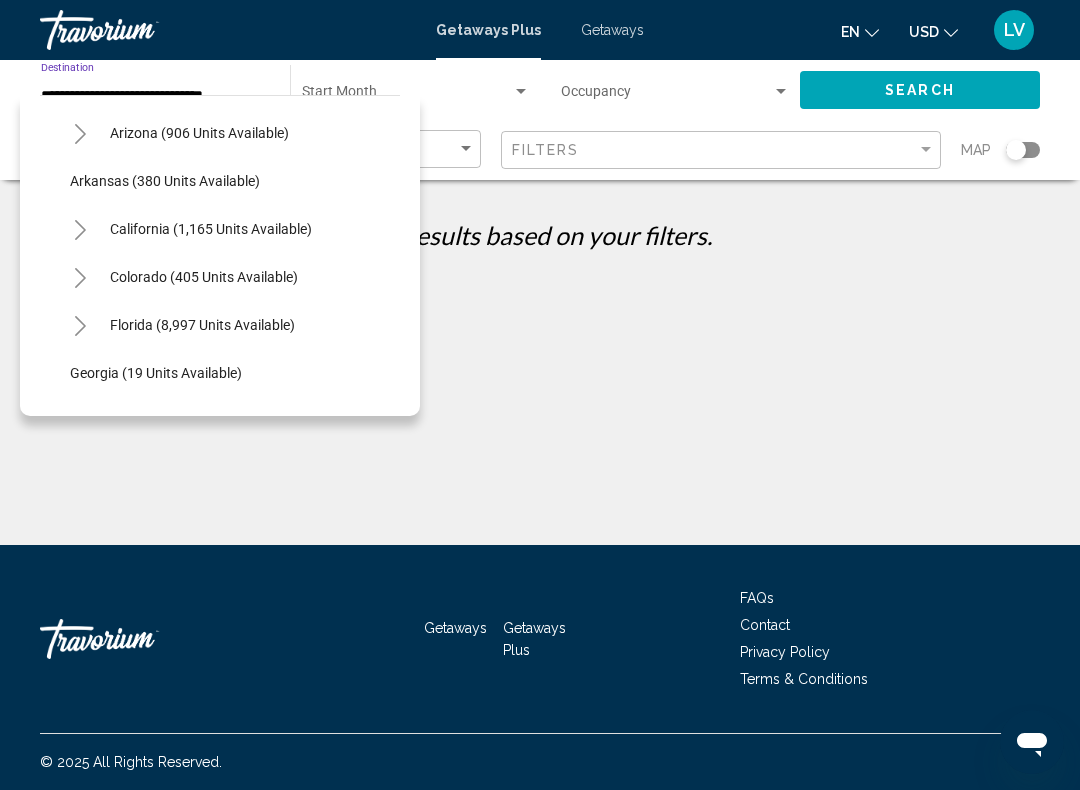 scroll, scrollTop: 94, scrollLeft: 0, axis: vertical 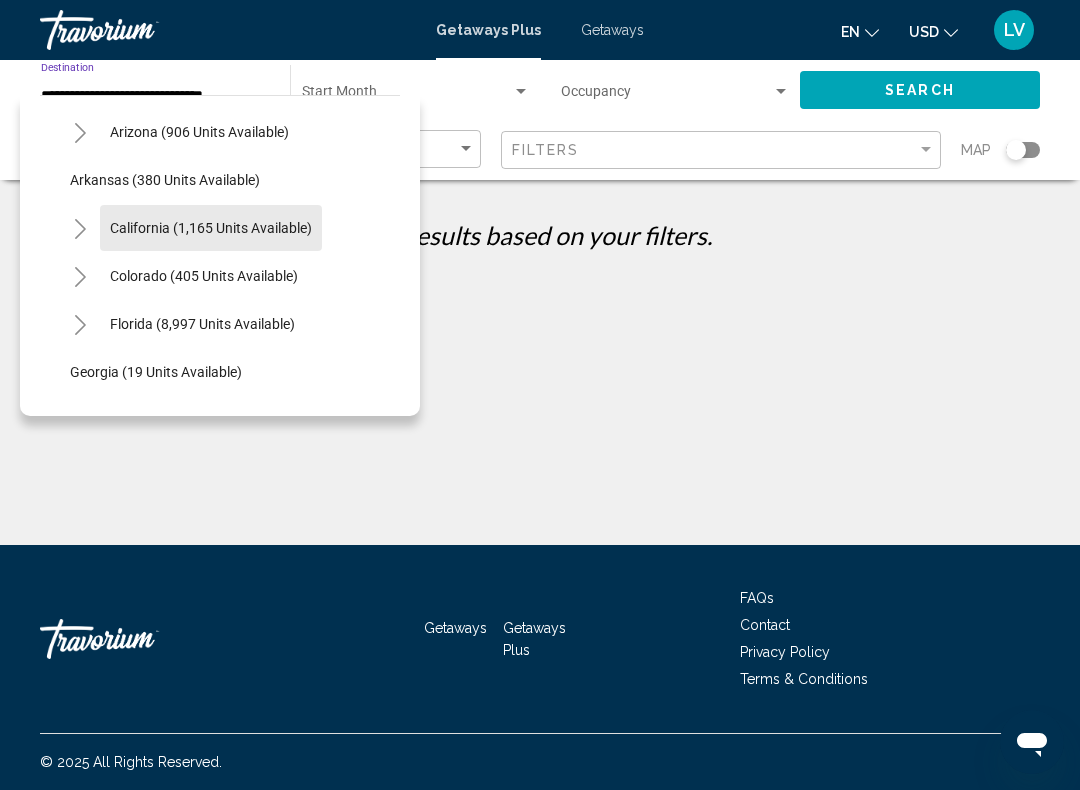 click on "California (1,165 units available)" 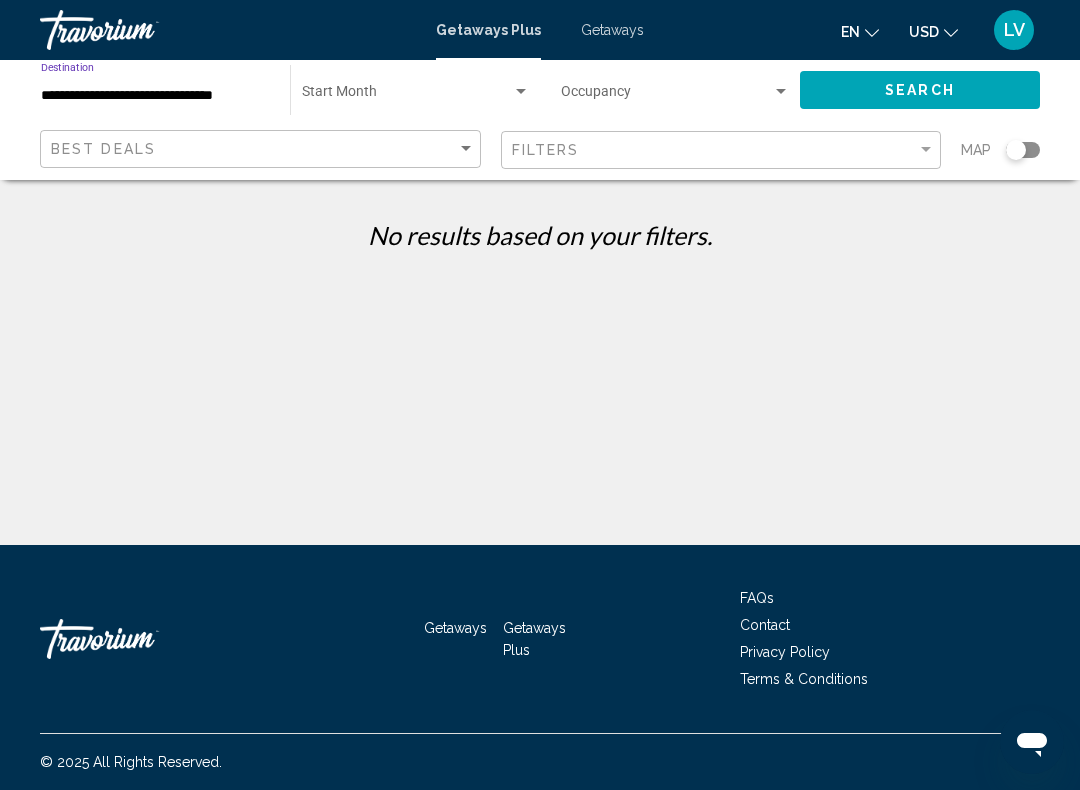 click on "Search" 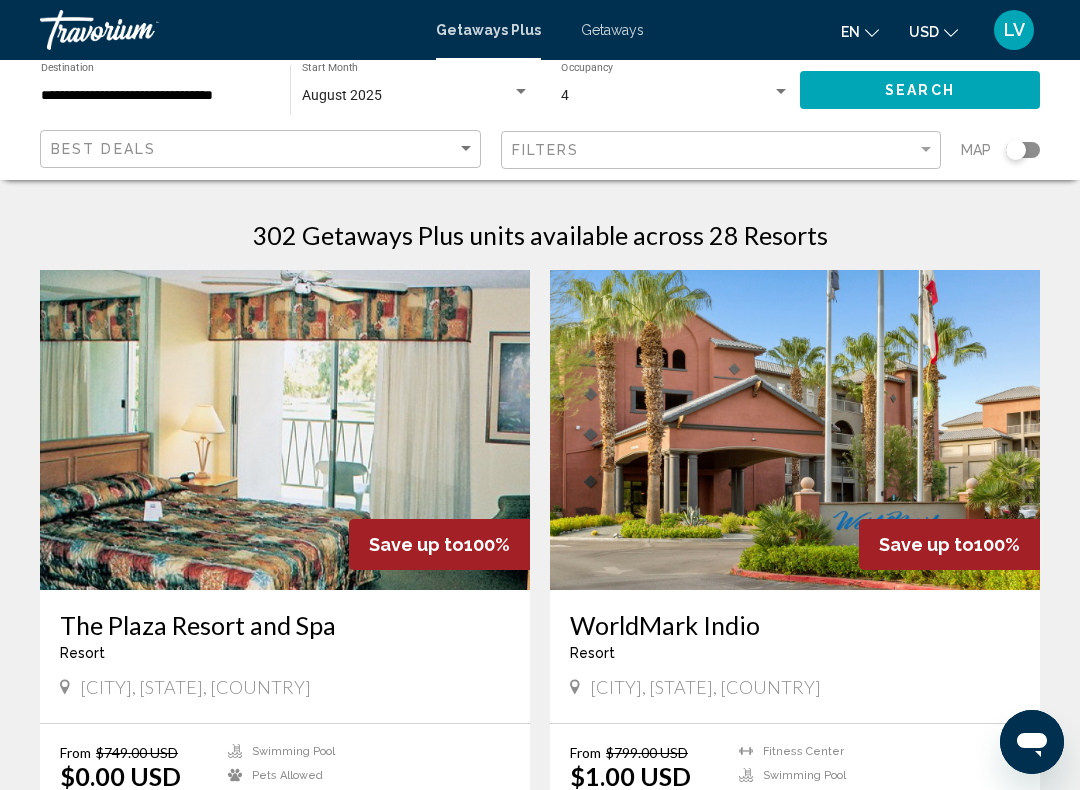 click on "**********" at bounding box center (155, 96) 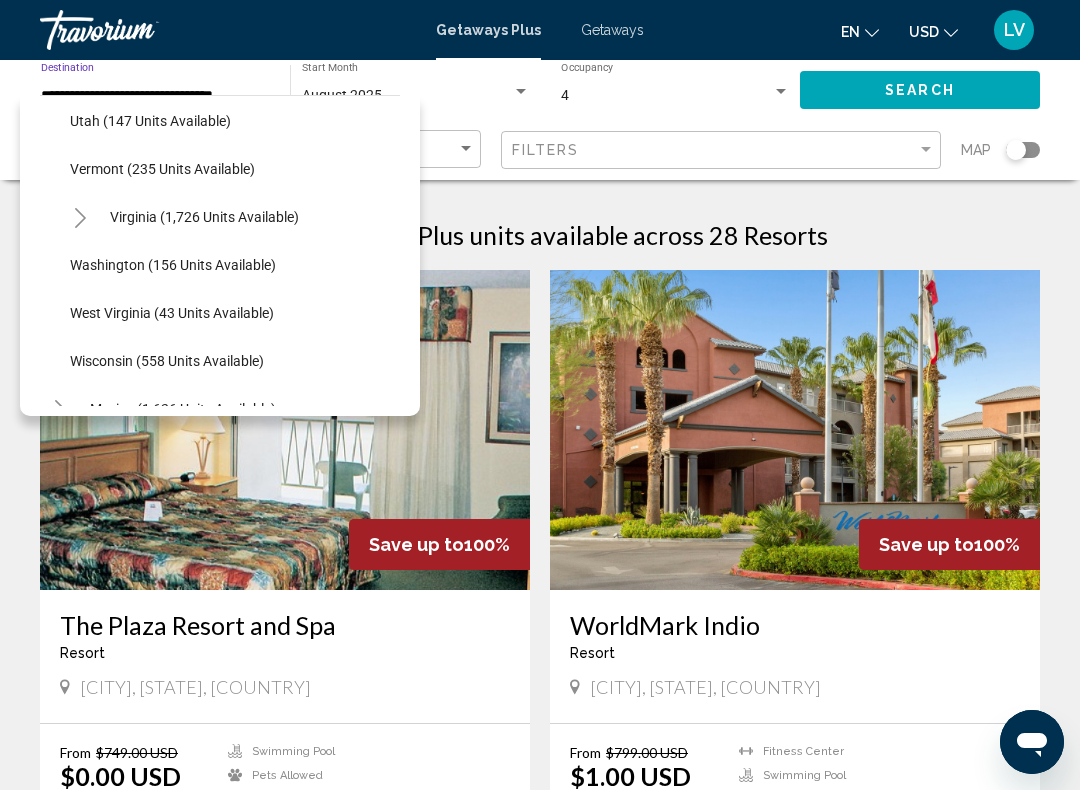 scroll, scrollTop: 1885, scrollLeft: 0, axis: vertical 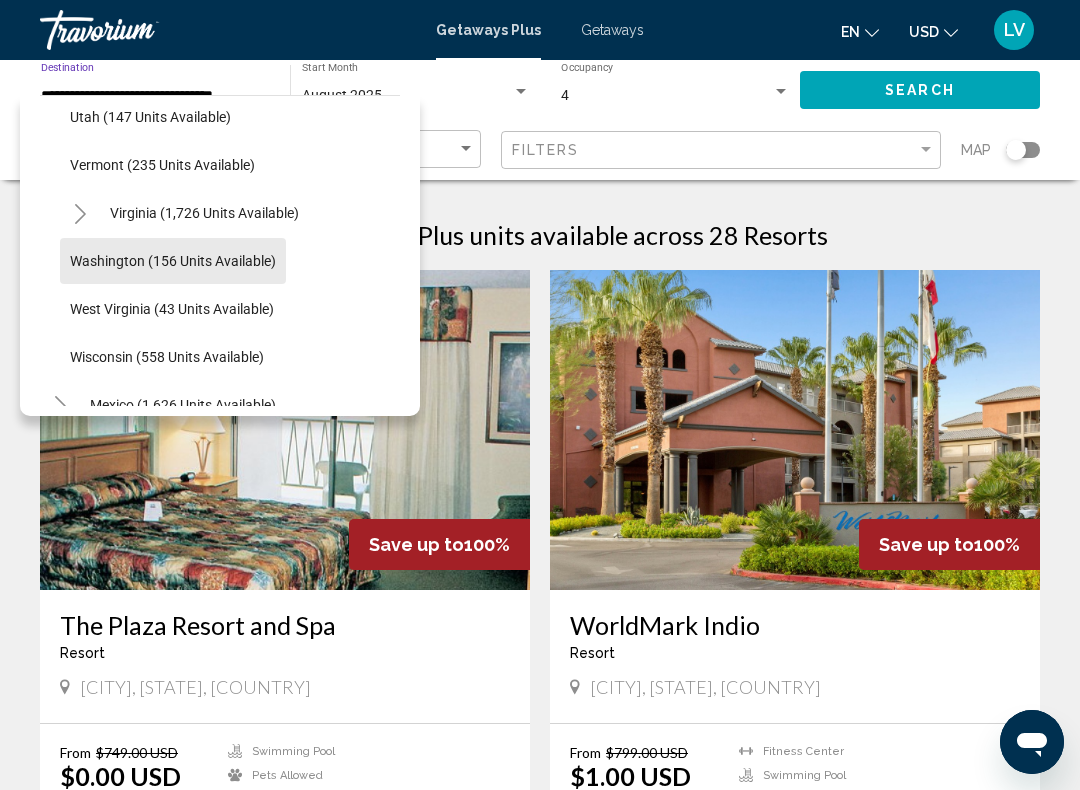 click on "Washington (156 units available)" 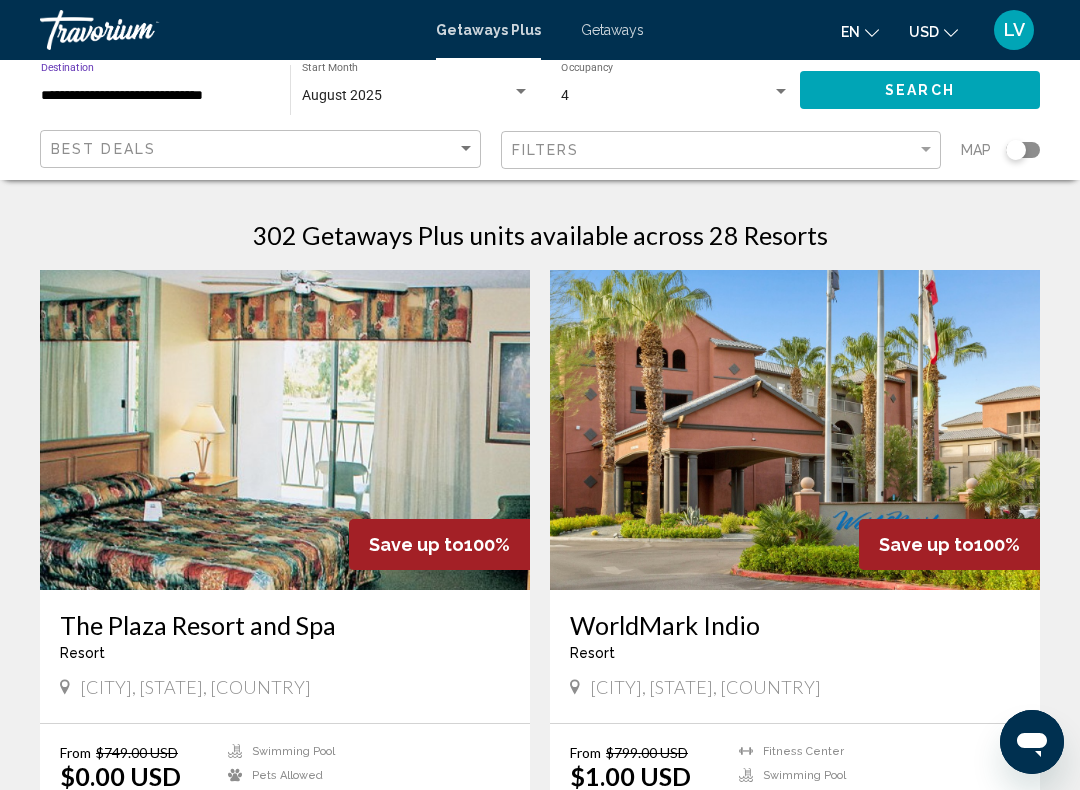 click on "August 2025" at bounding box center [416, 96] 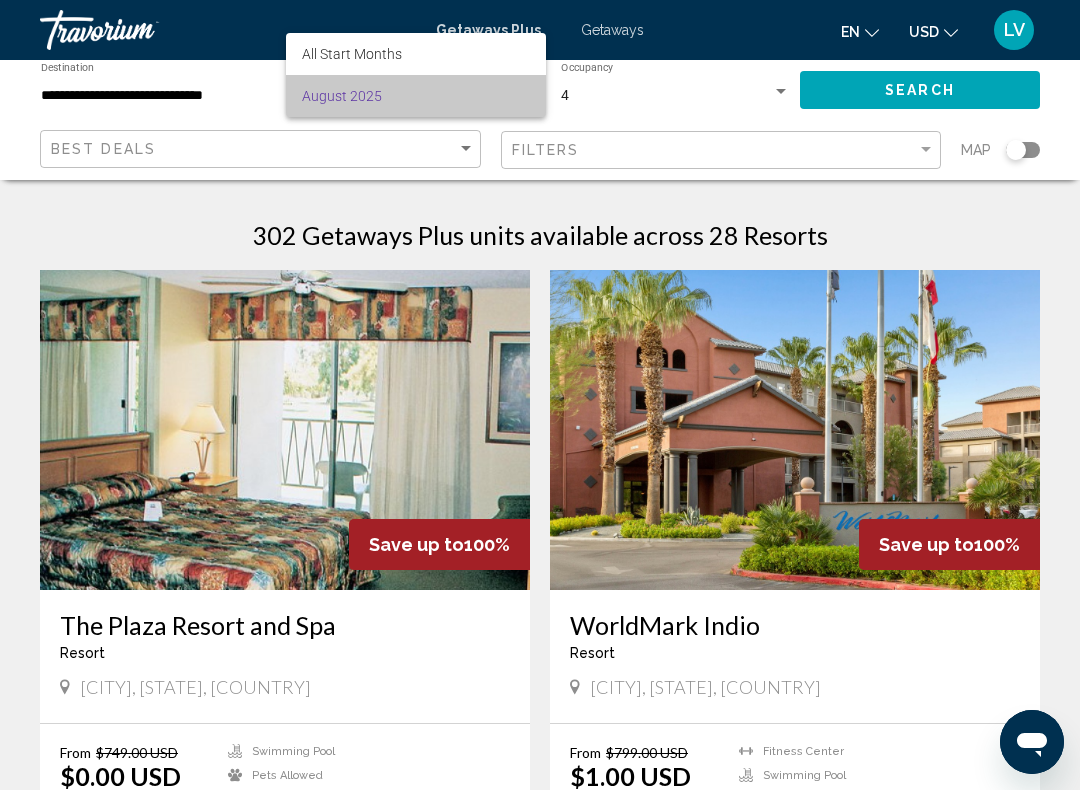 click on "August 2025" at bounding box center (416, 96) 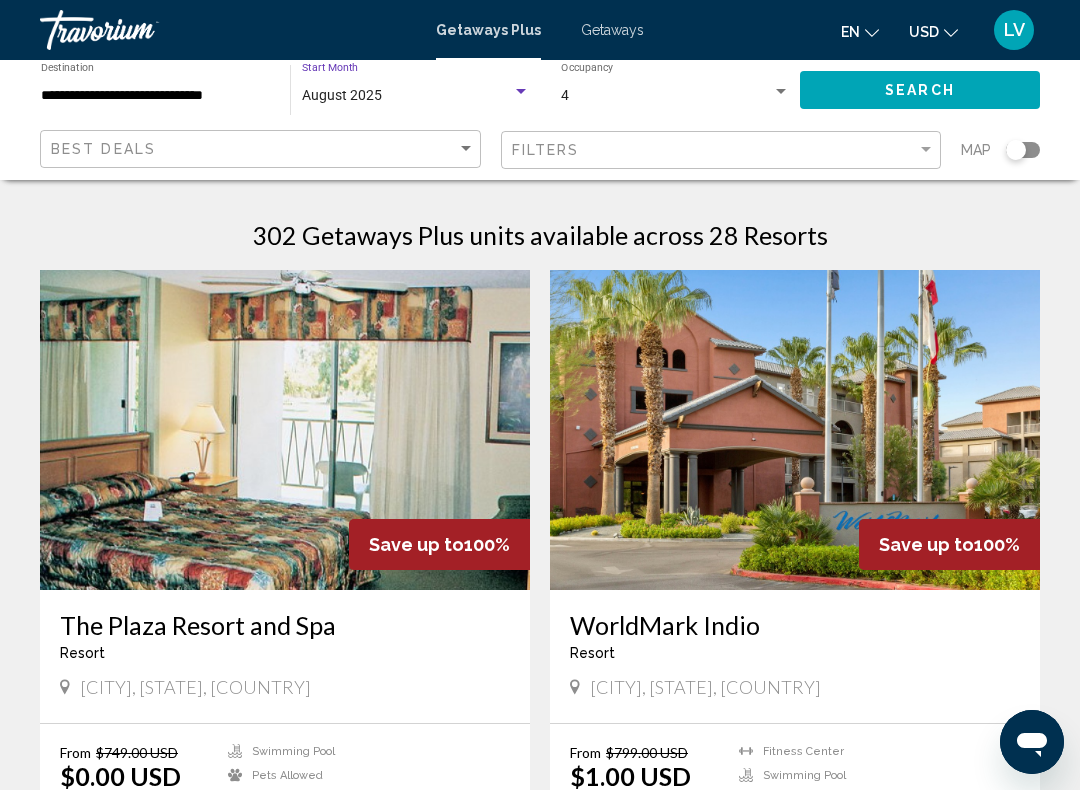 click on "August 2025" at bounding box center (407, 96) 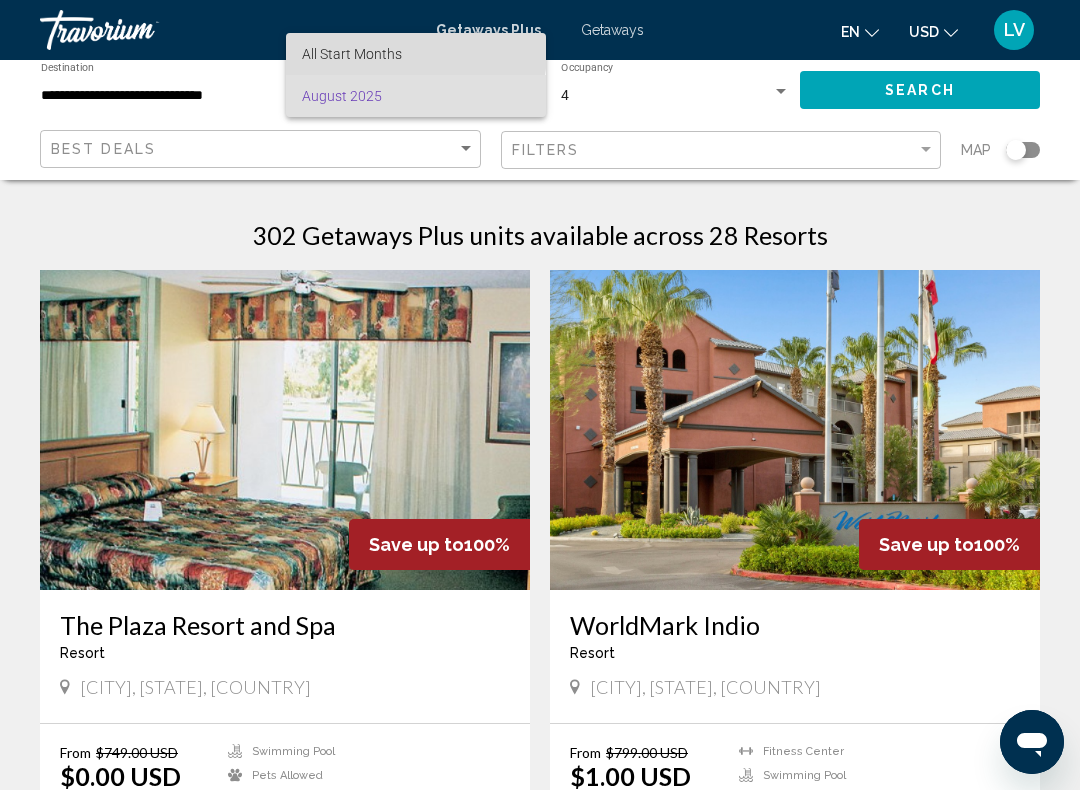 click on "All Start Months" at bounding box center [416, 54] 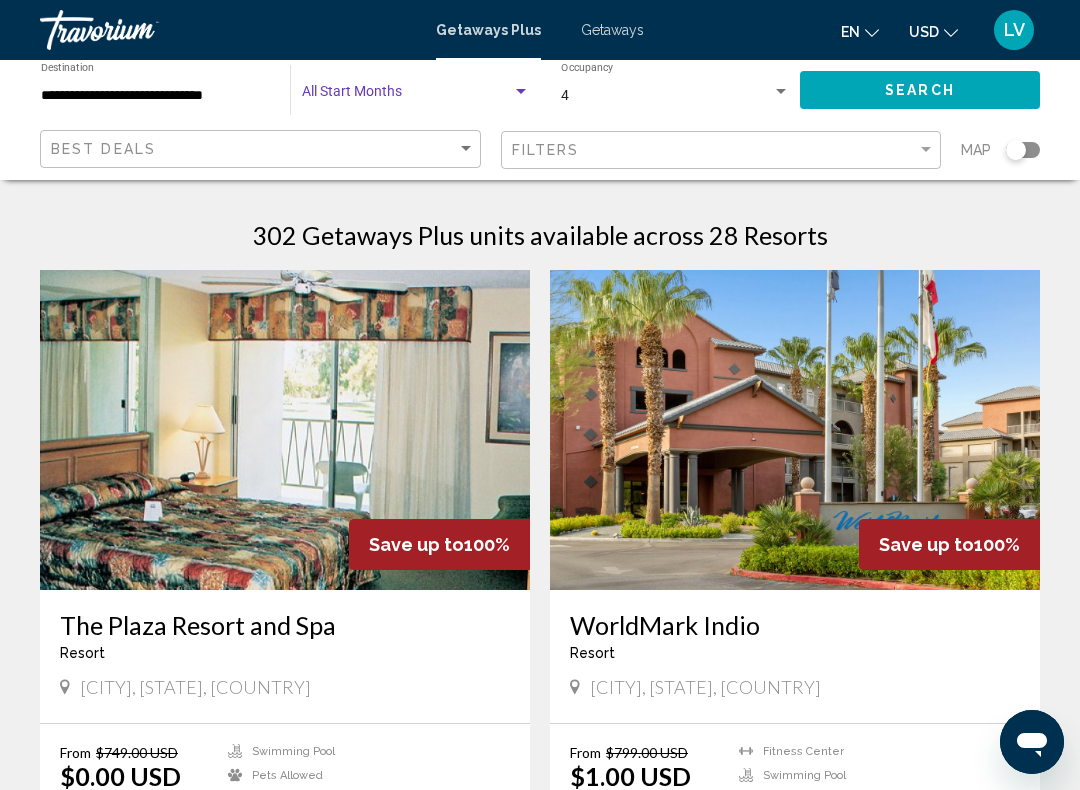click on "Search" 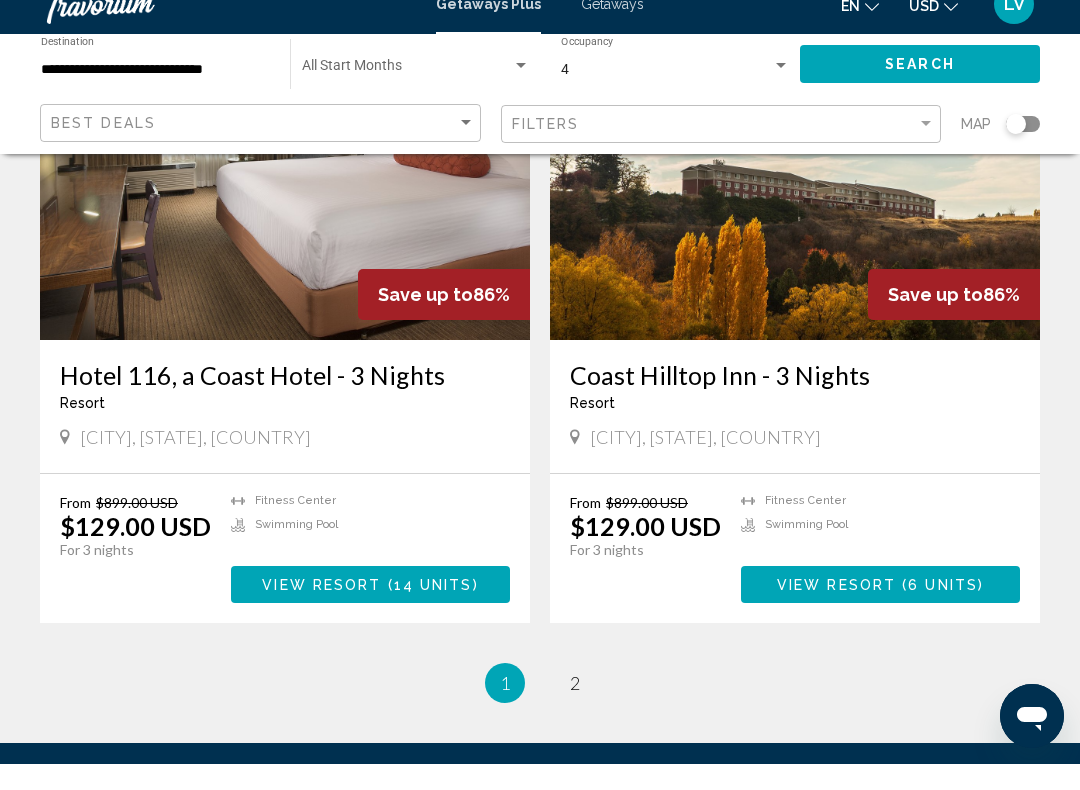 scroll, scrollTop: 3474, scrollLeft: 0, axis: vertical 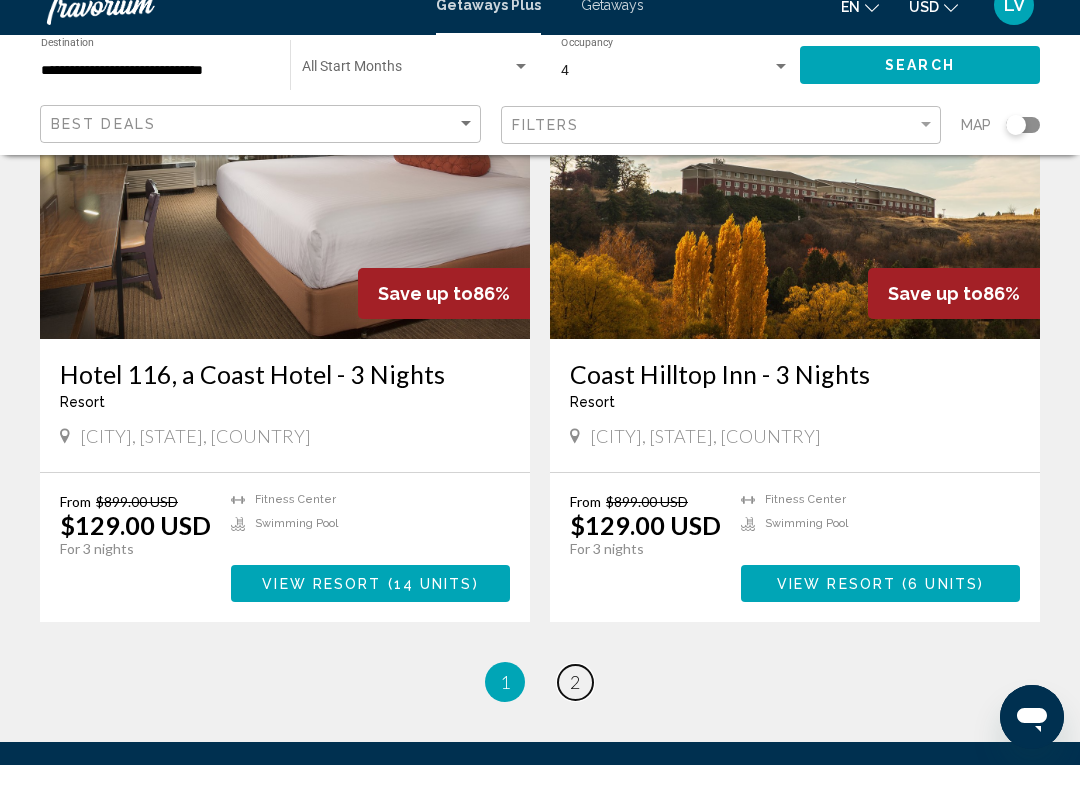 click on "2" at bounding box center [575, 707] 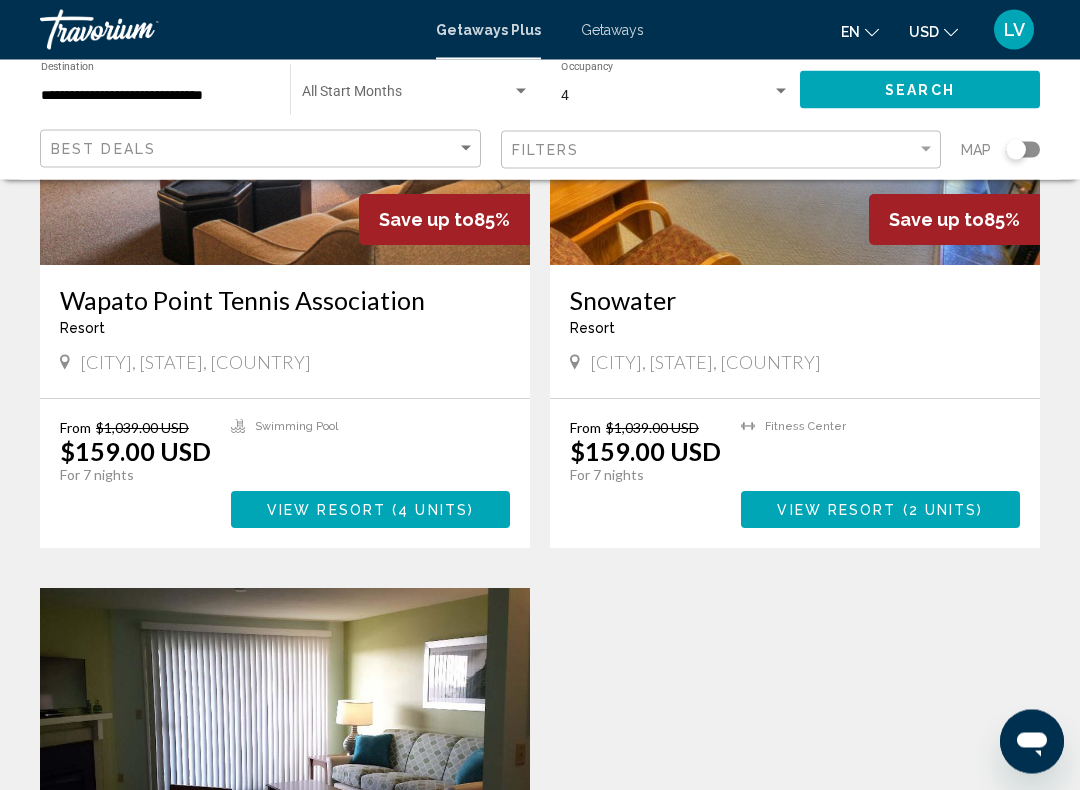 scroll, scrollTop: 0, scrollLeft: 0, axis: both 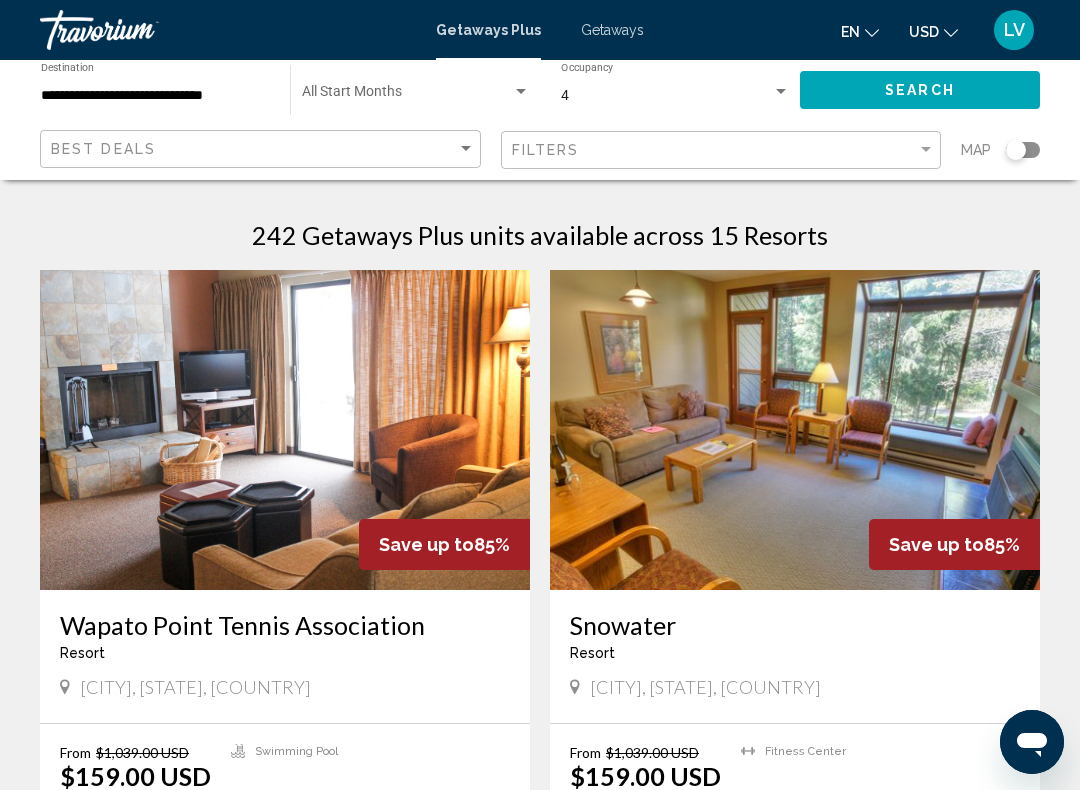 click on "**********" at bounding box center [155, 96] 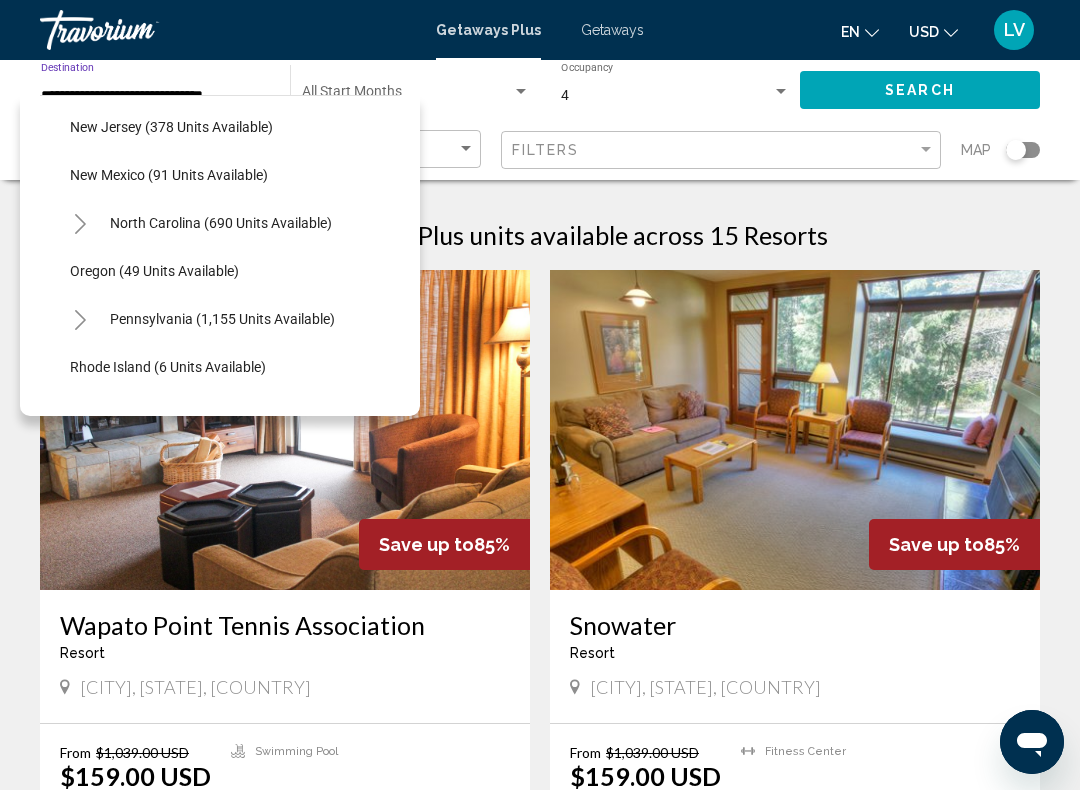 scroll, scrollTop: 1154, scrollLeft: 0, axis: vertical 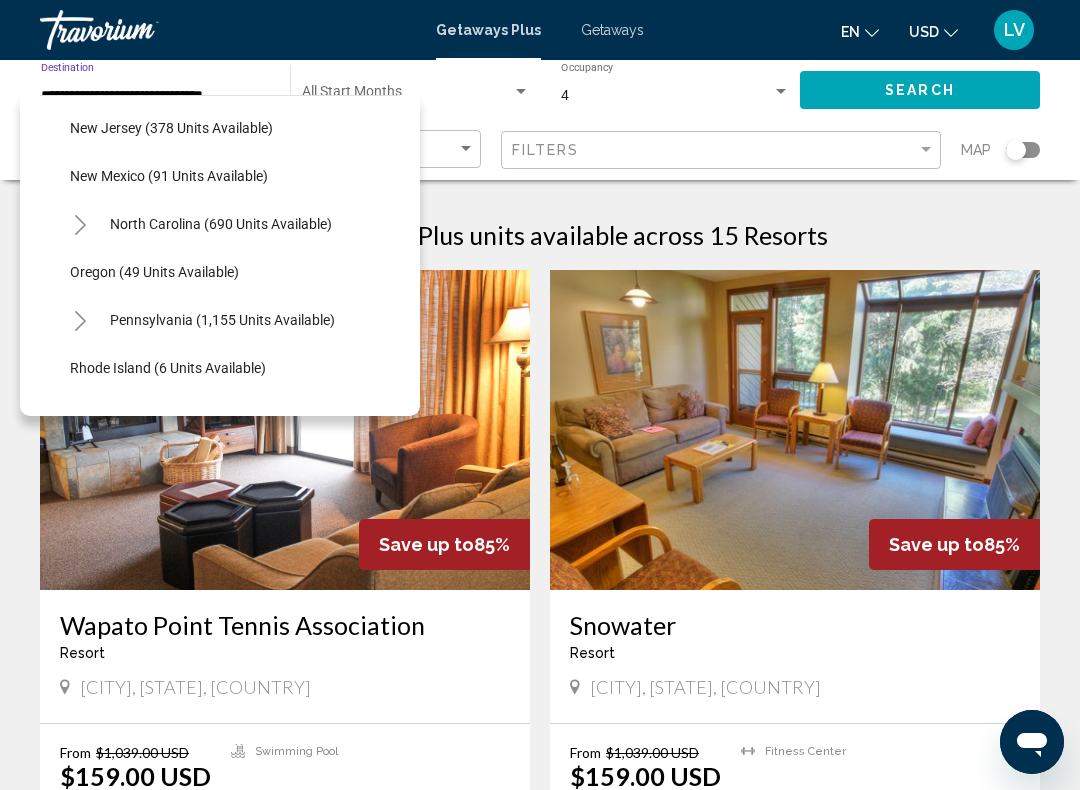 click on "Oregon (49 units available)" 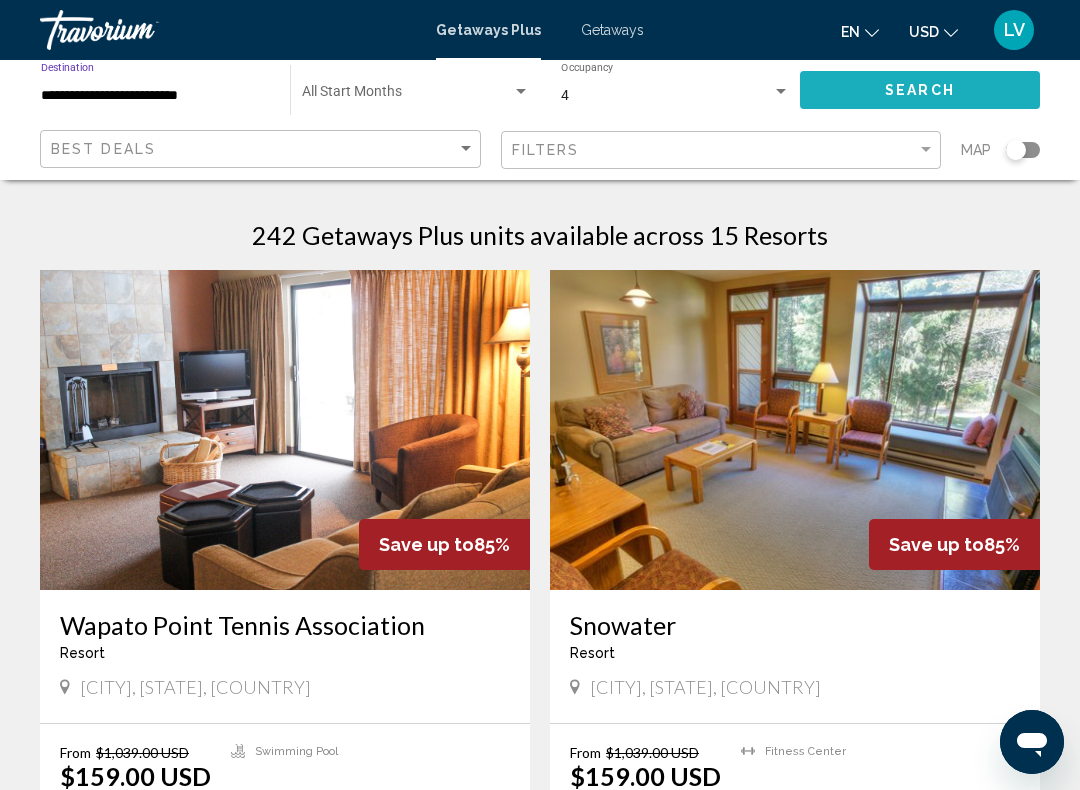 click on "Search" 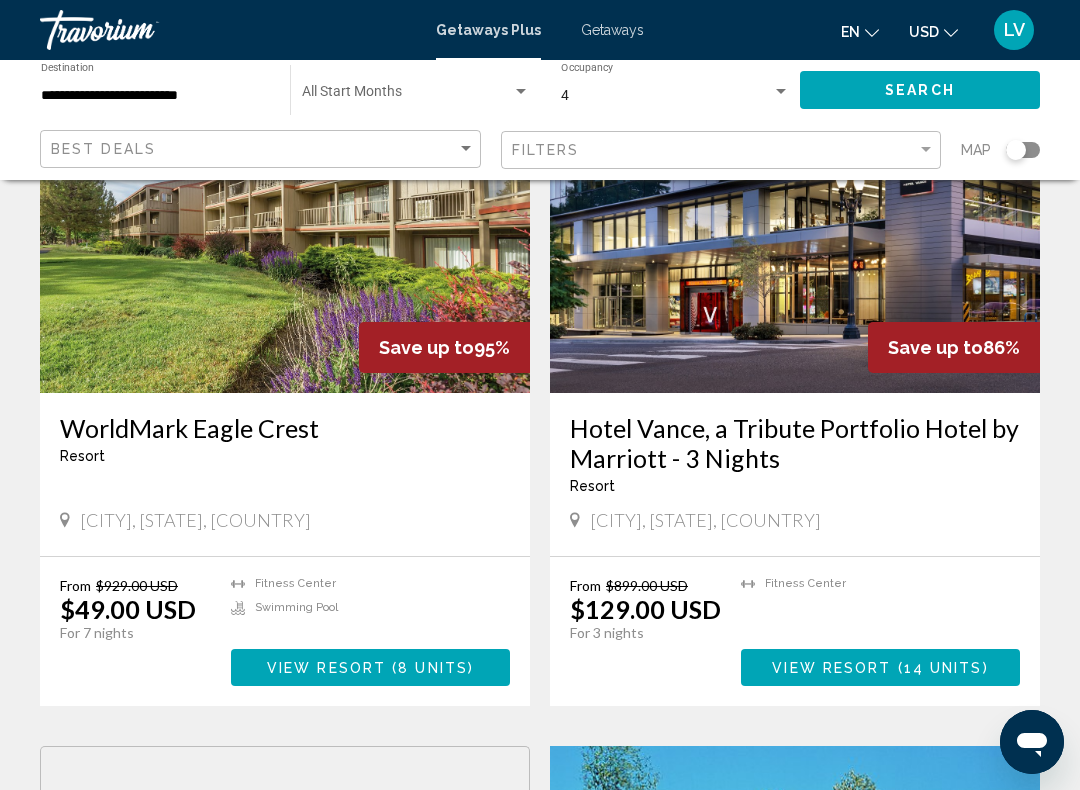 scroll, scrollTop: 1504, scrollLeft: 0, axis: vertical 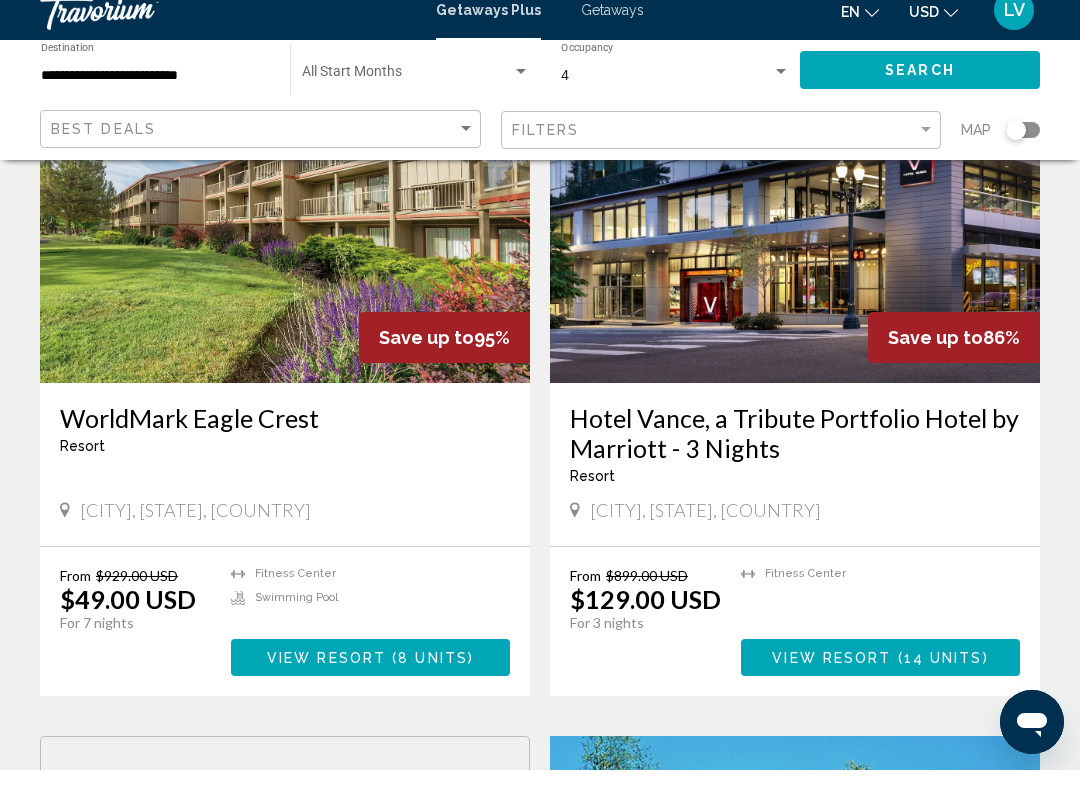 click at bounding box center [795, 243] 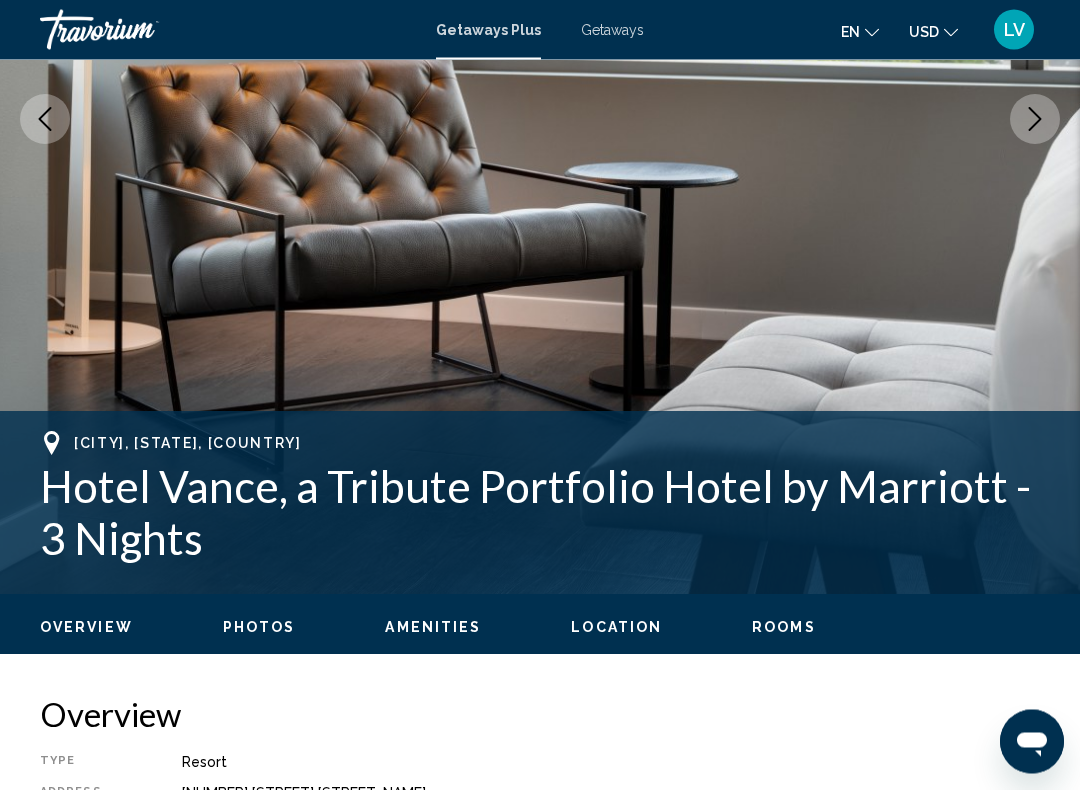 scroll, scrollTop: 0, scrollLeft: 0, axis: both 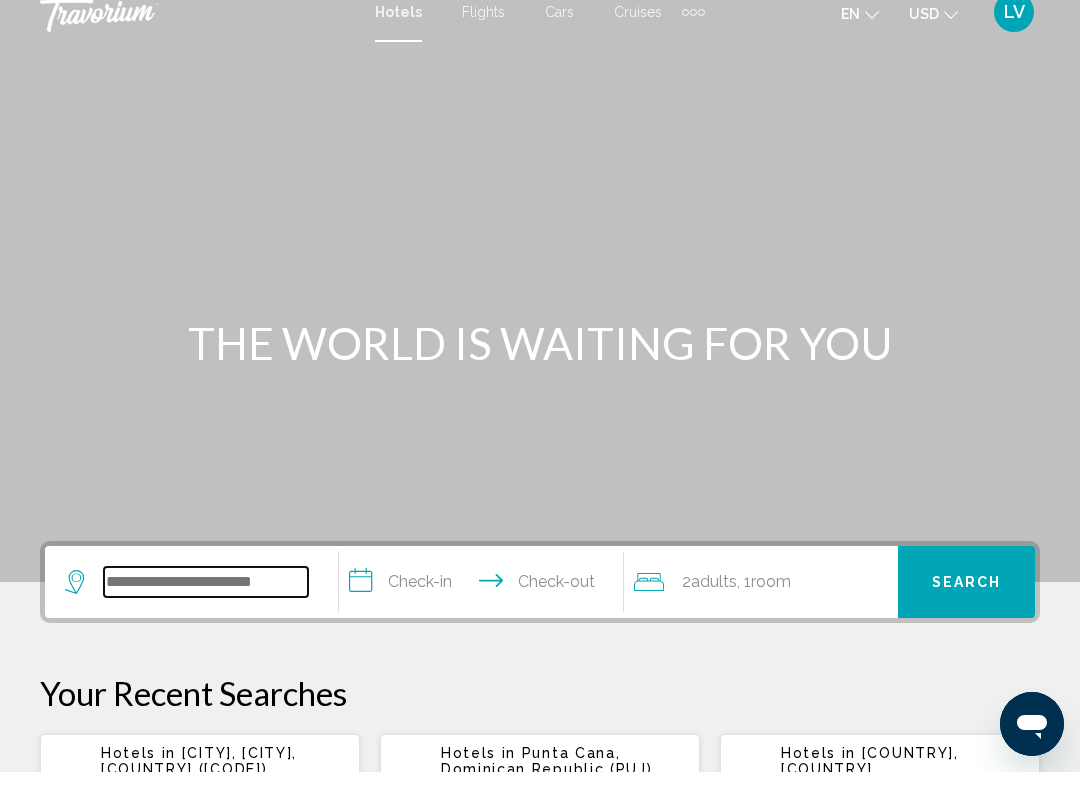 click at bounding box center (206, 600) 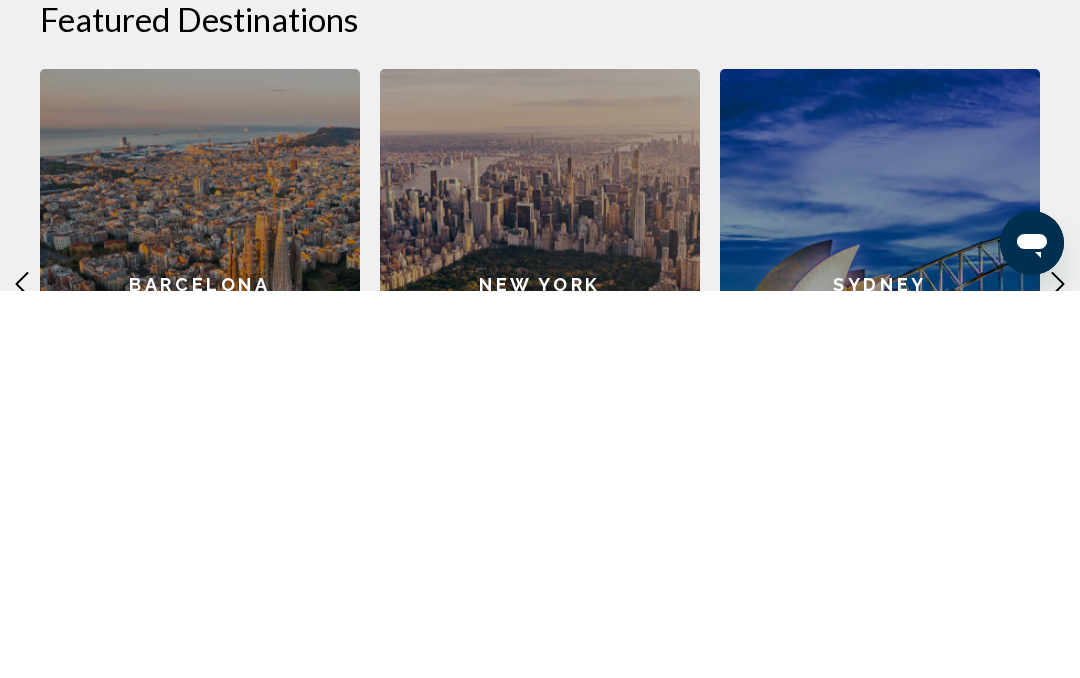 scroll, scrollTop: 408, scrollLeft: 0, axis: vertical 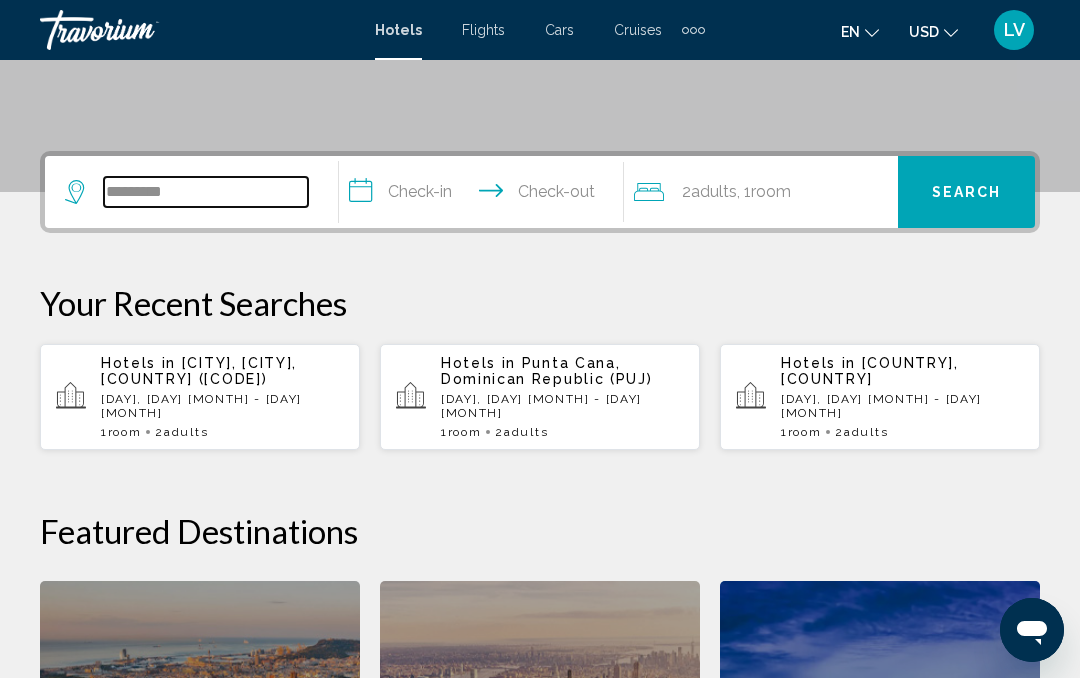 click on "*********" at bounding box center (206, 192) 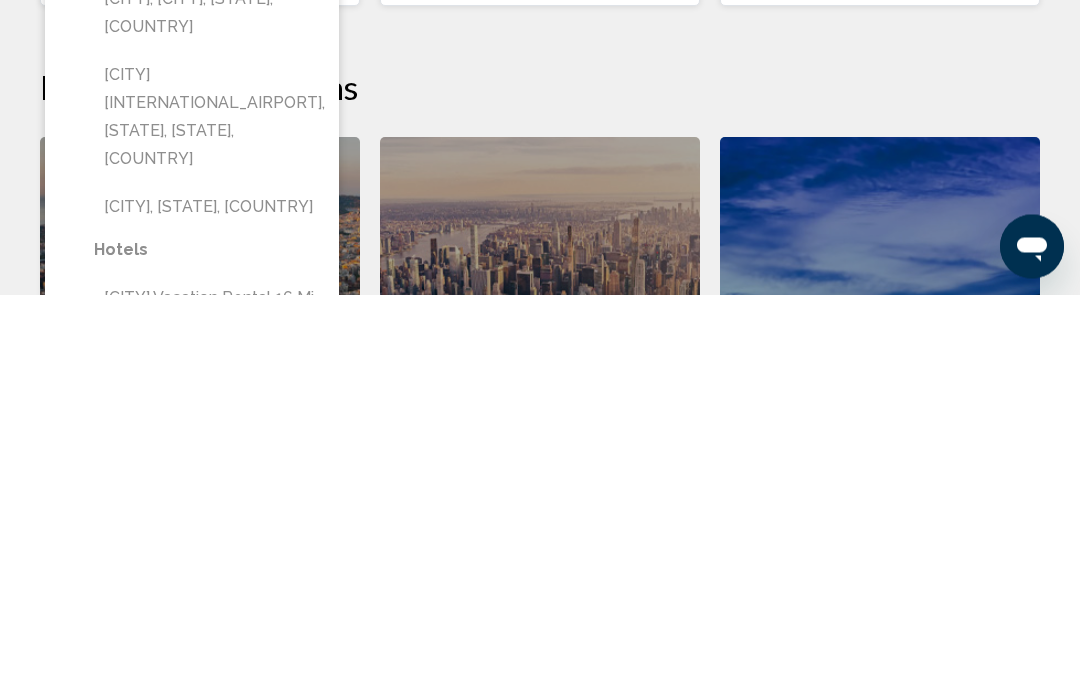 scroll, scrollTop: 469, scrollLeft: 0, axis: vertical 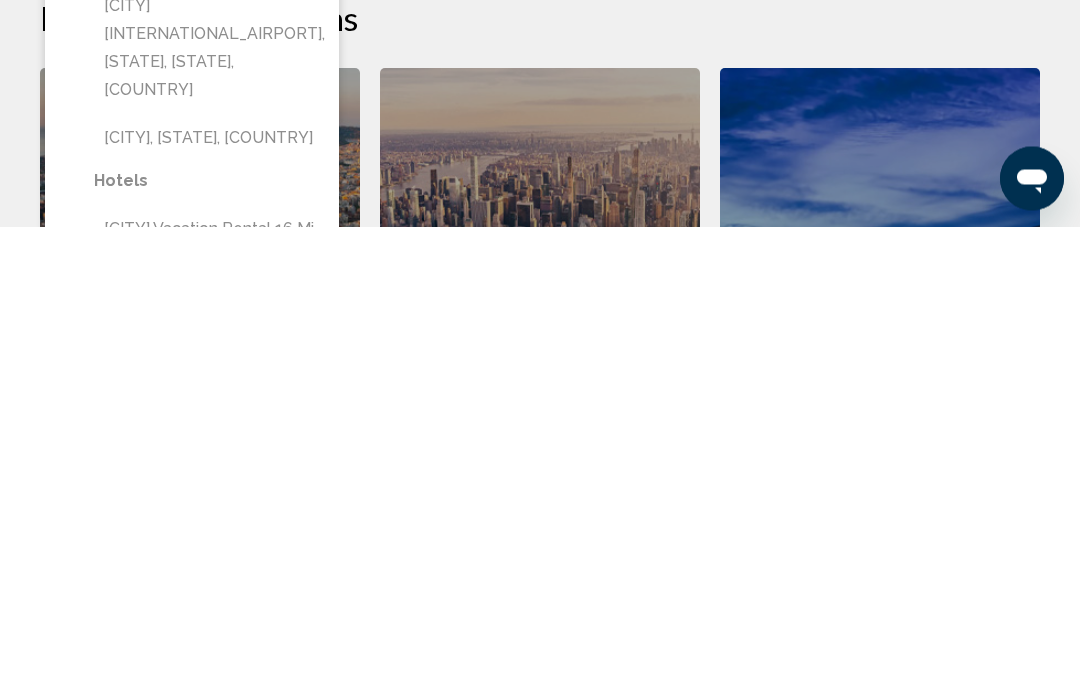 click on "[CITY], [STATE], [COUNTRY]" at bounding box center [214, 590] 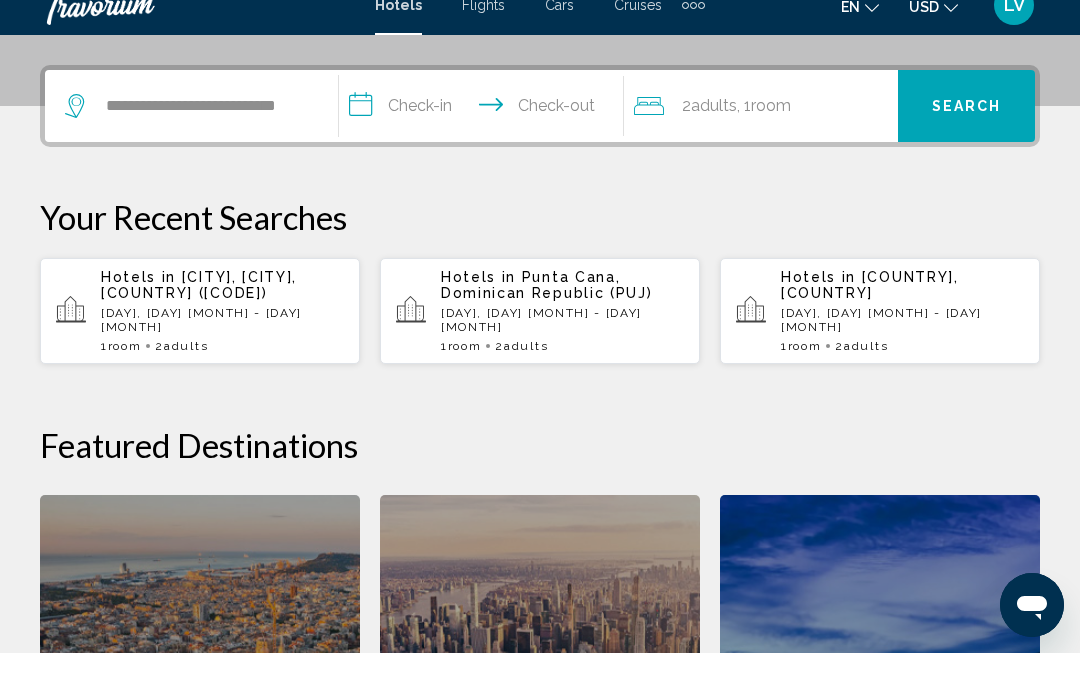 click on "**********" at bounding box center [485, 134] 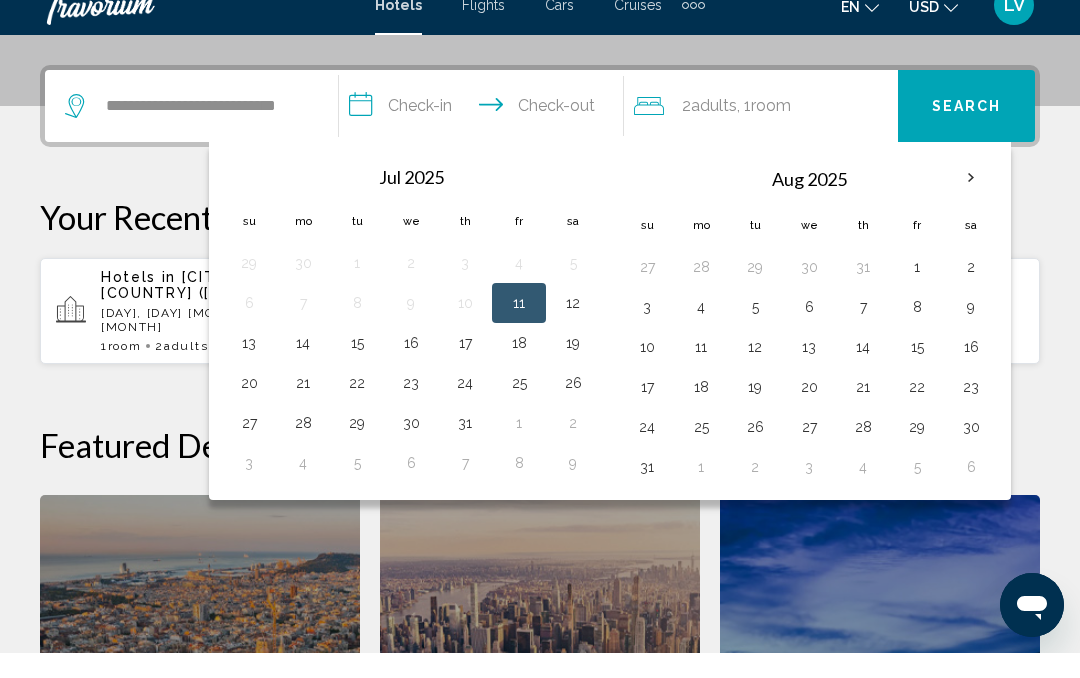 scroll, scrollTop: 494, scrollLeft: 0, axis: vertical 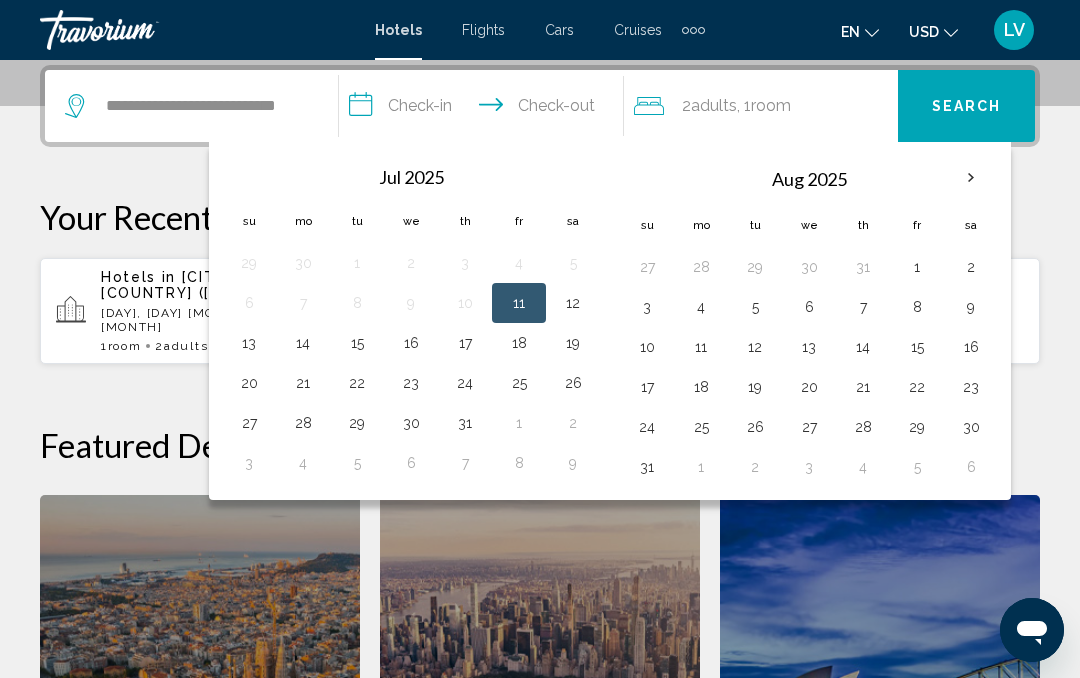 click on "10" at bounding box center (647, 347) 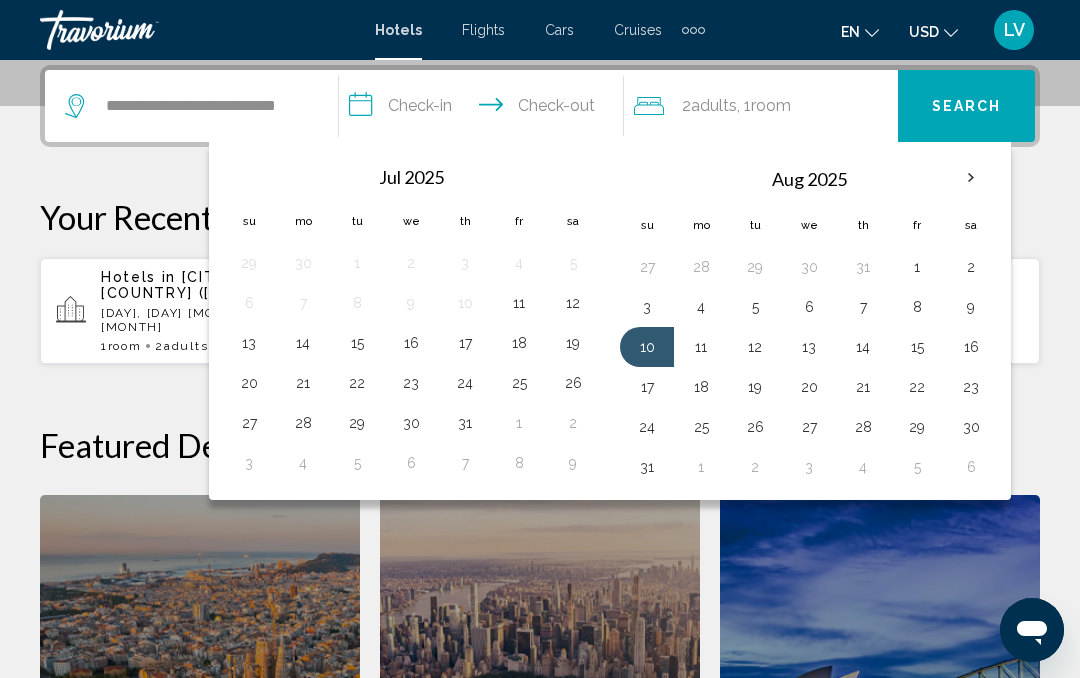 click on "17" at bounding box center (647, 387) 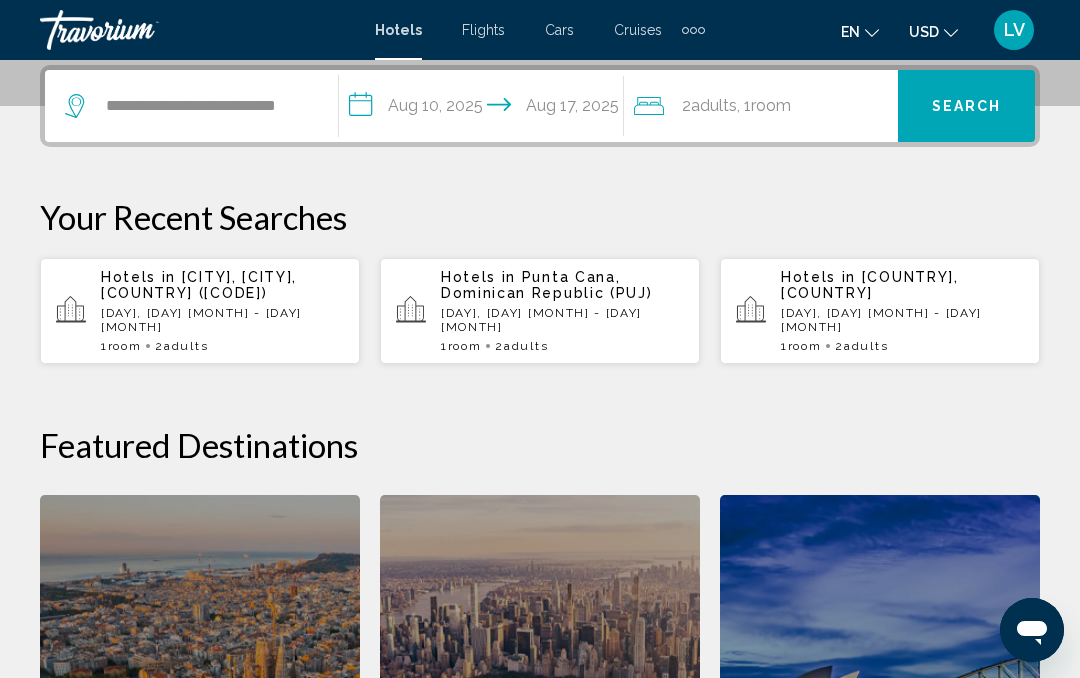 click on "Search" at bounding box center [967, 107] 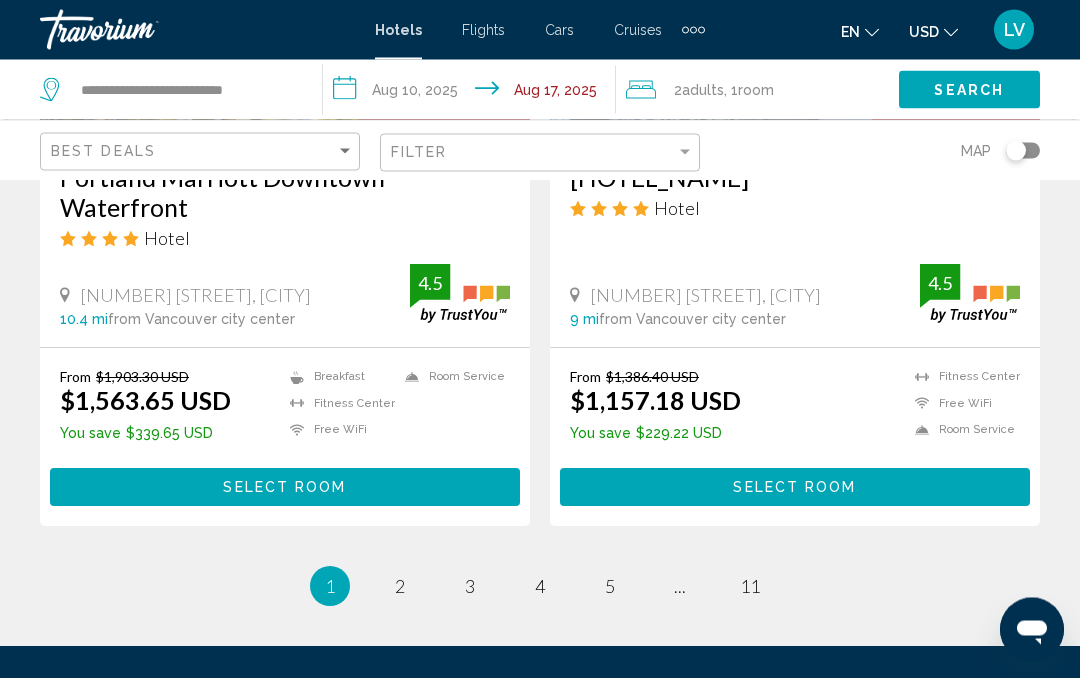 scroll, scrollTop: 4119, scrollLeft: 0, axis: vertical 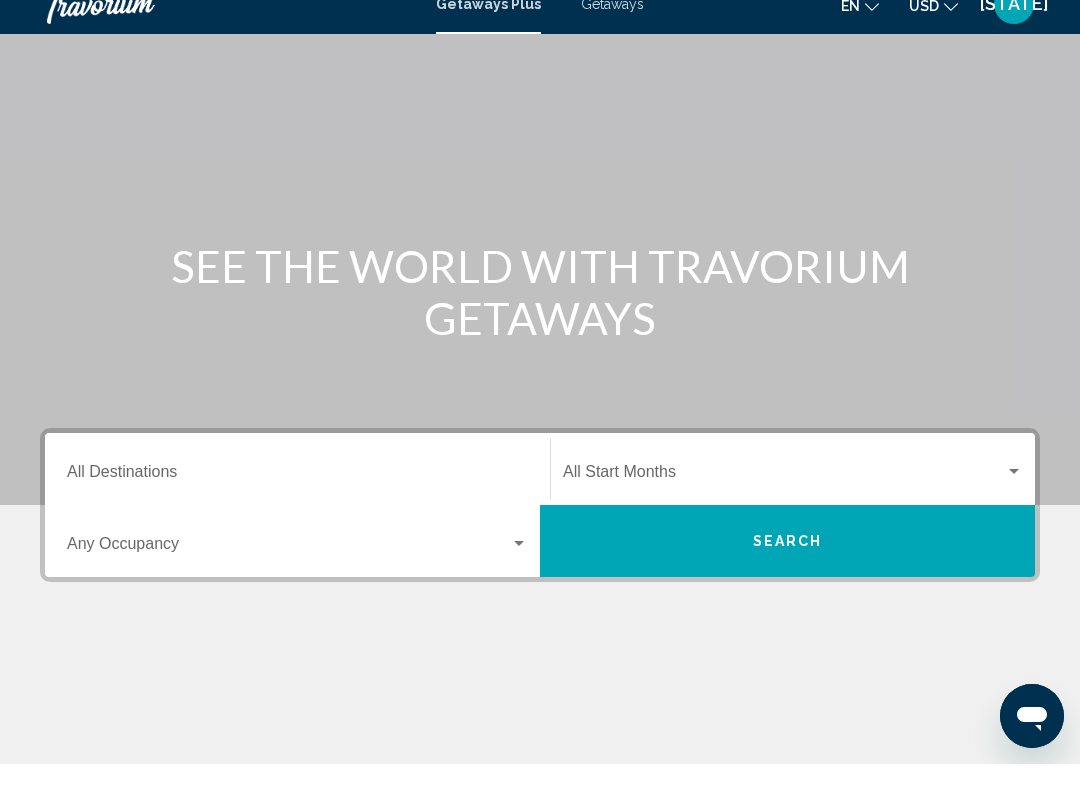 click on "Destination All Destinations" at bounding box center [297, 502] 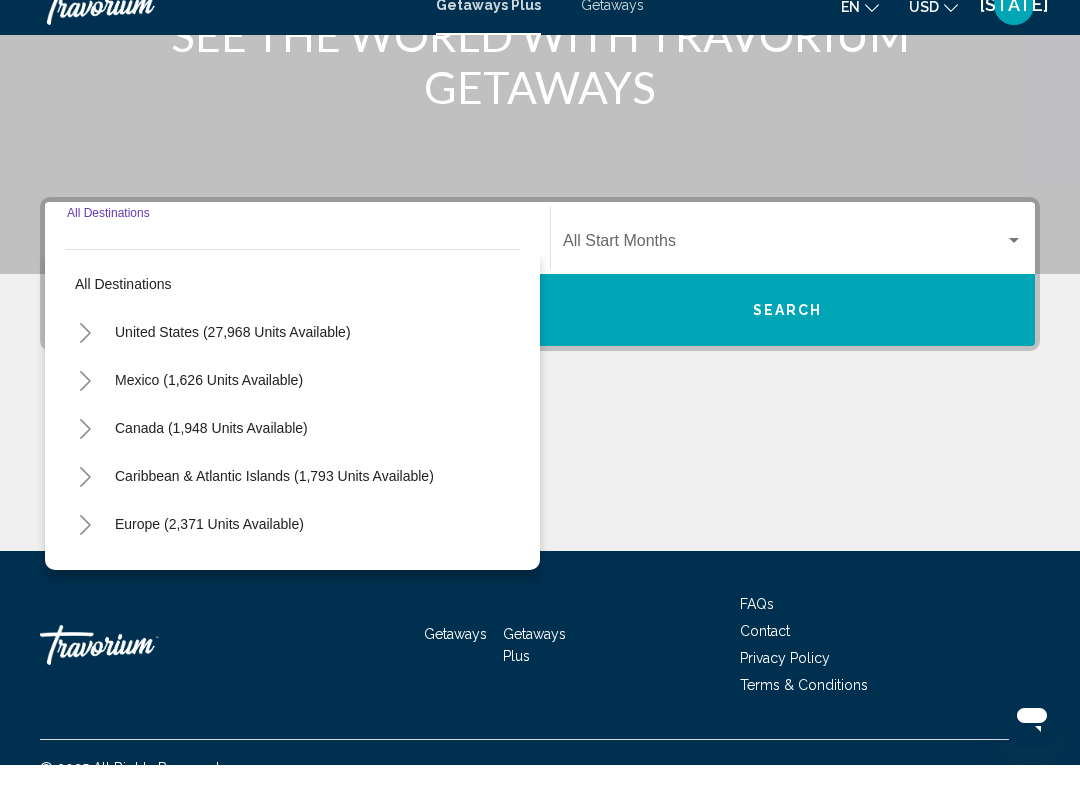scroll, scrollTop: 332, scrollLeft: 0, axis: vertical 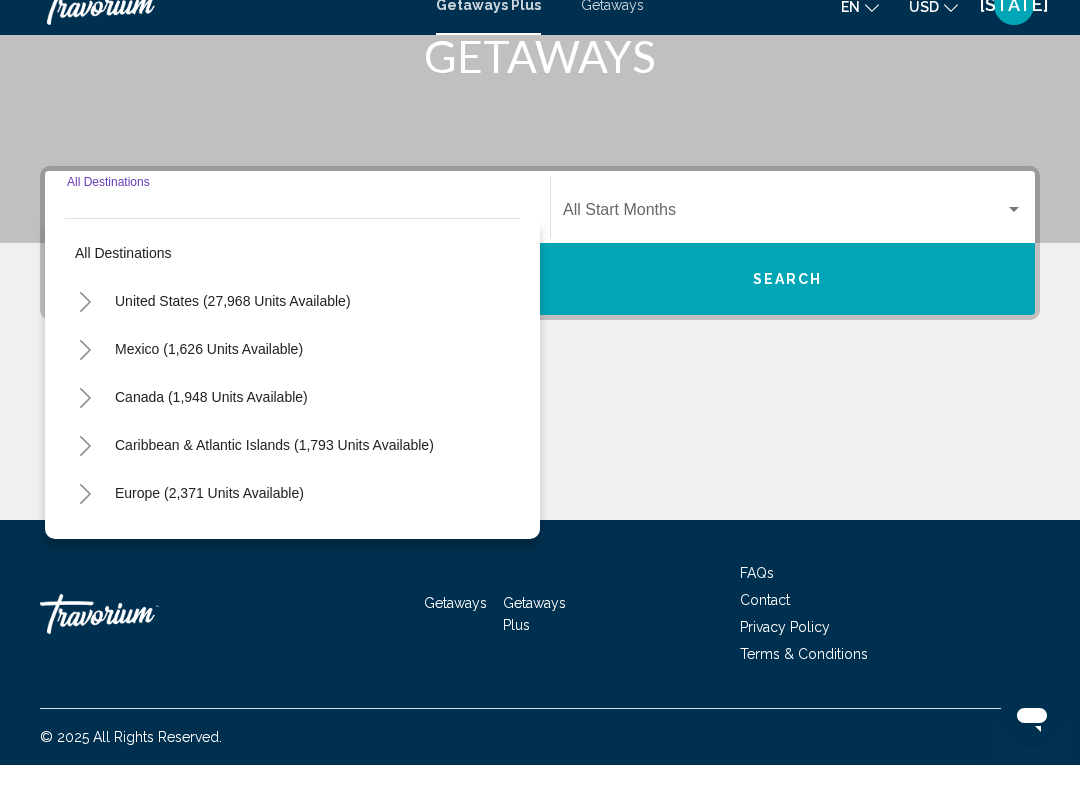 click 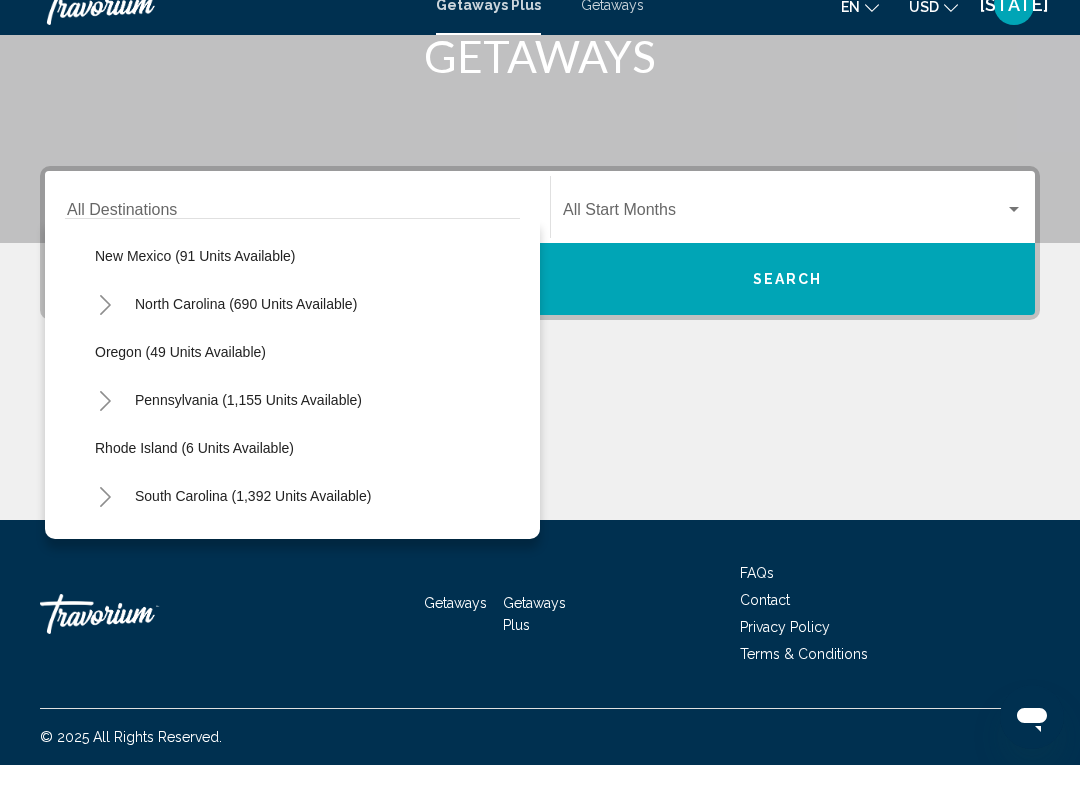 scroll, scrollTop: 1202, scrollLeft: 0, axis: vertical 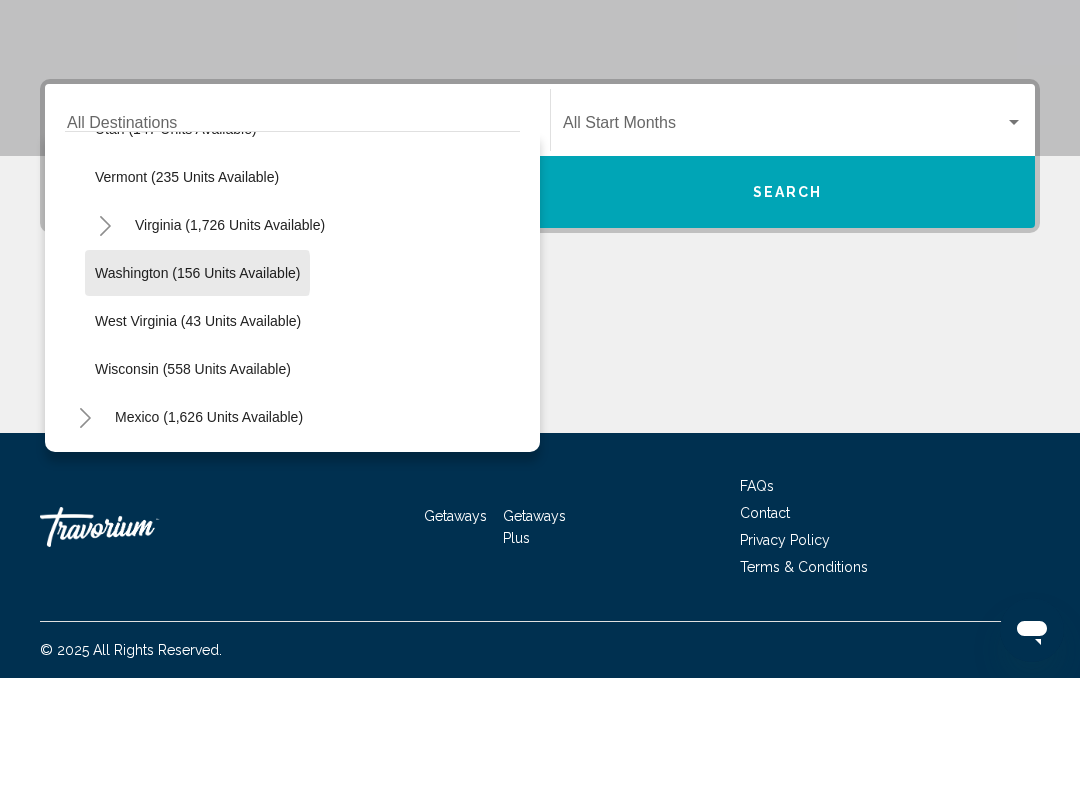 click on "Washington (156 units available)" 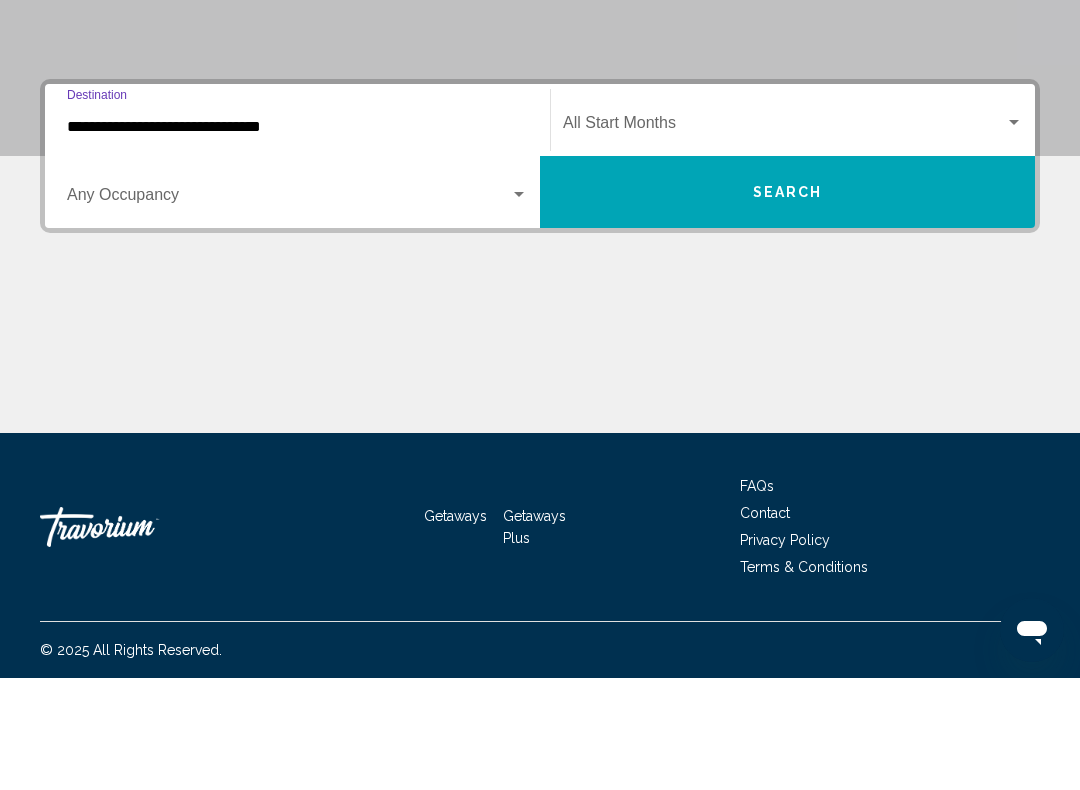 click on "Search" at bounding box center (788, 305) 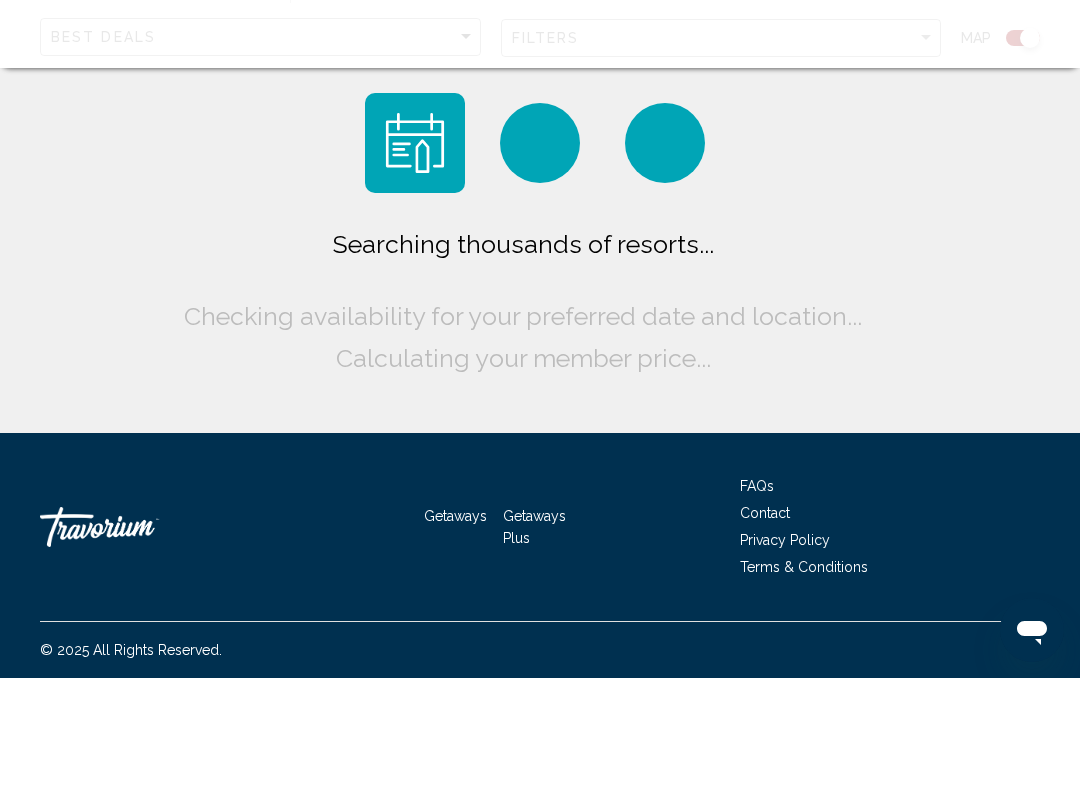 scroll, scrollTop: 0, scrollLeft: 0, axis: both 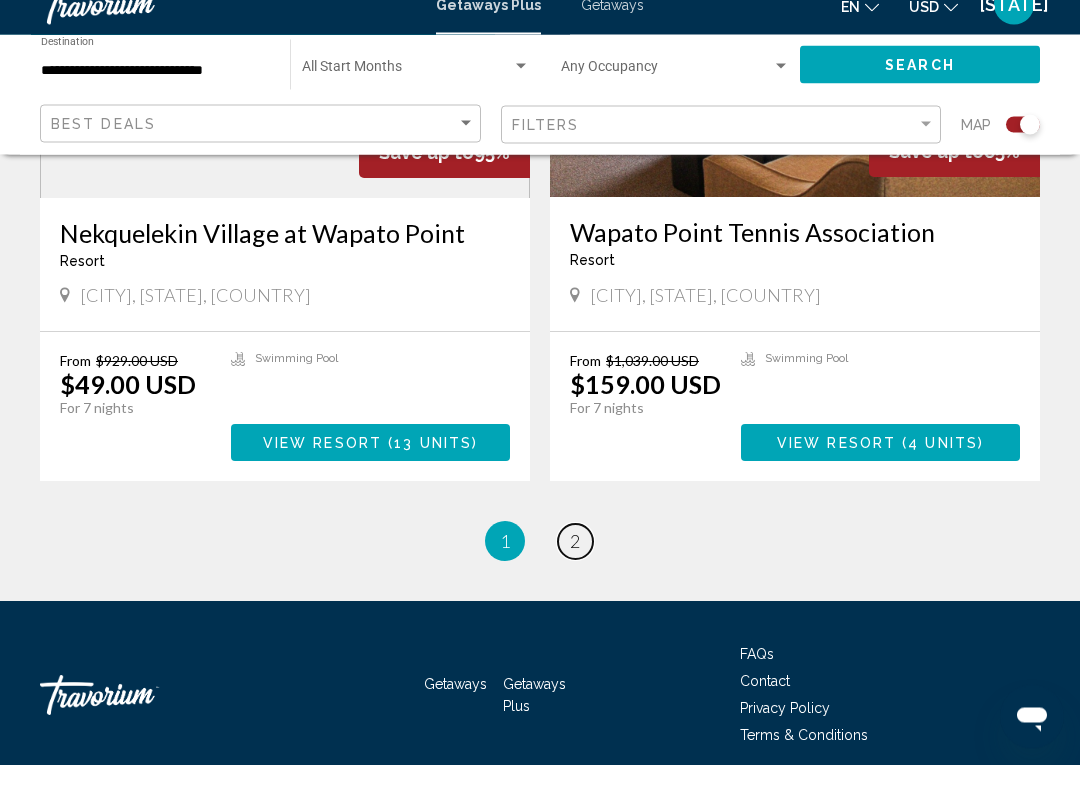 click on "2" at bounding box center (575, 567) 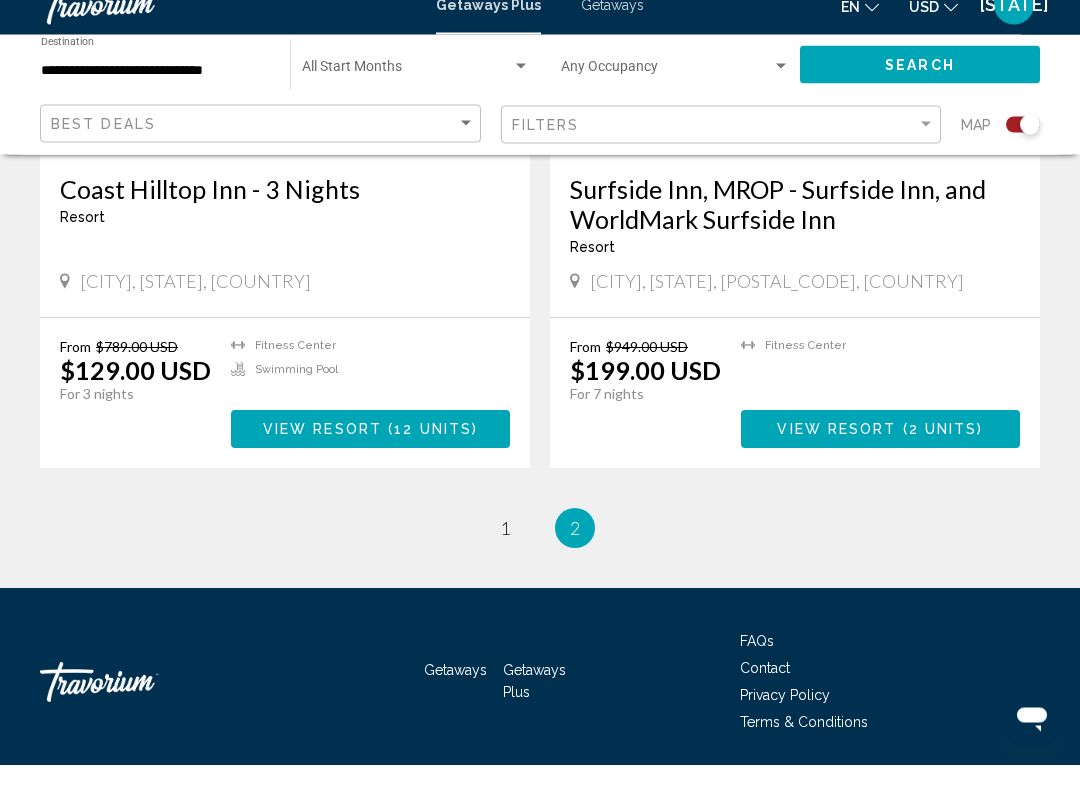 scroll, scrollTop: 1674, scrollLeft: 0, axis: vertical 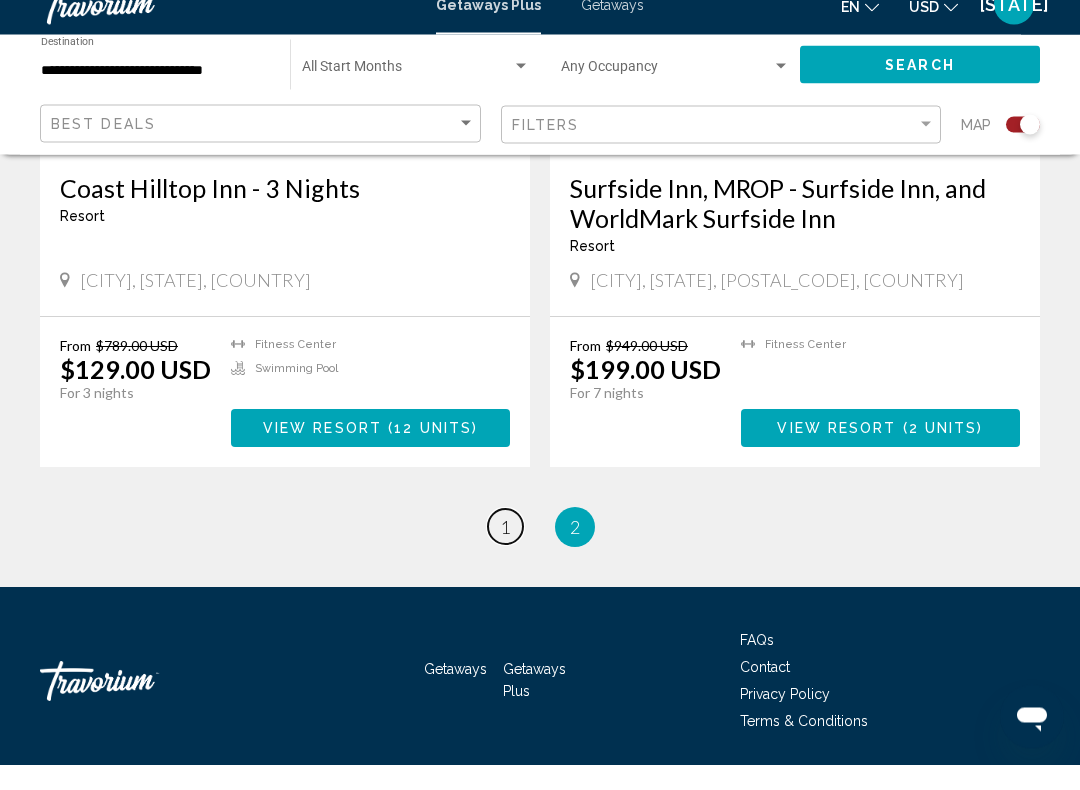 click on "page  1" at bounding box center (505, 552) 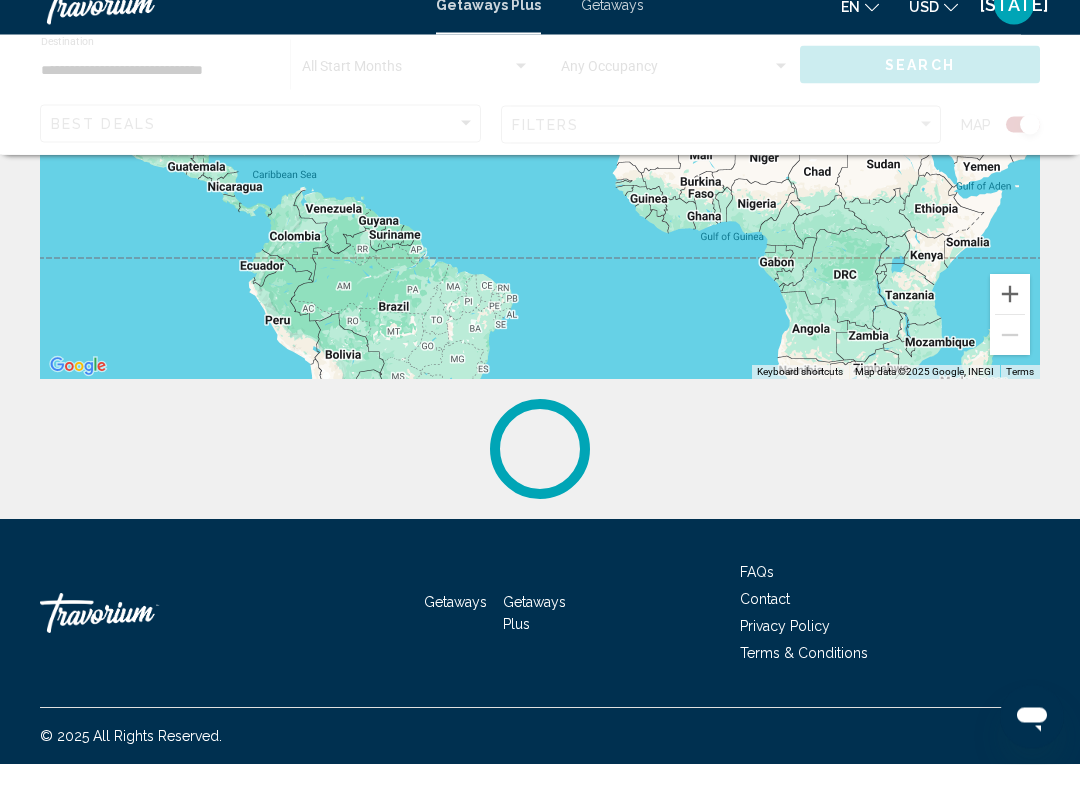 scroll, scrollTop: 0, scrollLeft: 0, axis: both 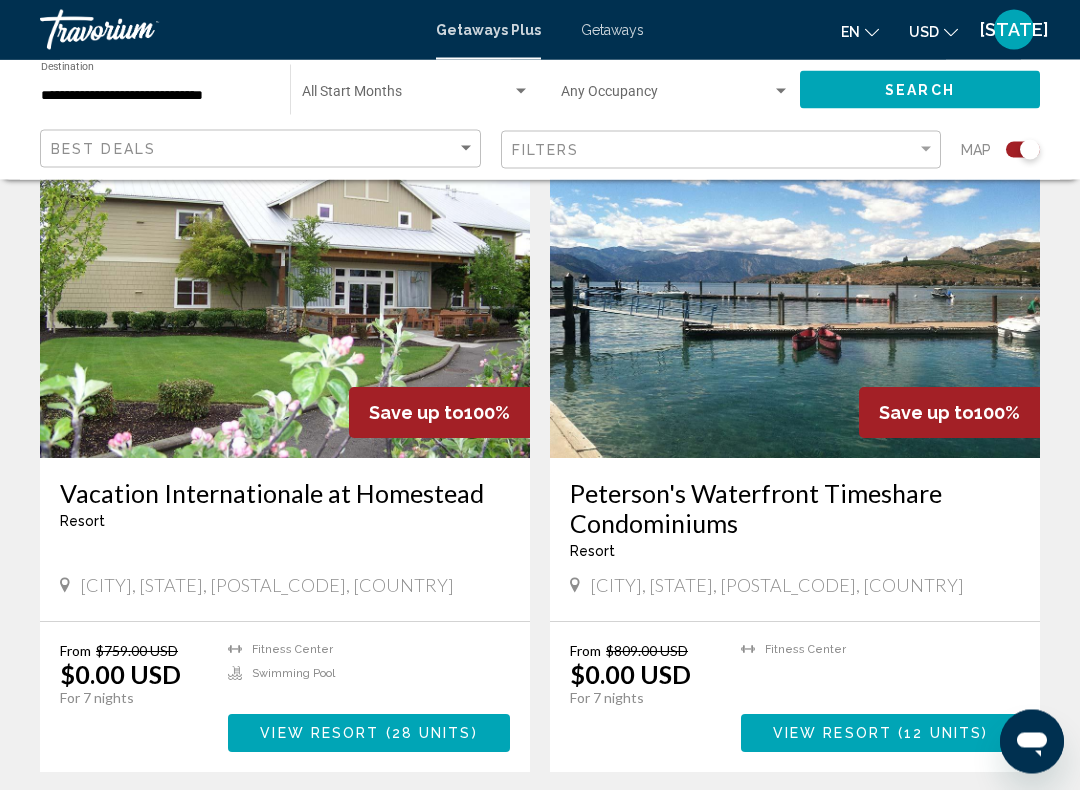 click at bounding box center (795, 299) 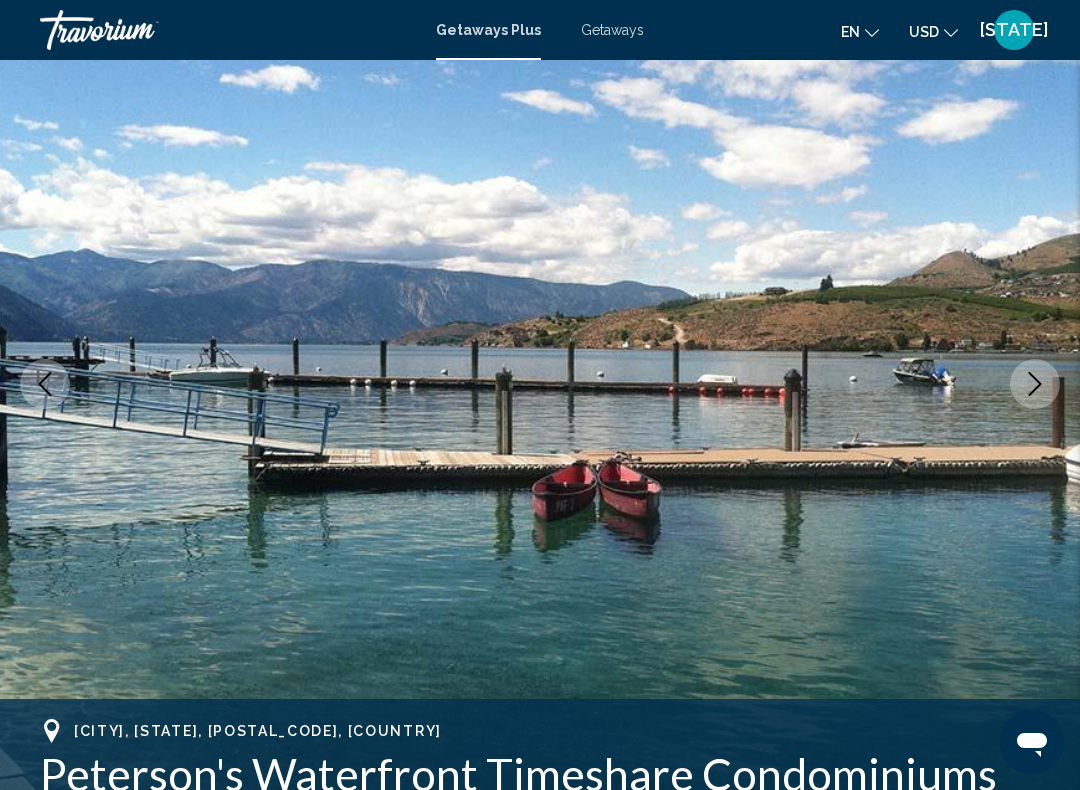scroll, scrollTop: 0, scrollLeft: 0, axis: both 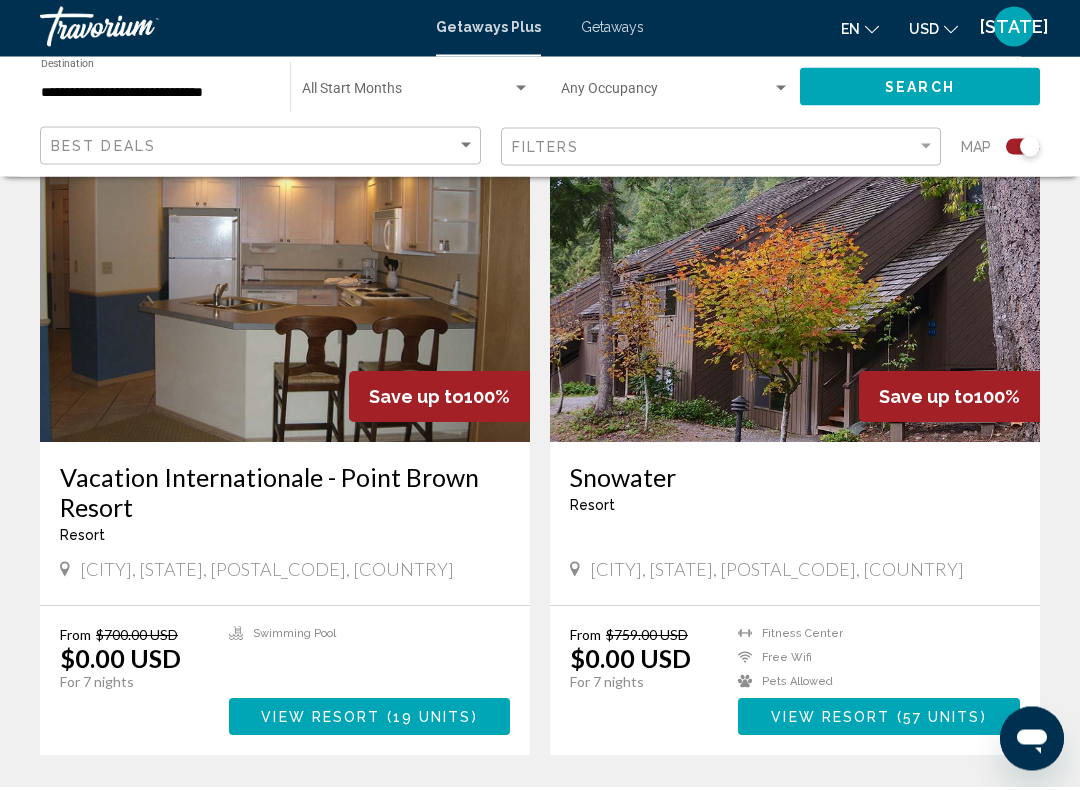 click at bounding box center [285, 286] 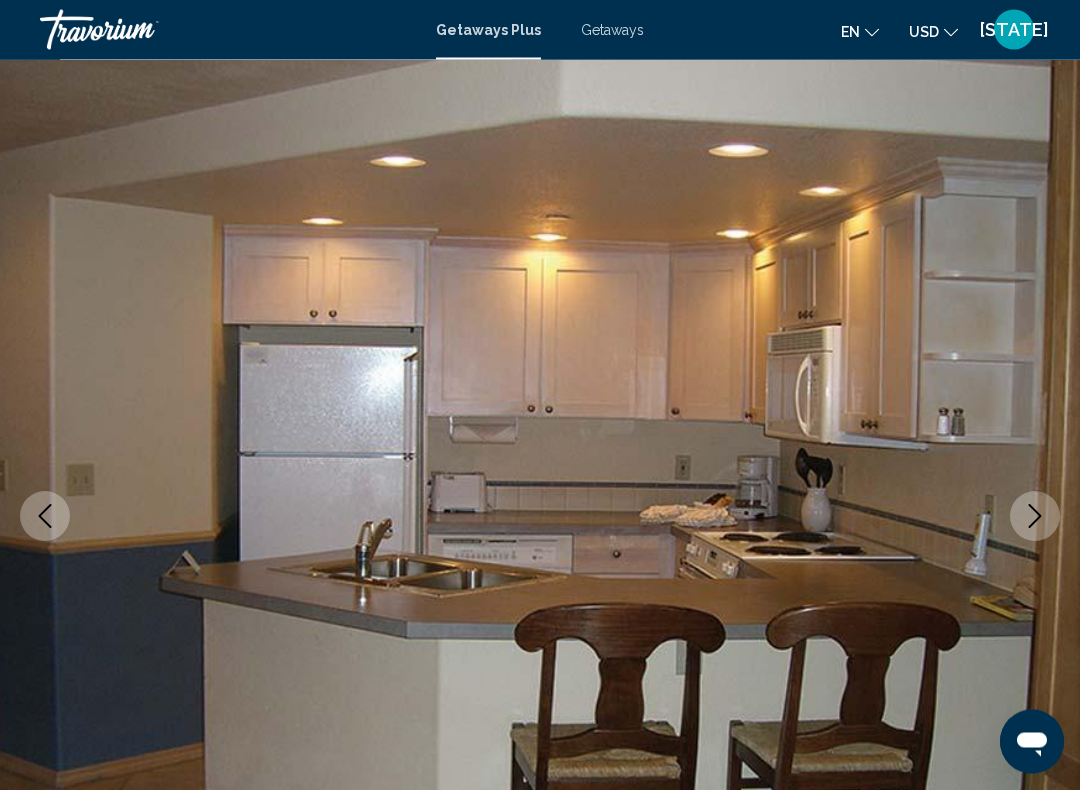 scroll, scrollTop: 0, scrollLeft: 0, axis: both 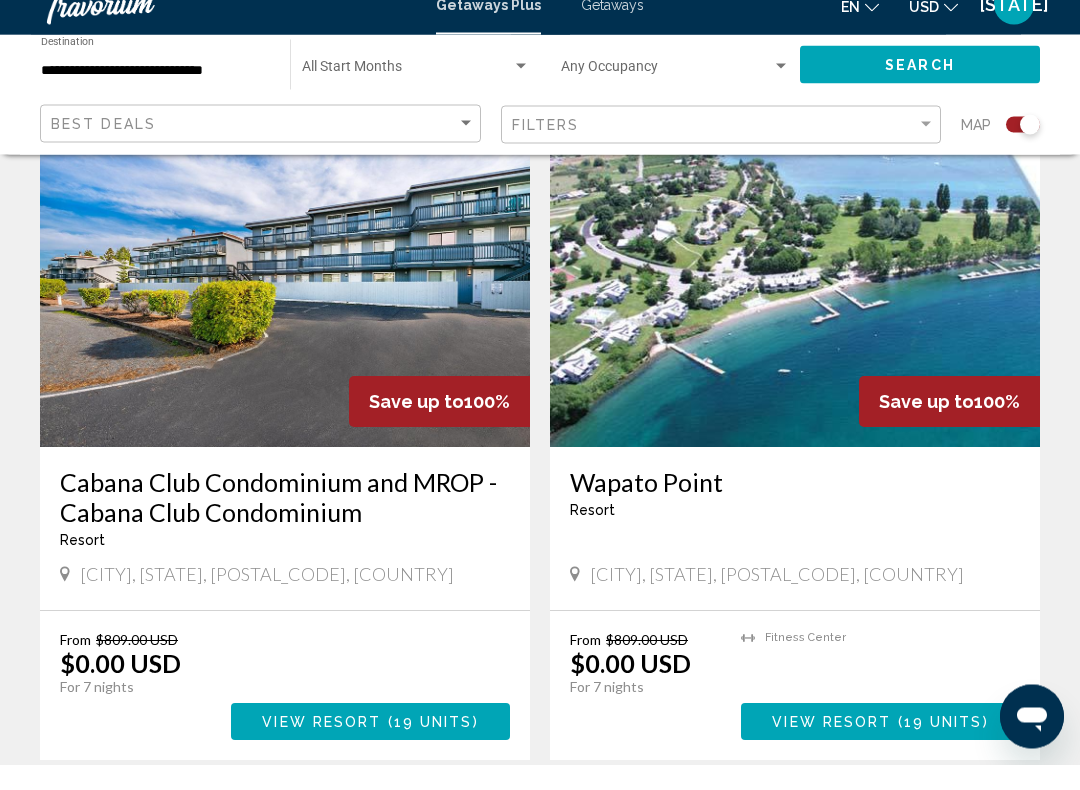 click at bounding box center [795, 313] 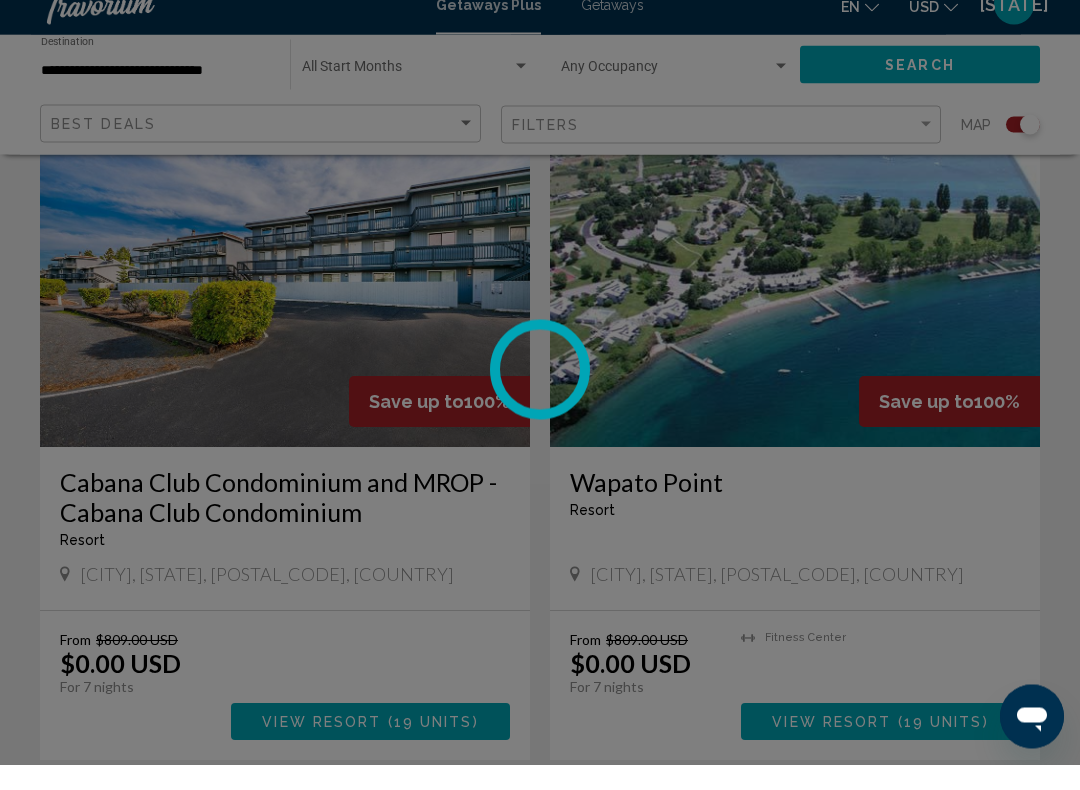 scroll, scrollTop: 2085, scrollLeft: 0, axis: vertical 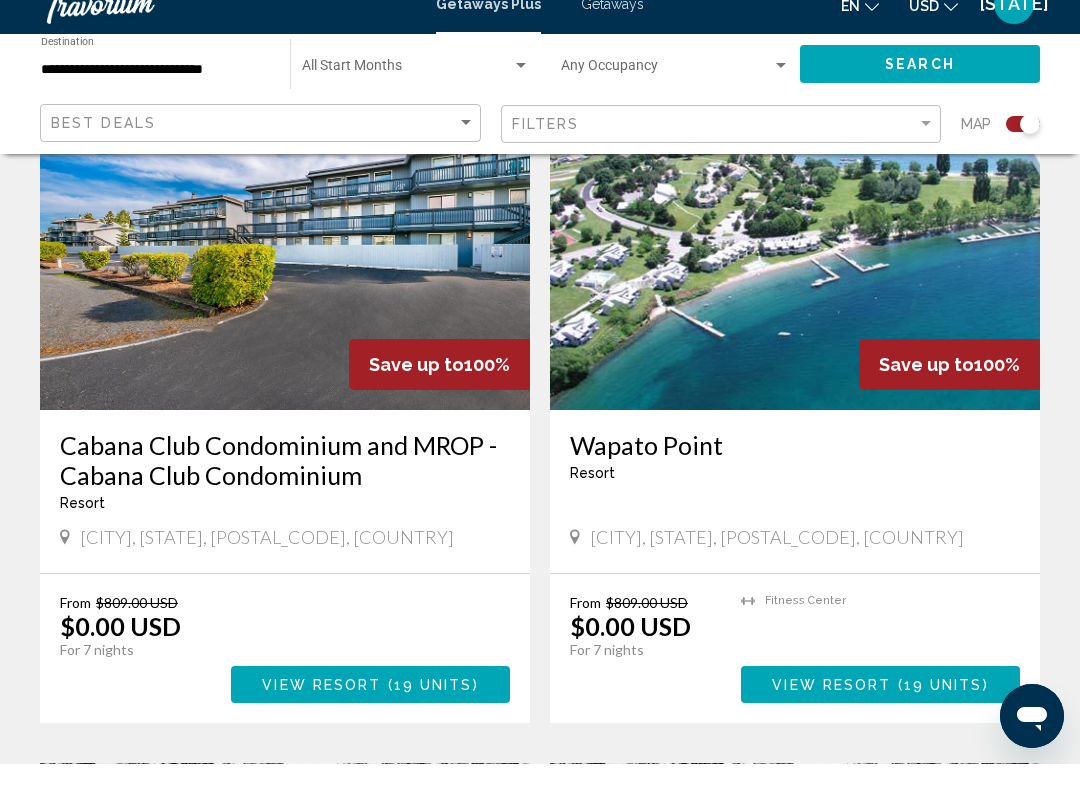 click at bounding box center [285, 276] 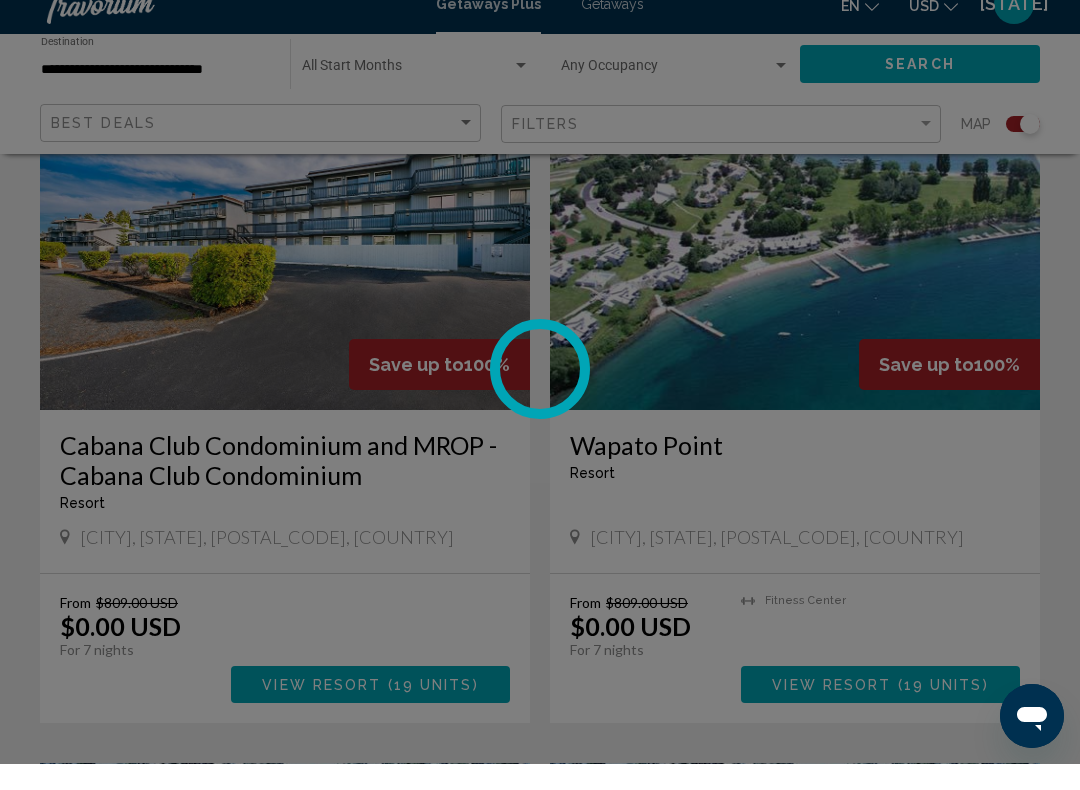 scroll, scrollTop: 2122, scrollLeft: 0, axis: vertical 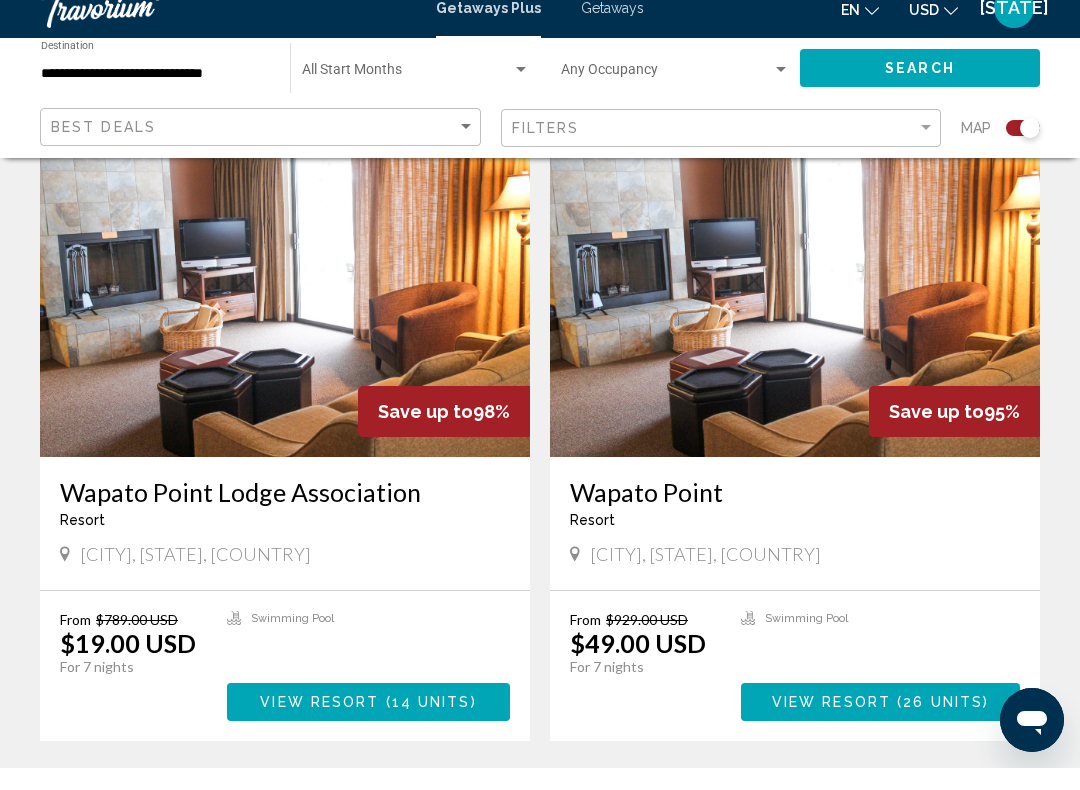click at bounding box center (285, 319) 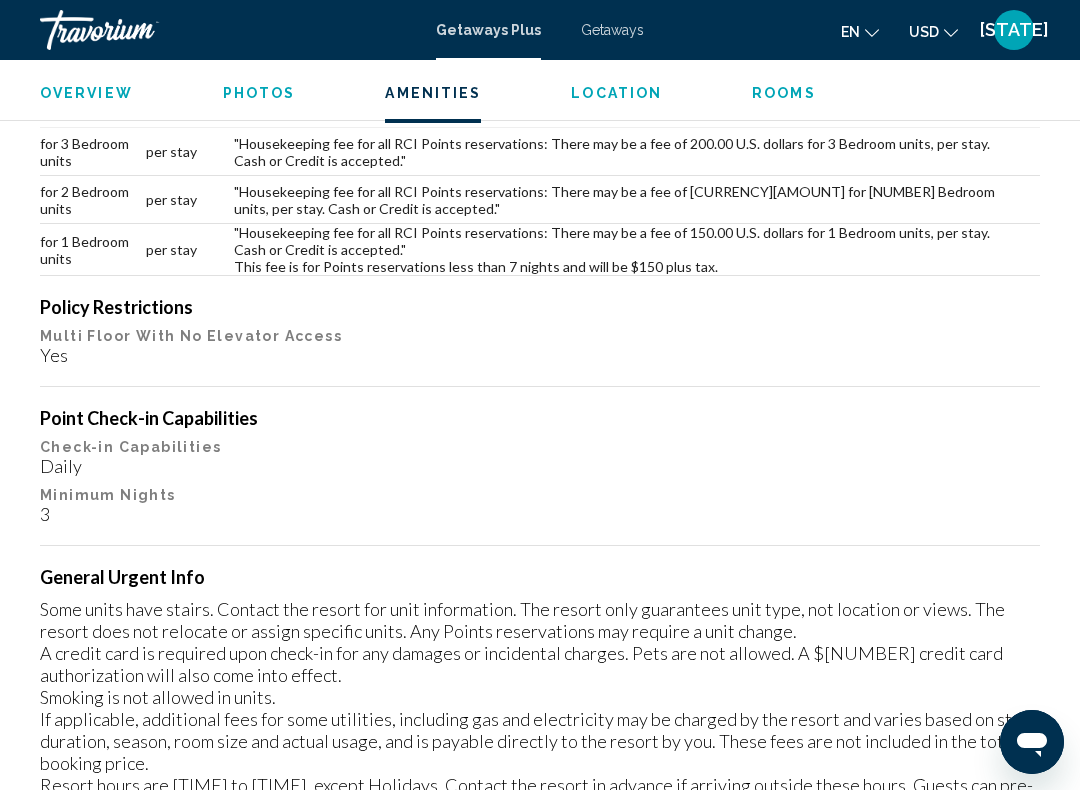 scroll, scrollTop: 1937, scrollLeft: 0, axis: vertical 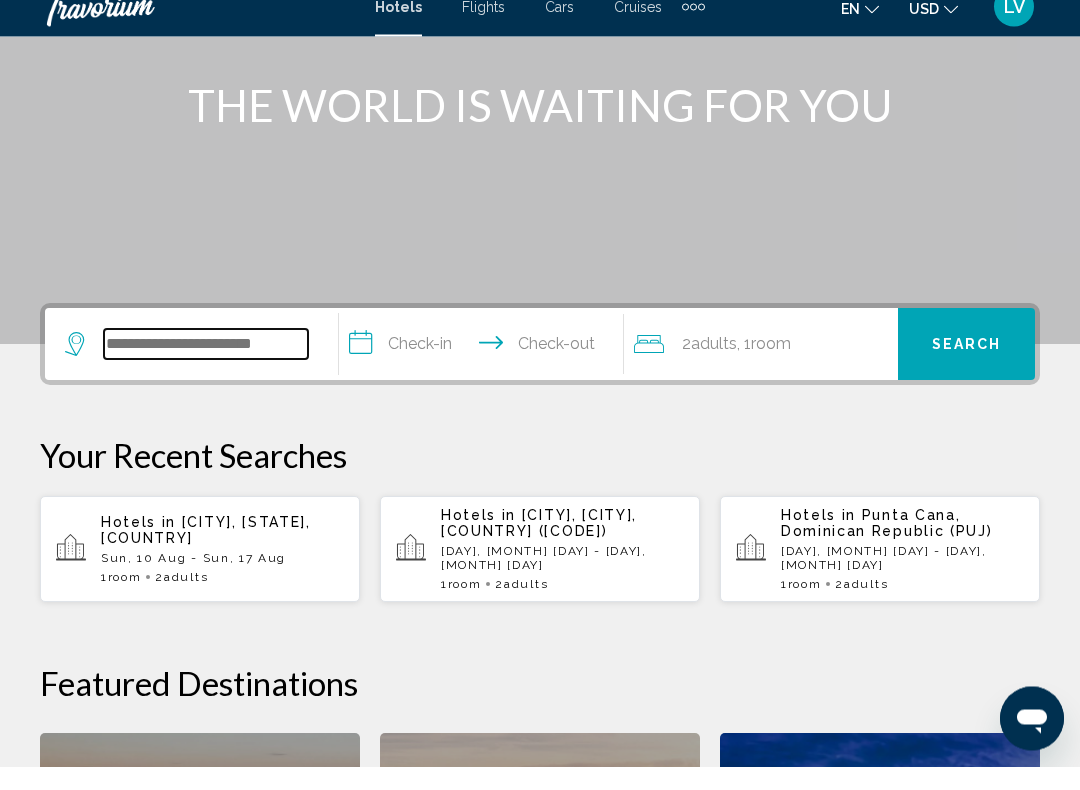 click at bounding box center (206, 368) 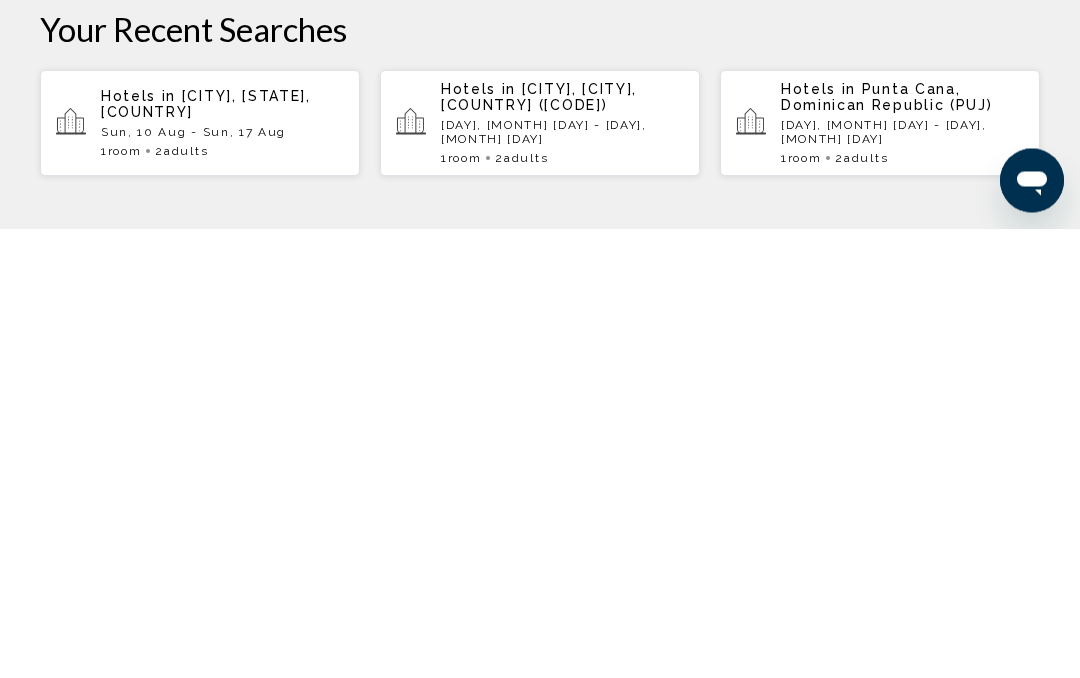click on "Vancouver, WA, United States" at bounding box center (206, 554) 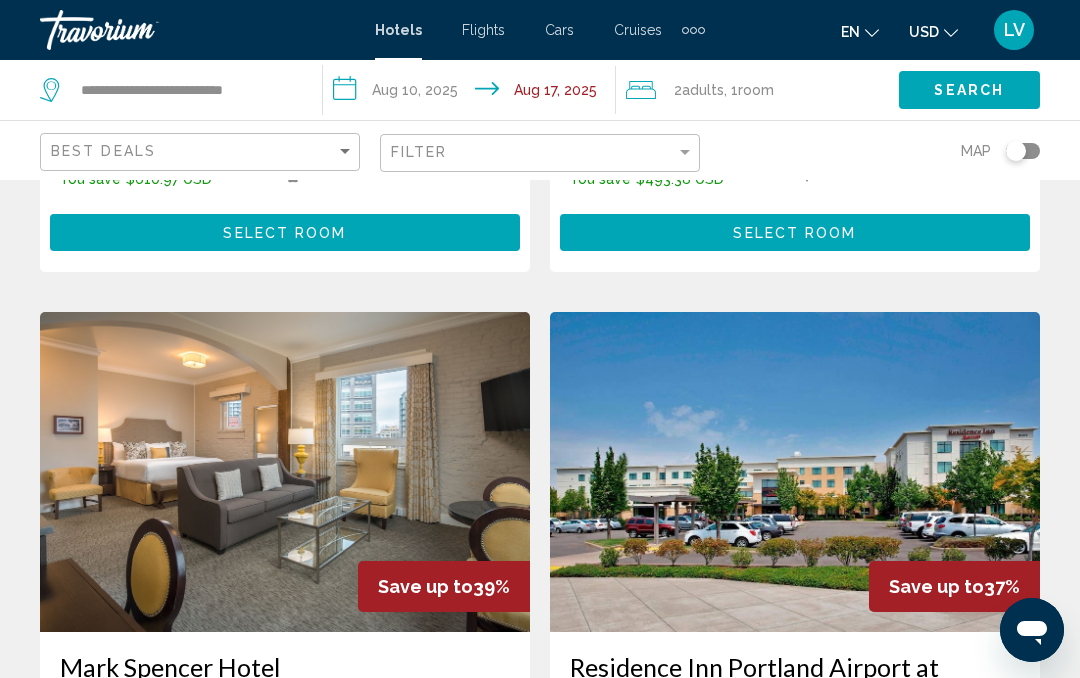 scroll, scrollTop: 0, scrollLeft: 0, axis: both 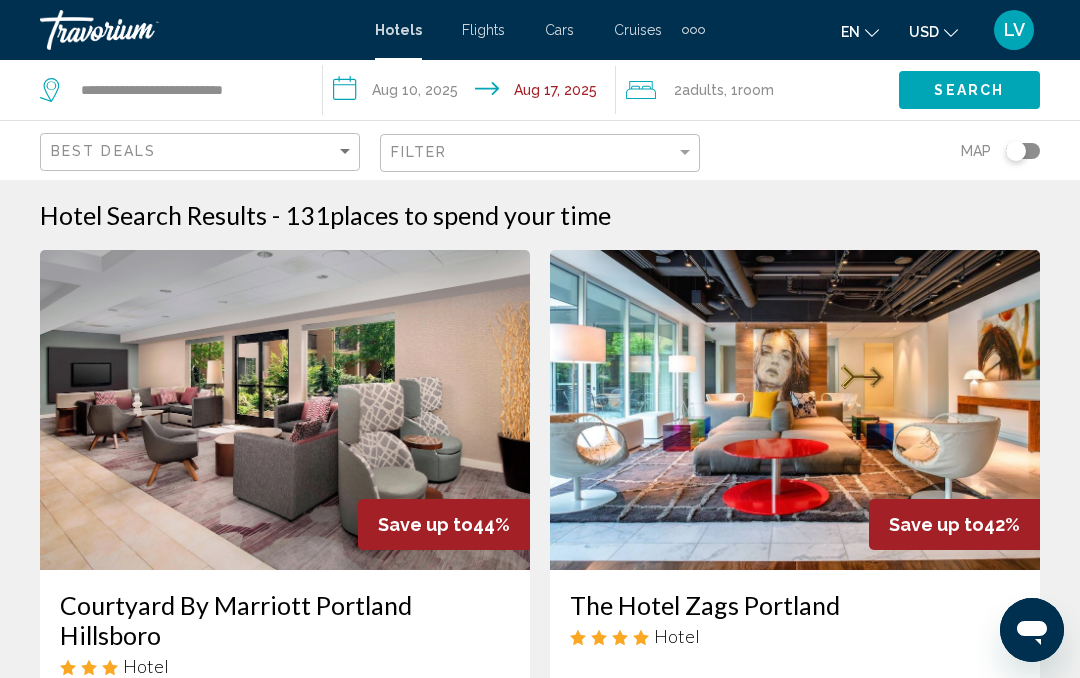 click on "**********" at bounding box center (473, 93) 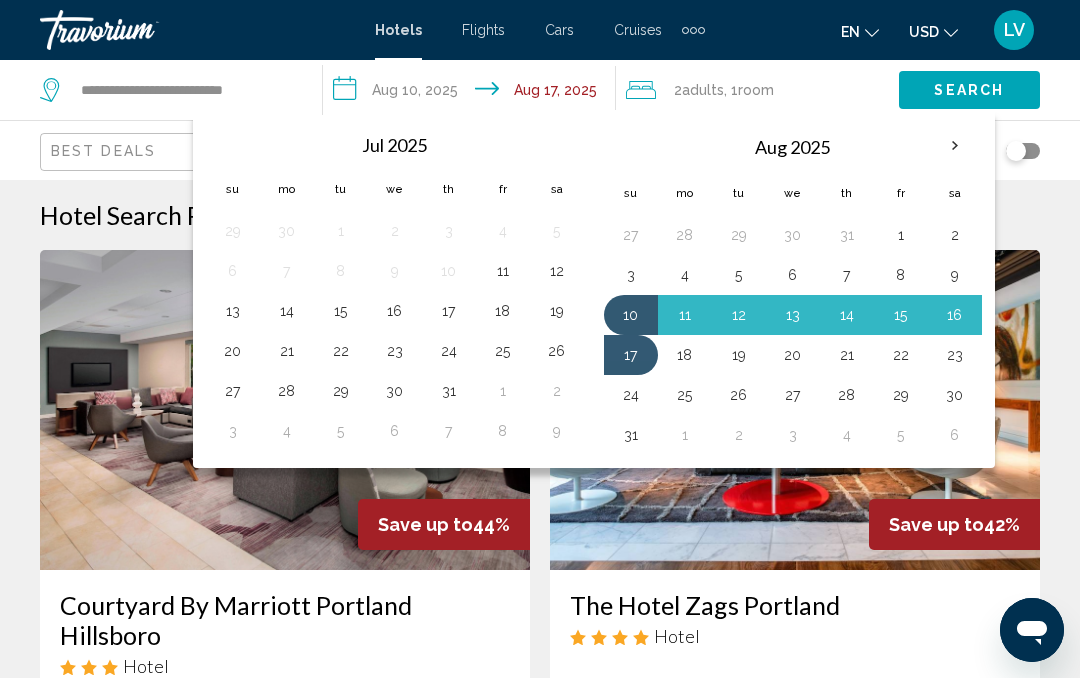 click on "20" at bounding box center [233, 351] 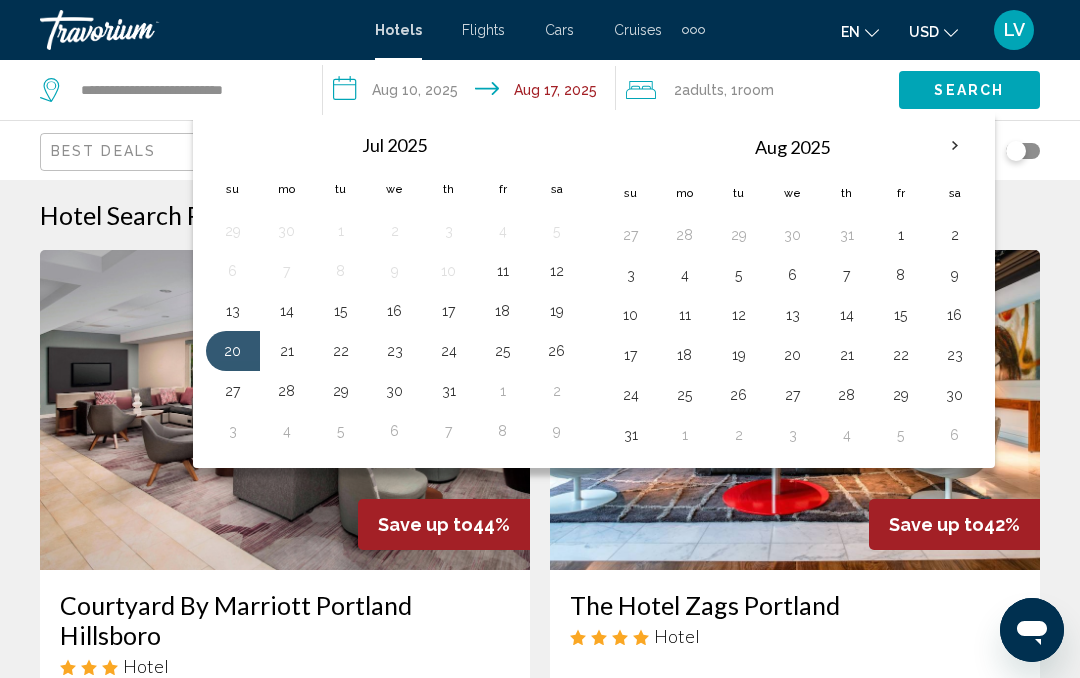 click on "22" at bounding box center (341, 351) 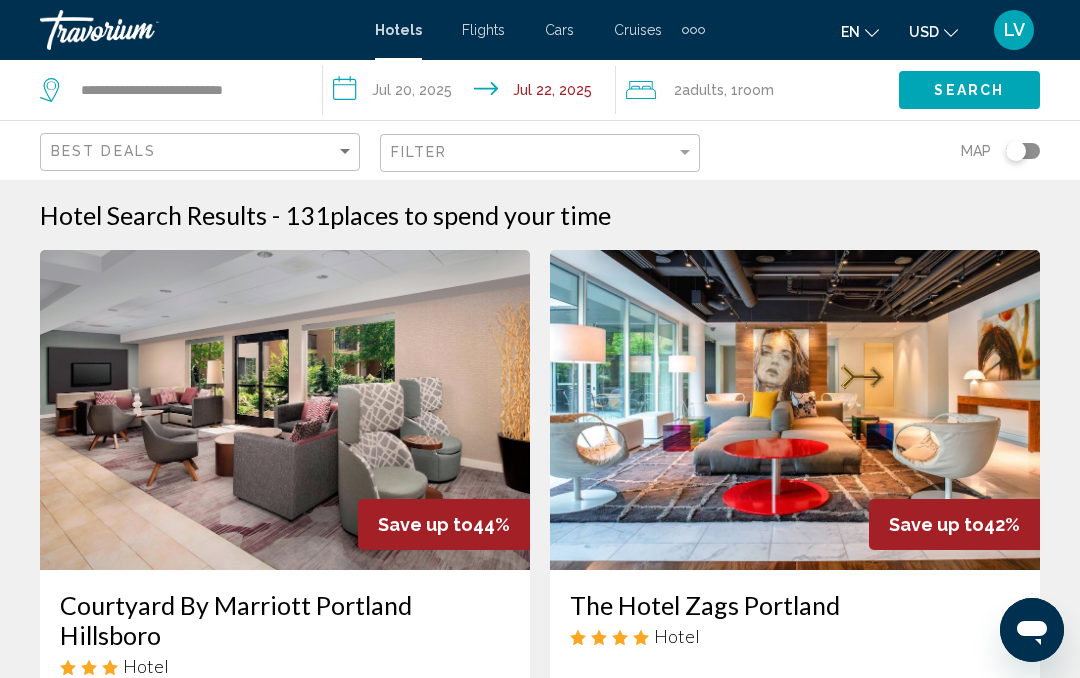 click on "Search" 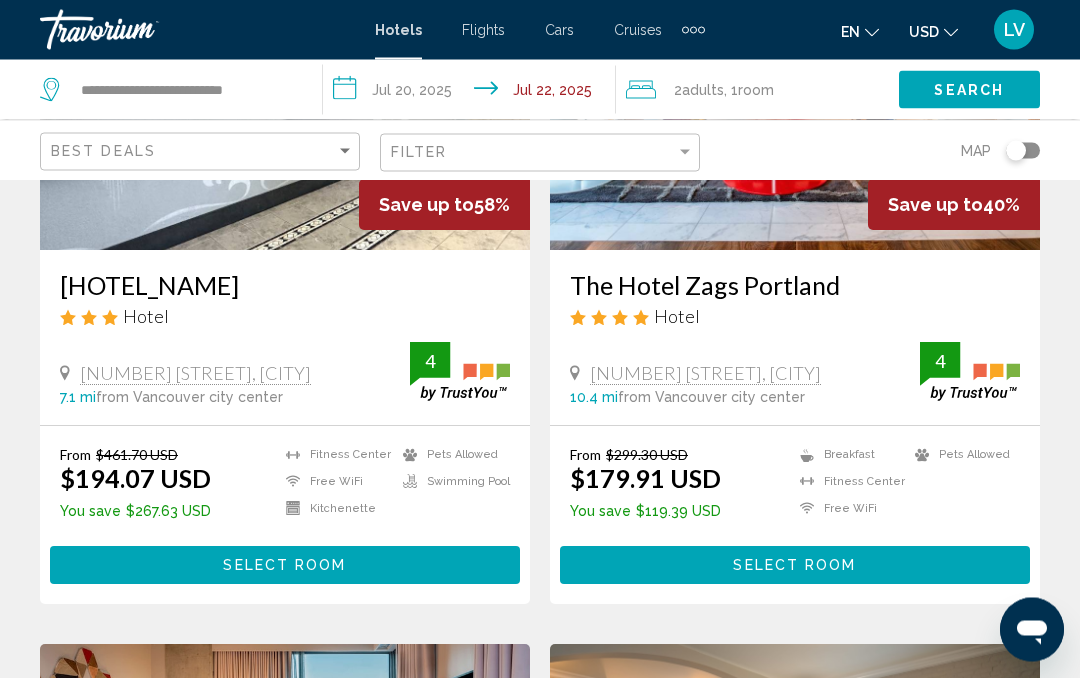 scroll, scrollTop: 319, scrollLeft: 0, axis: vertical 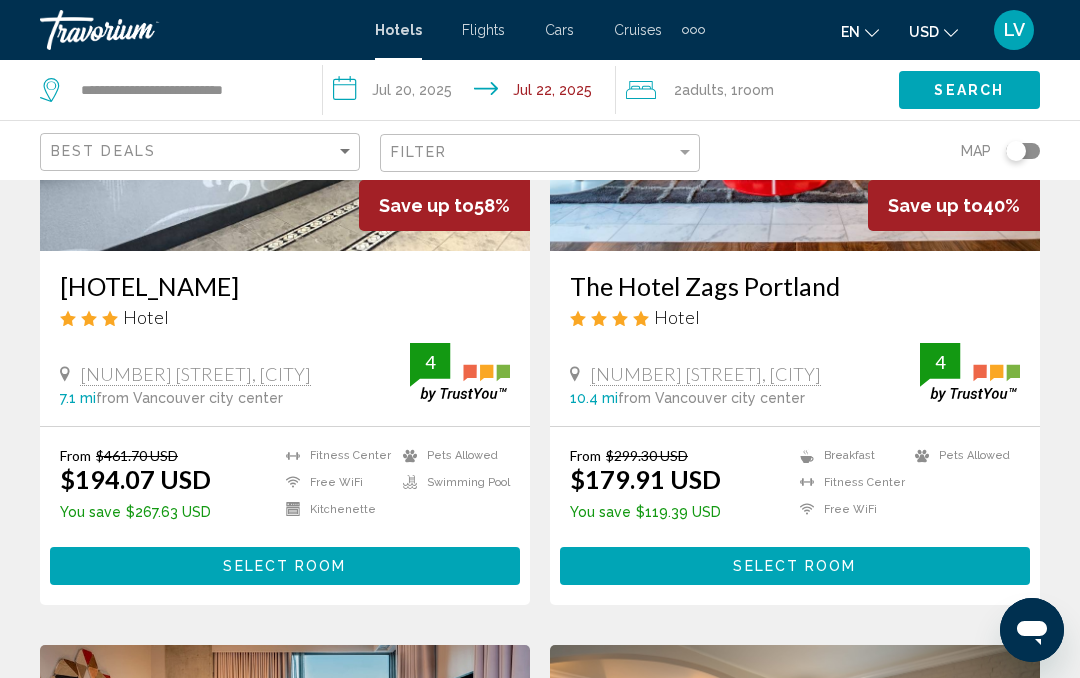 click on "Select Room" at bounding box center [794, 567] 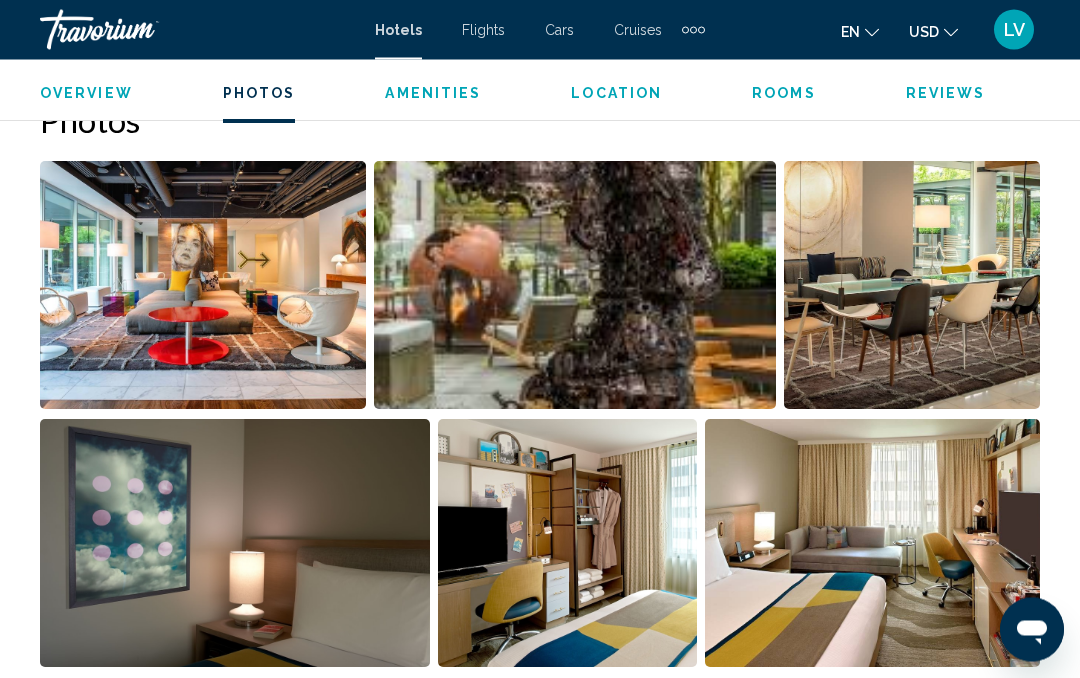 scroll, scrollTop: 1368, scrollLeft: 0, axis: vertical 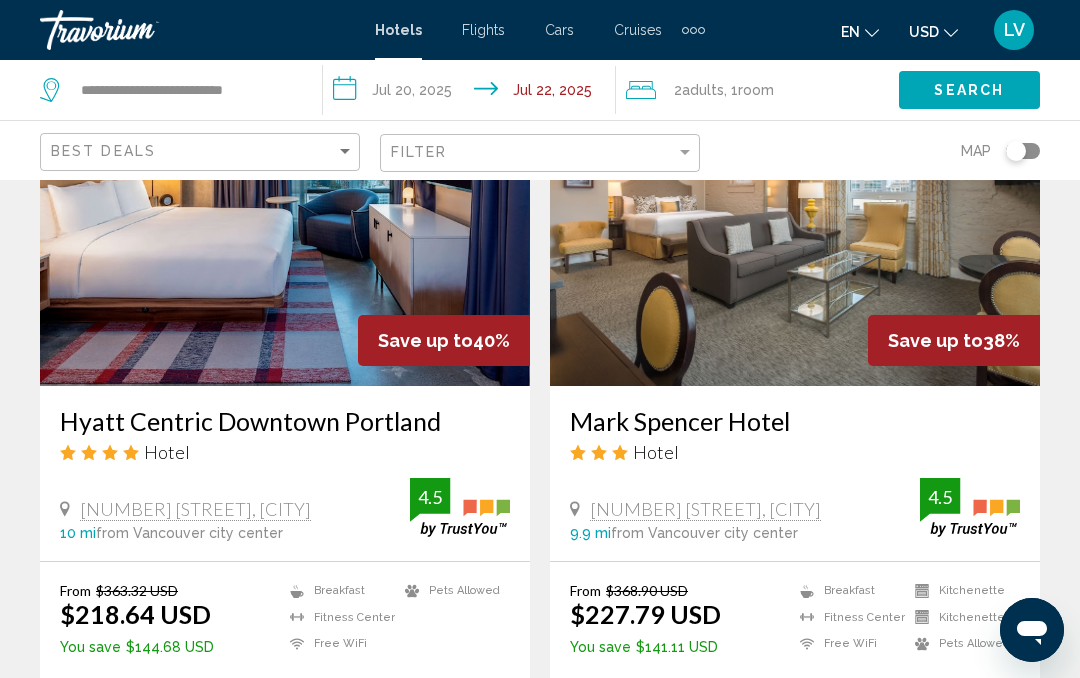 click on "601 Sw 11Th Ave, Portland" at bounding box center (195, 509) 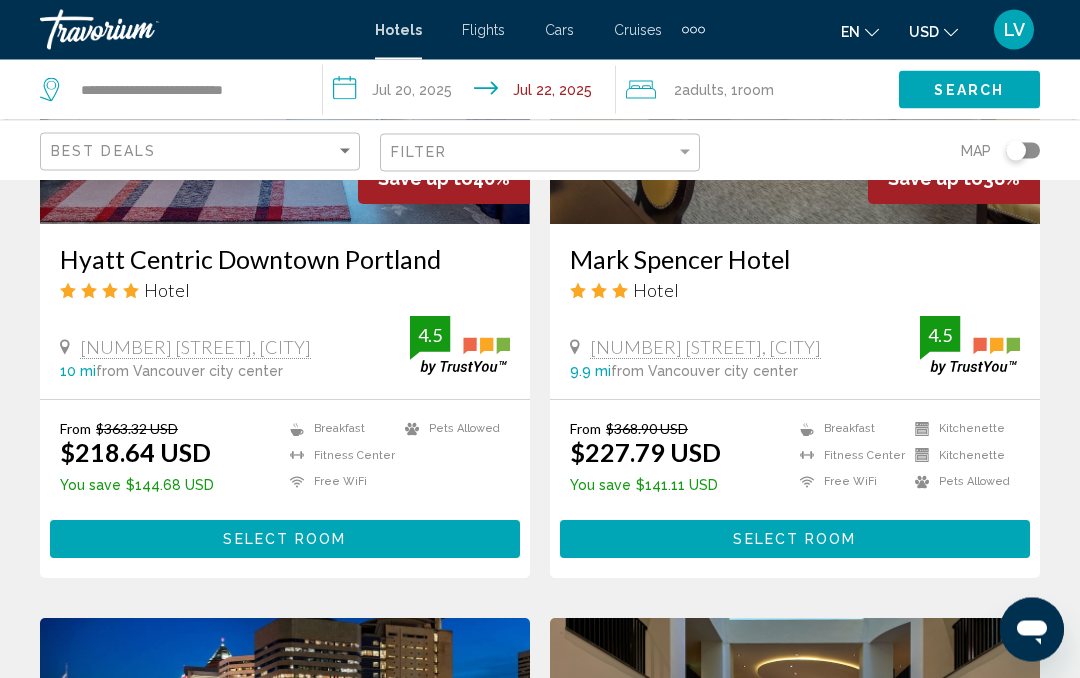 scroll, scrollTop: 1098, scrollLeft: 0, axis: vertical 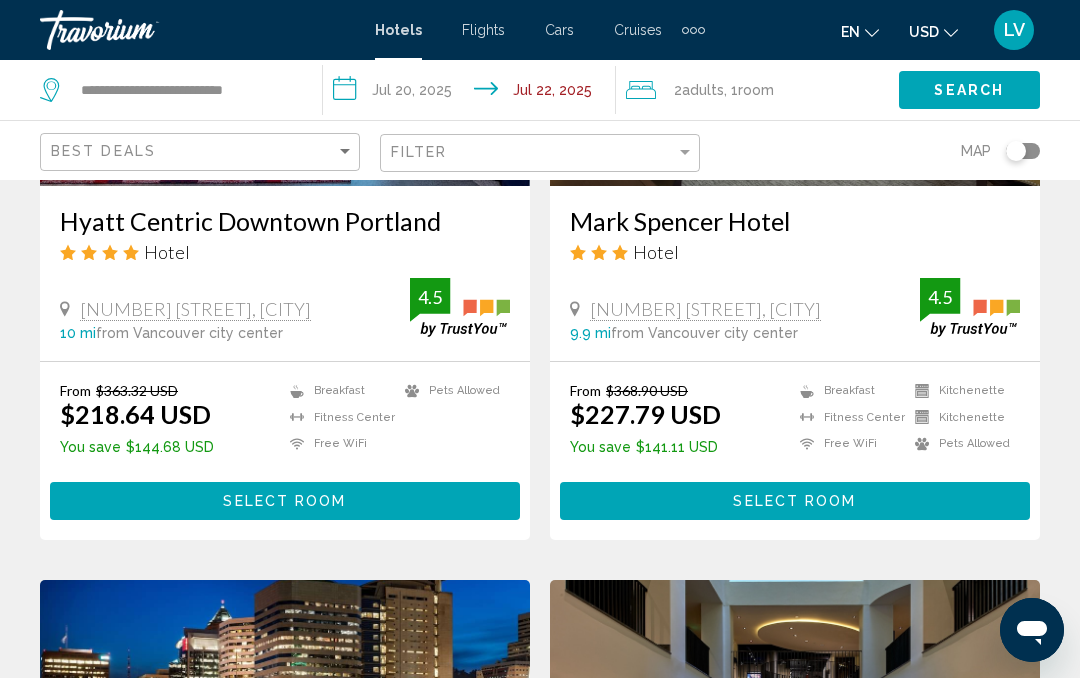 click on "Select Room" at bounding box center (284, 502) 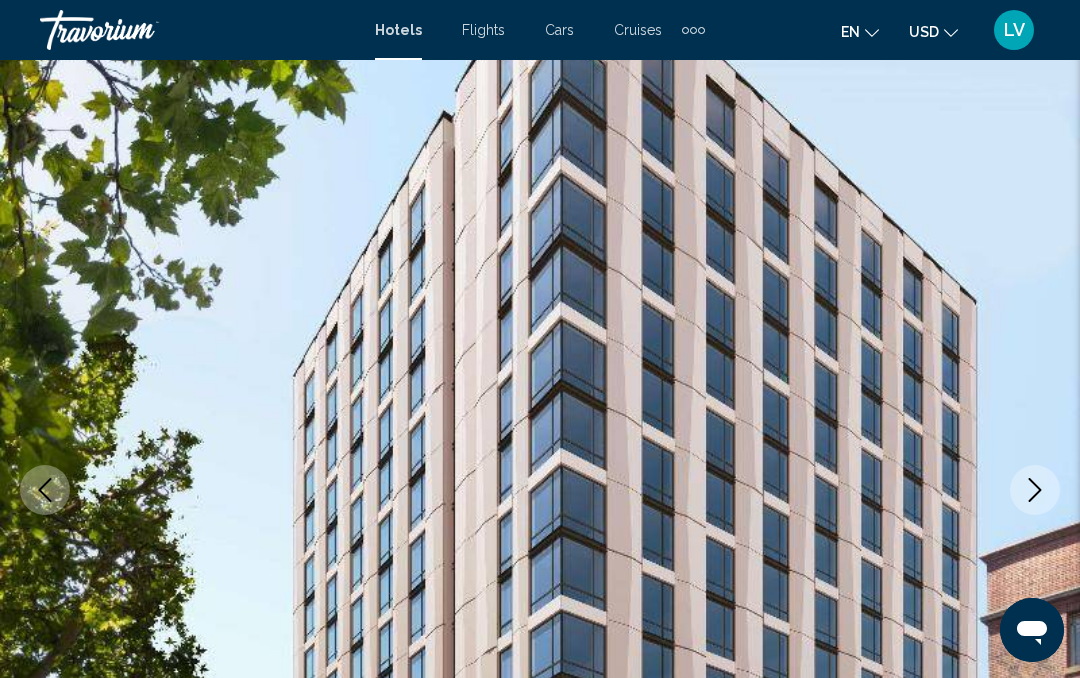 scroll, scrollTop: 0, scrollLeft: 0, axis: both 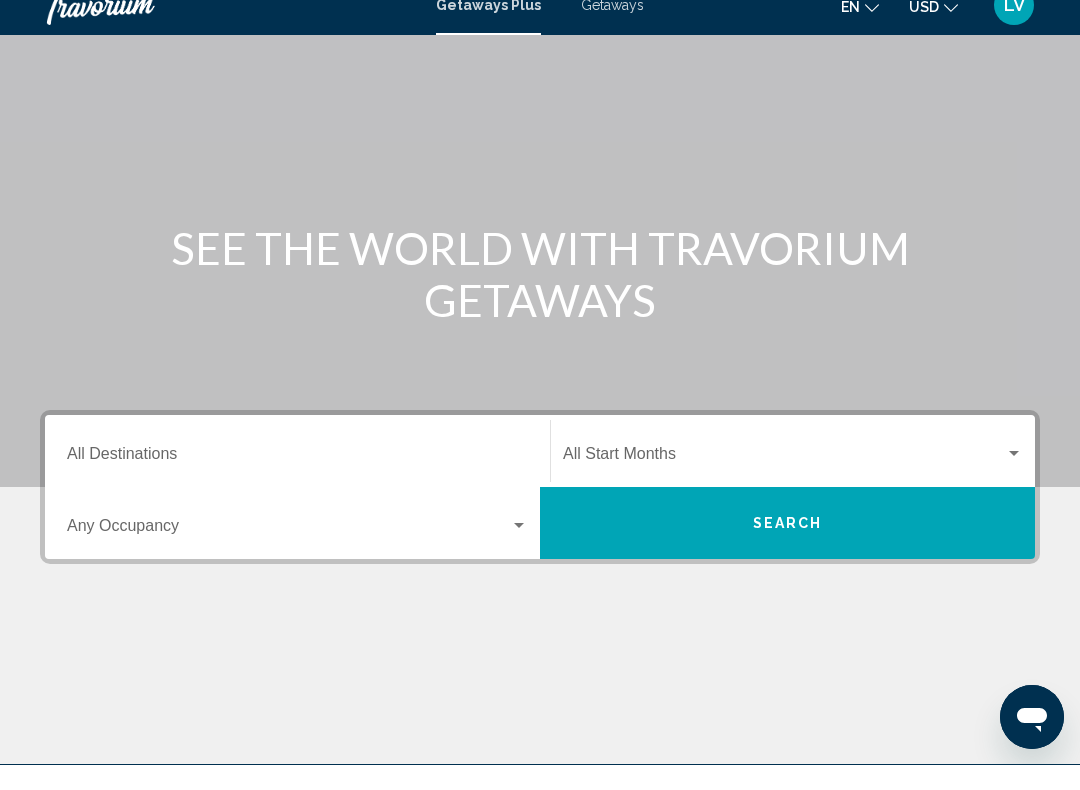 click on "Search" at bounding box center (787, 548) 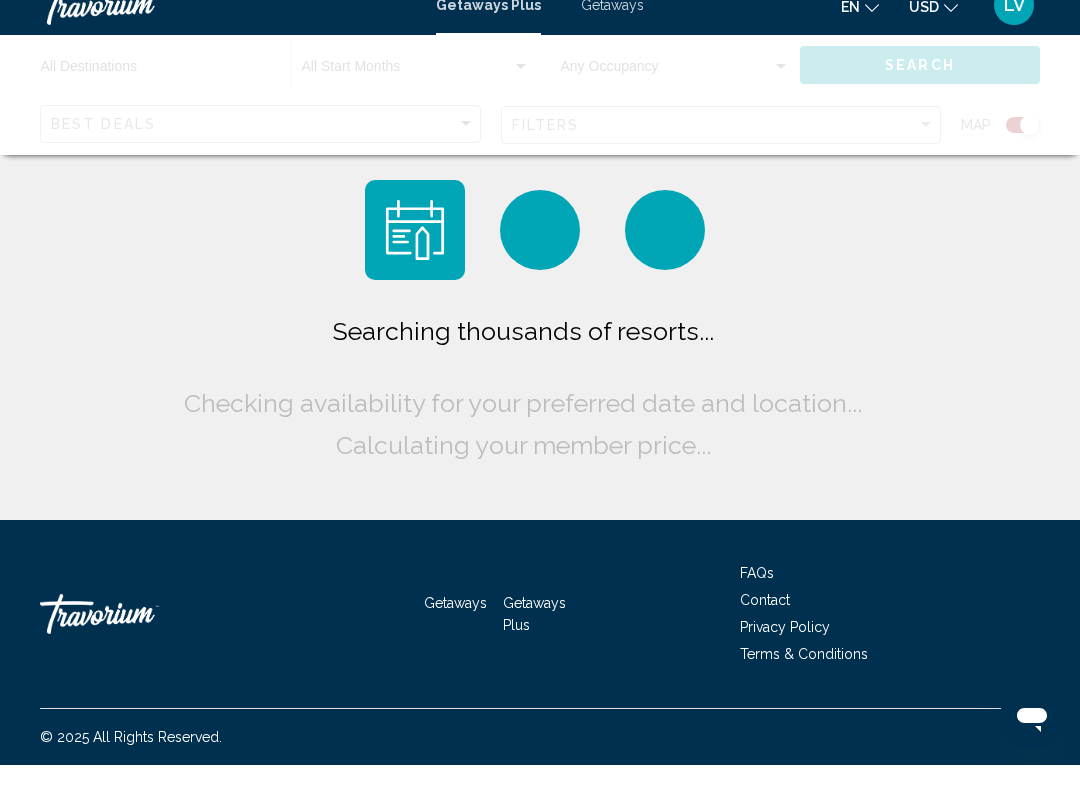 scroll, scrollTop: 0, scrollLeft: 0, axis: both 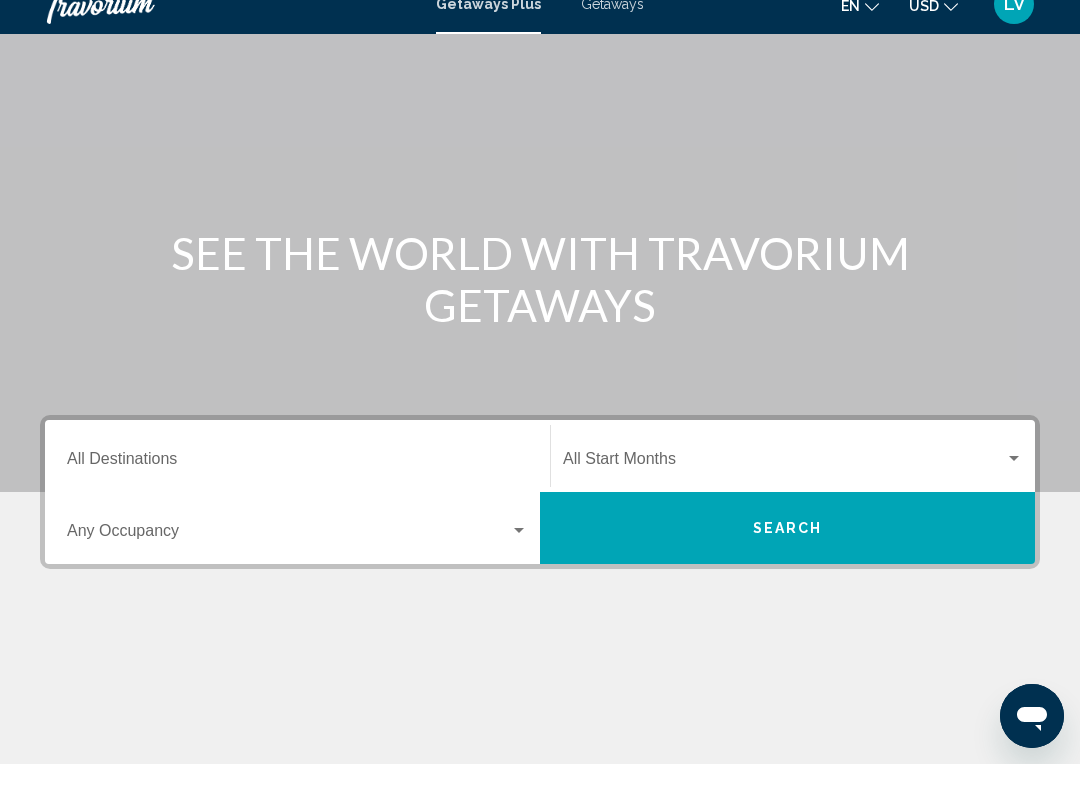click on "Destination All Destinations" at bounding box center (297, 489) 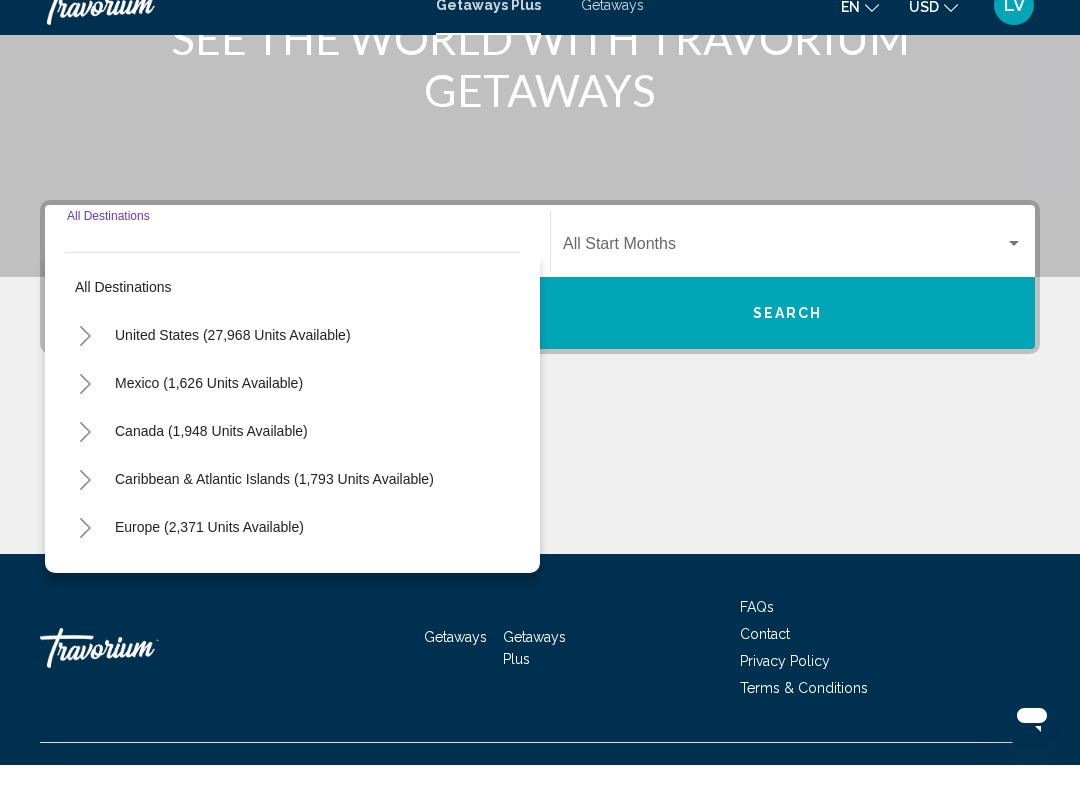 scroll, scrollTop: 332, scrollLeft: 0, axis: vertical 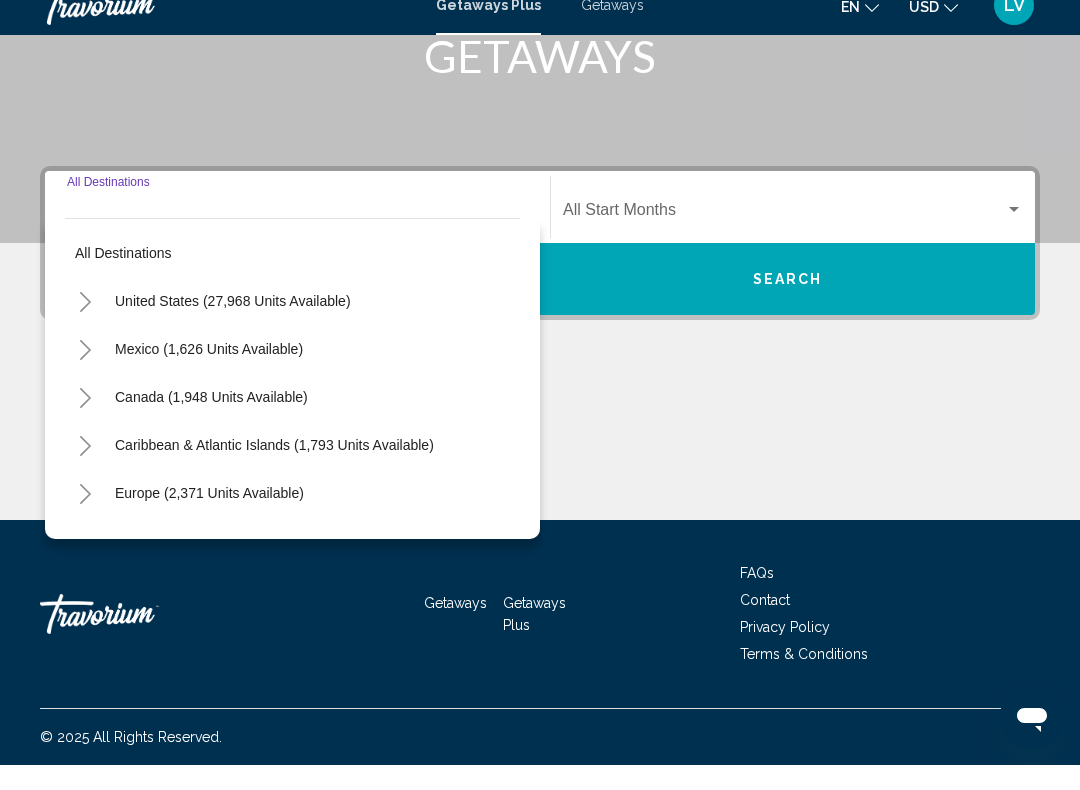 click 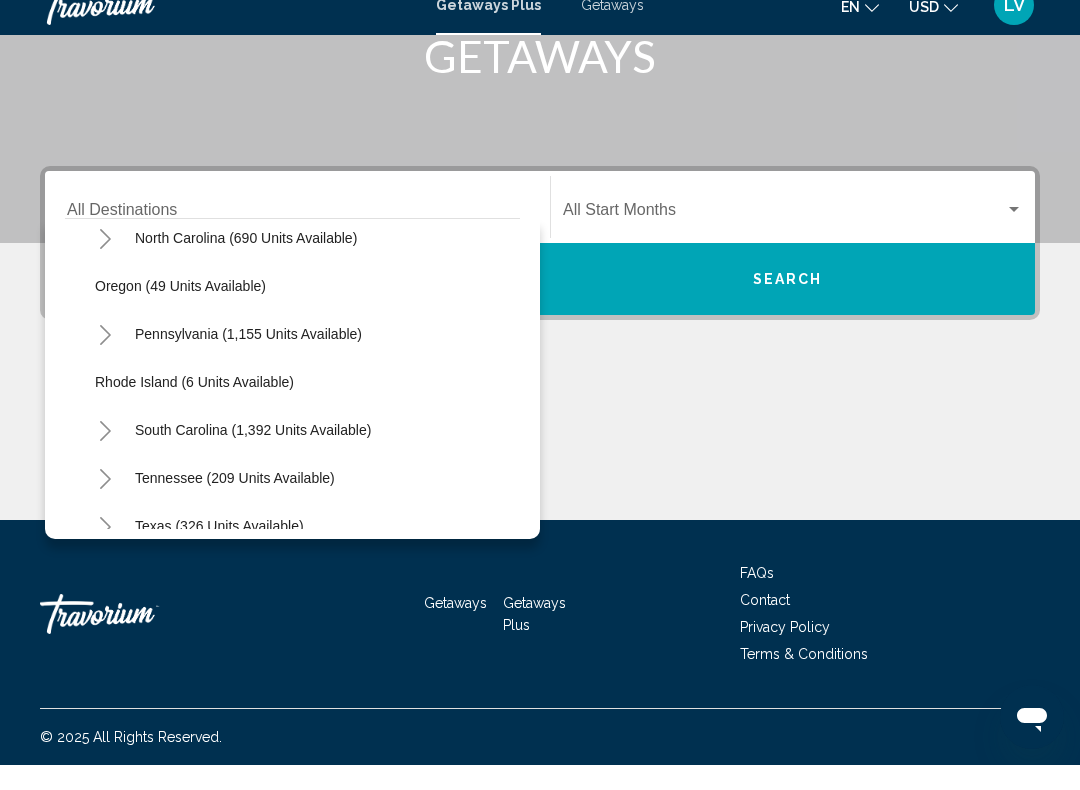 scroll, scrollTop: 1267, scrollLeft: 0, axis: vertical 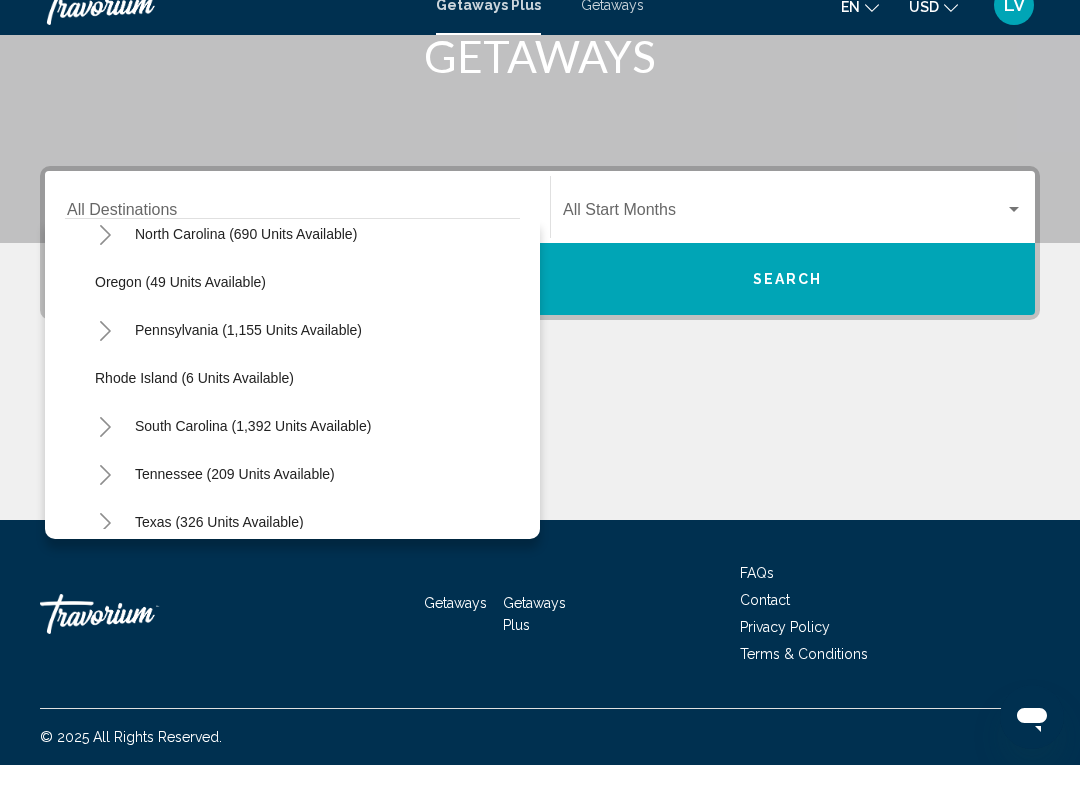 click on "Oregon (49 units available)" 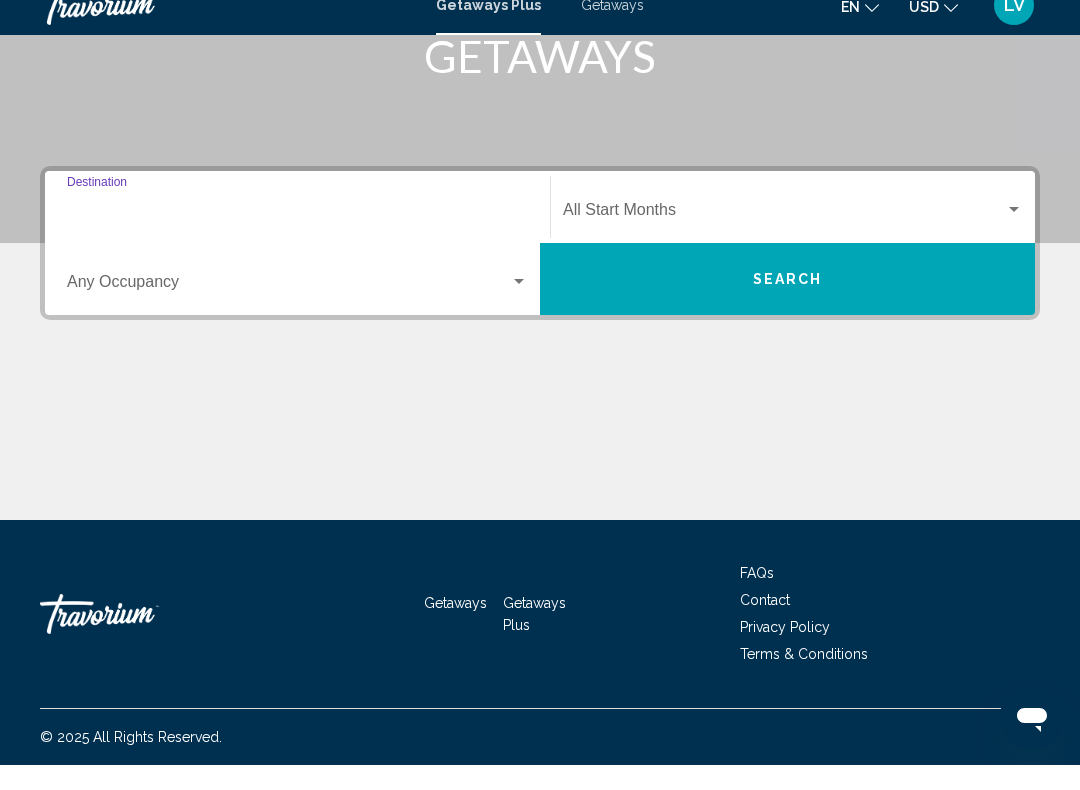 type on "**********" 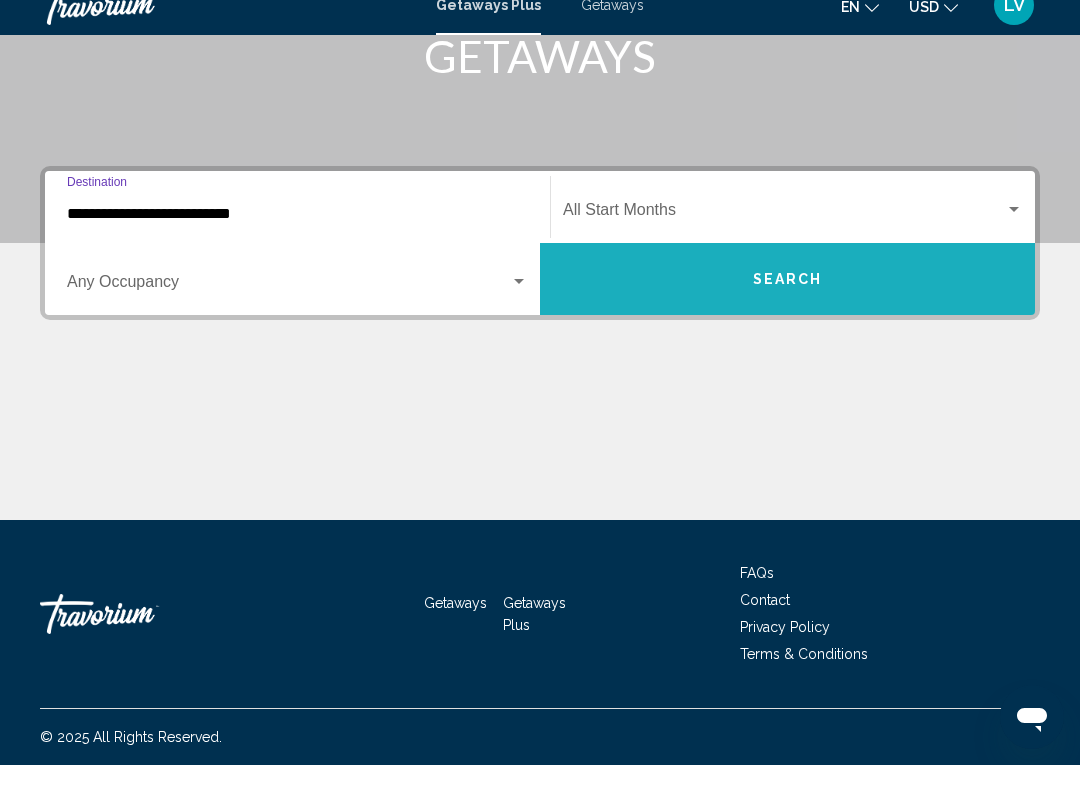 click on "Search" at bounding box center [788, 305] 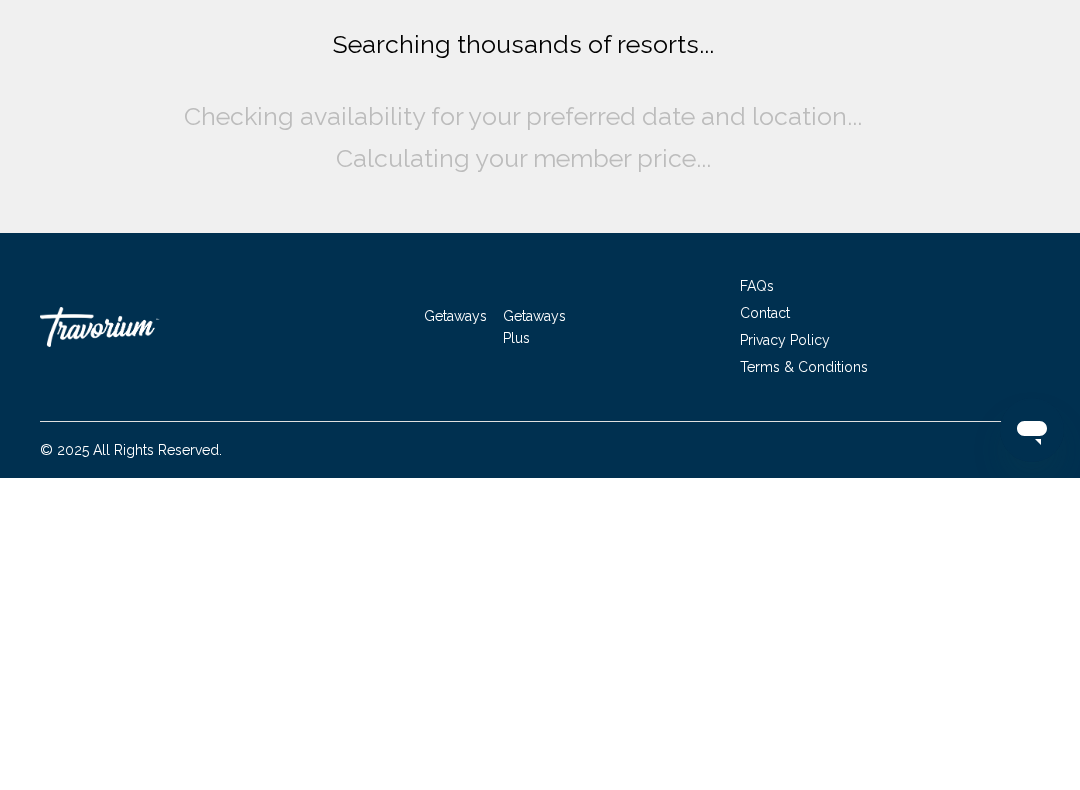 scroll, scrollTop: 0, scrollLeft: 0, axis: both 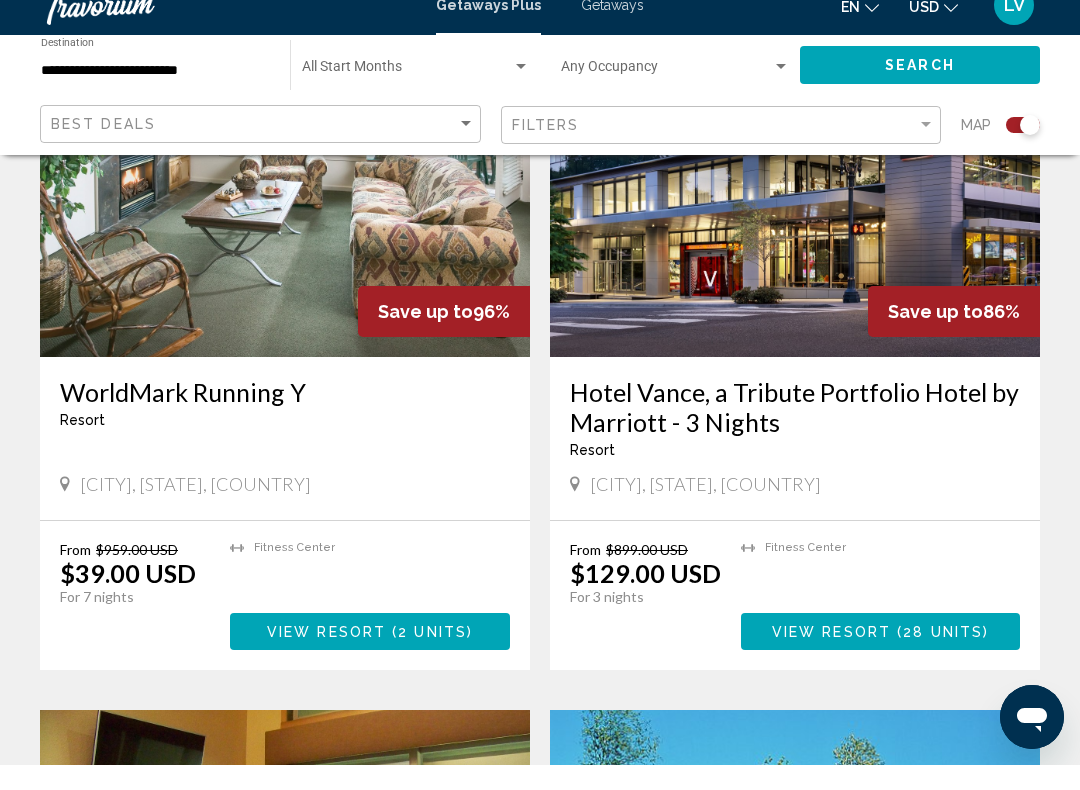 click at bounding box center (285, 222) 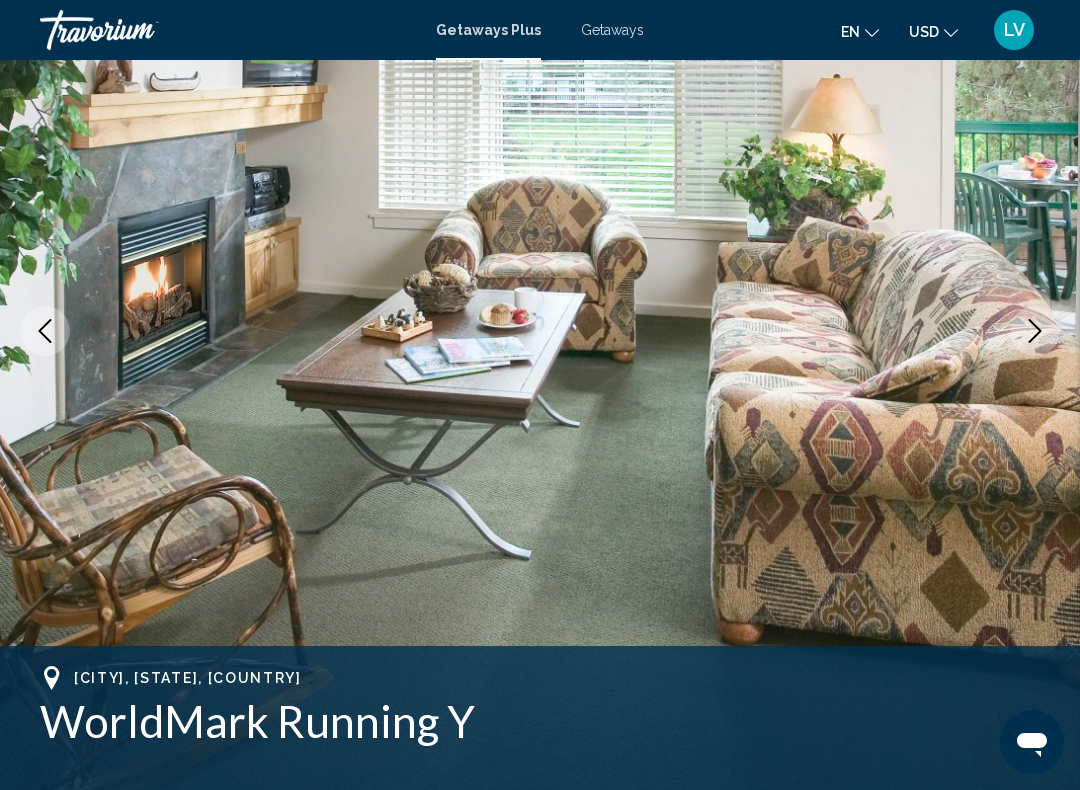 scroll, scrollTop: 0, scrollLeft: 0, axis: both 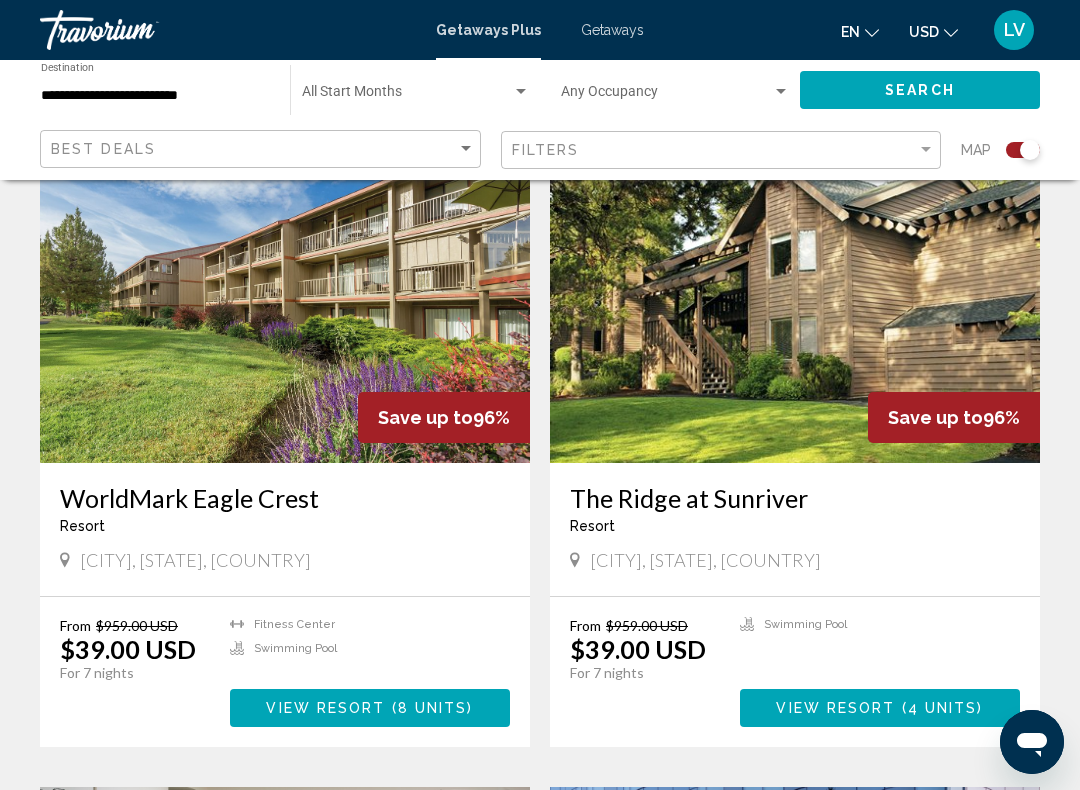 click at bounding box center (795, 303) 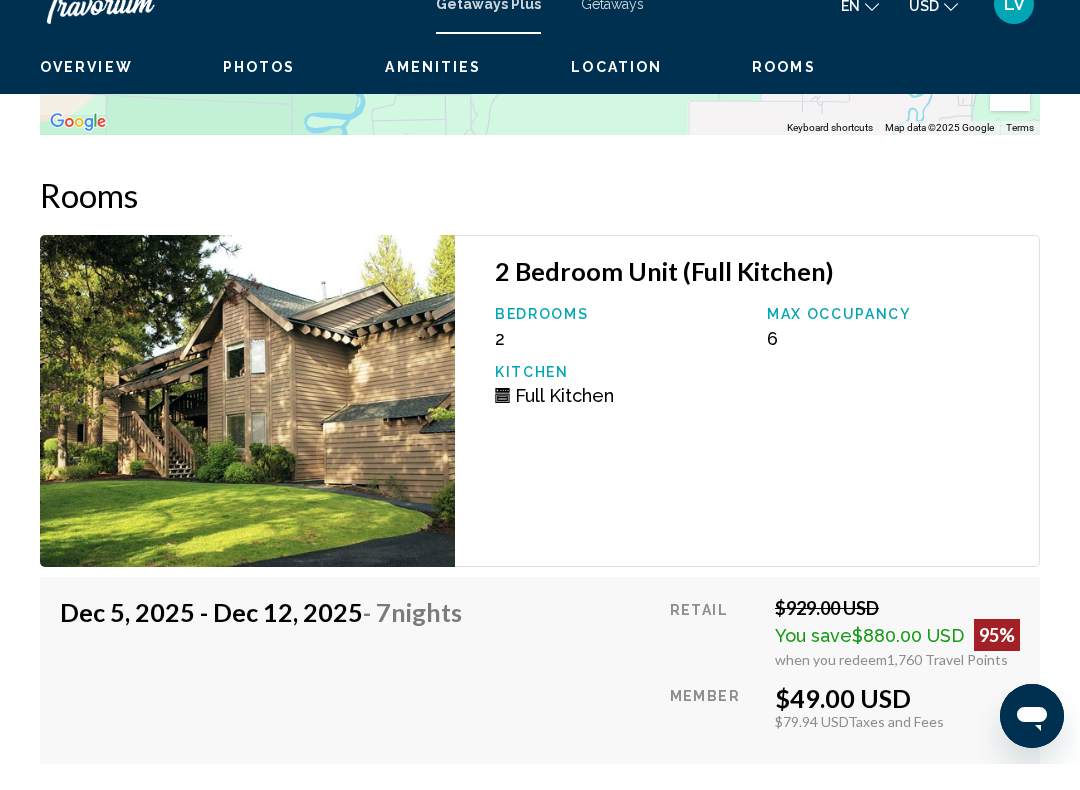 scroll, scrollTop: 3418, scrollLeft: 0, axis: vertical 